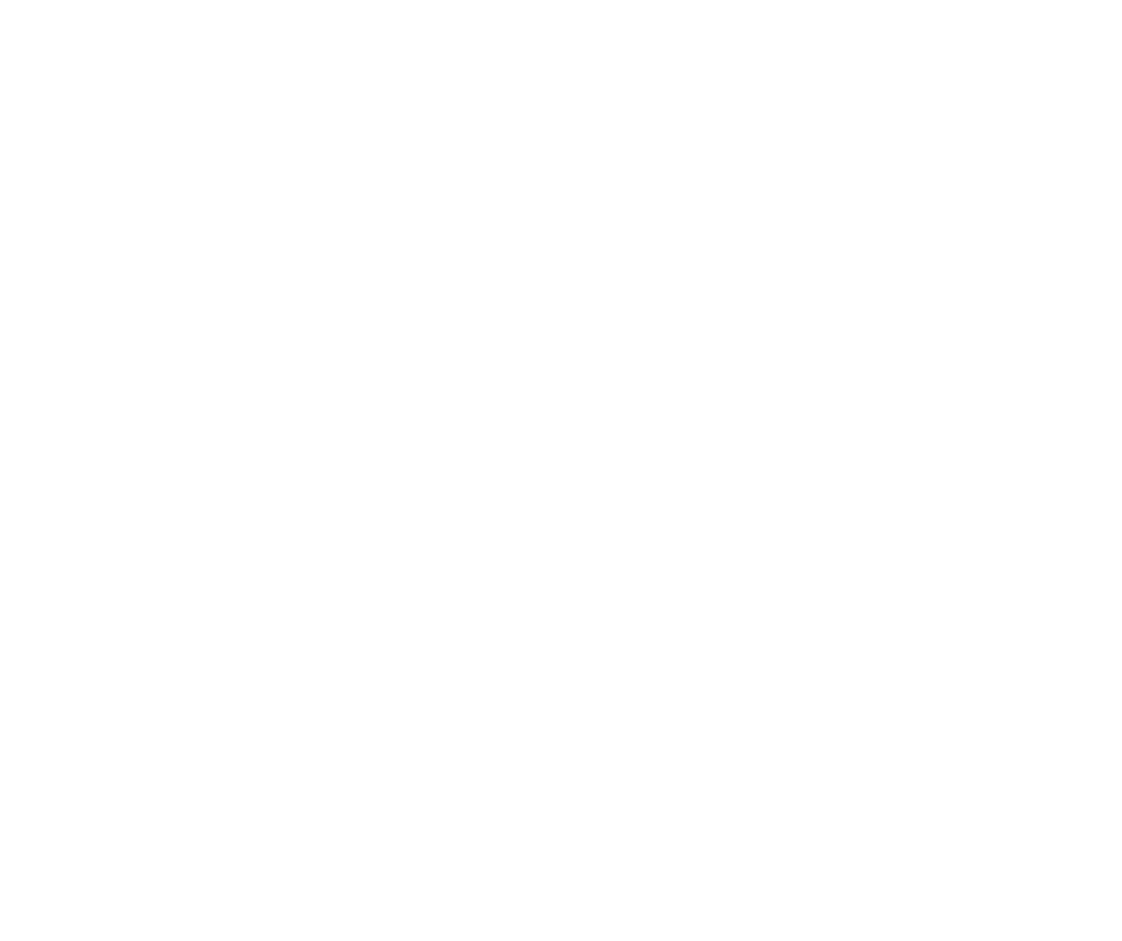scroll, scrollTop: 0, scrollLeft: 0, axis: both 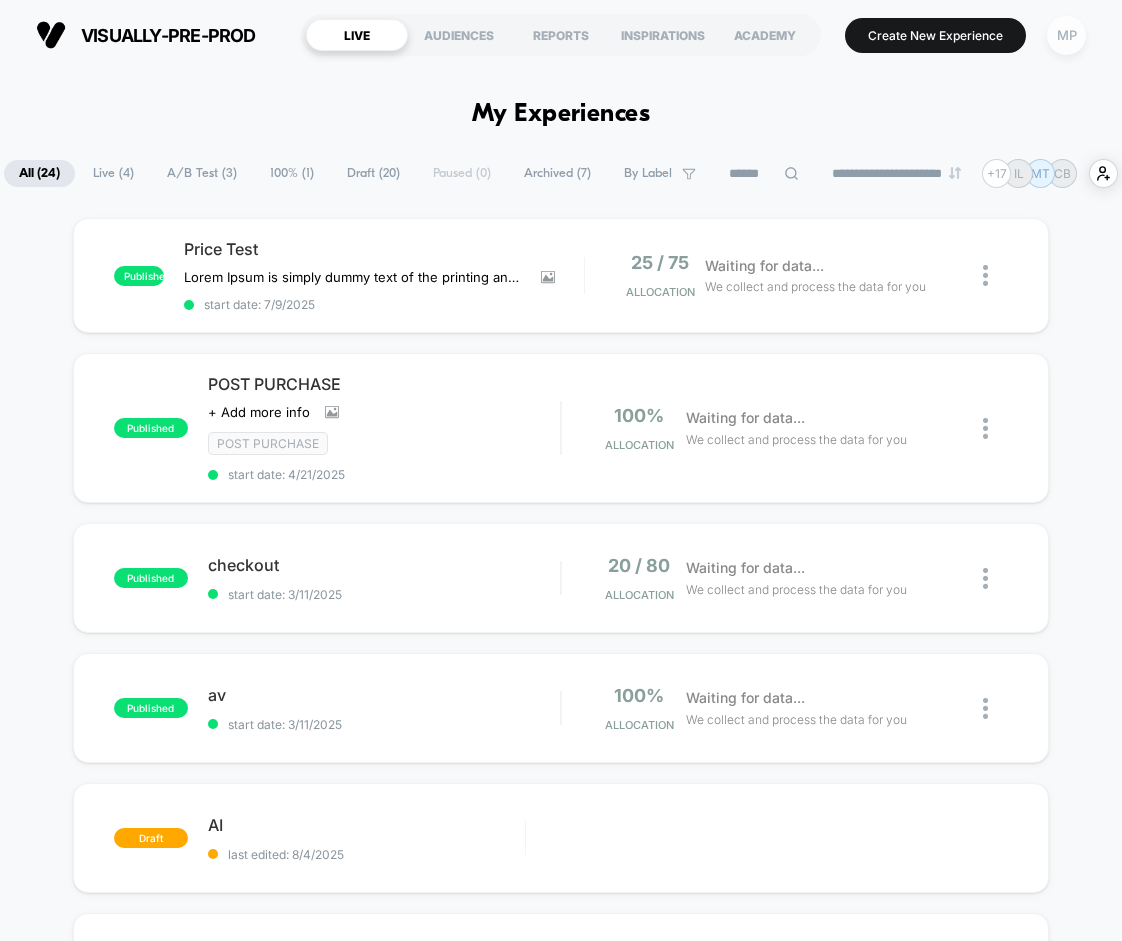 click on "MP" at bounding box center [1066, 35] 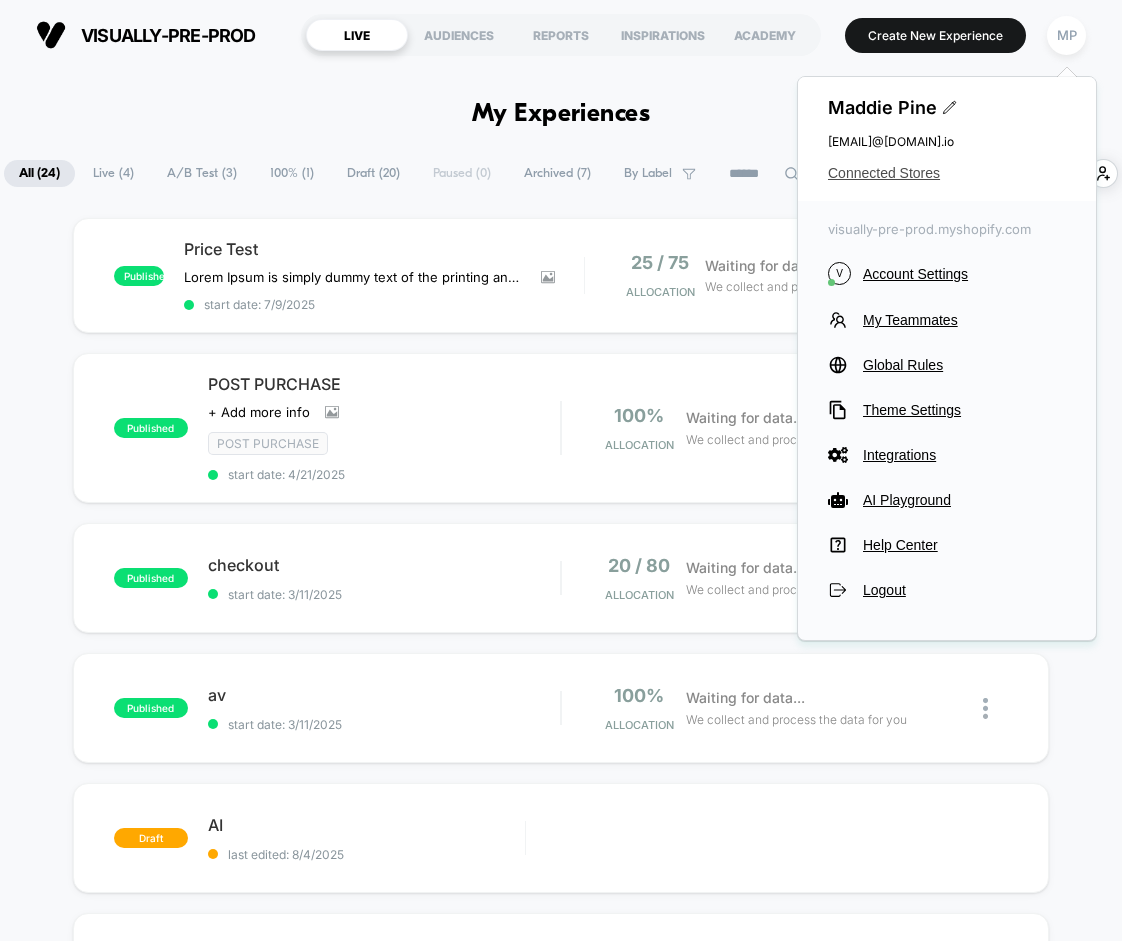 click on "Connected Stores" at bounding box center [947, 173] 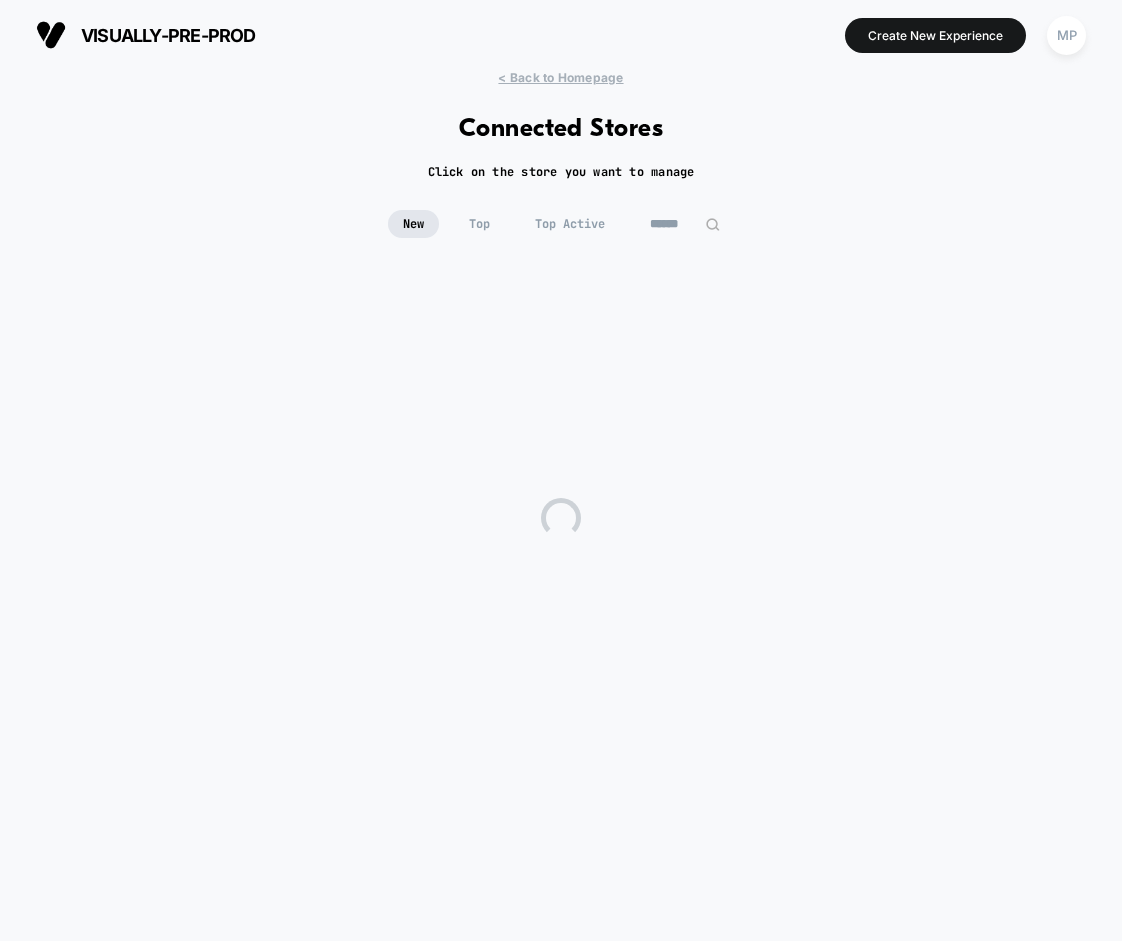 click at bounding box center (685, 224) 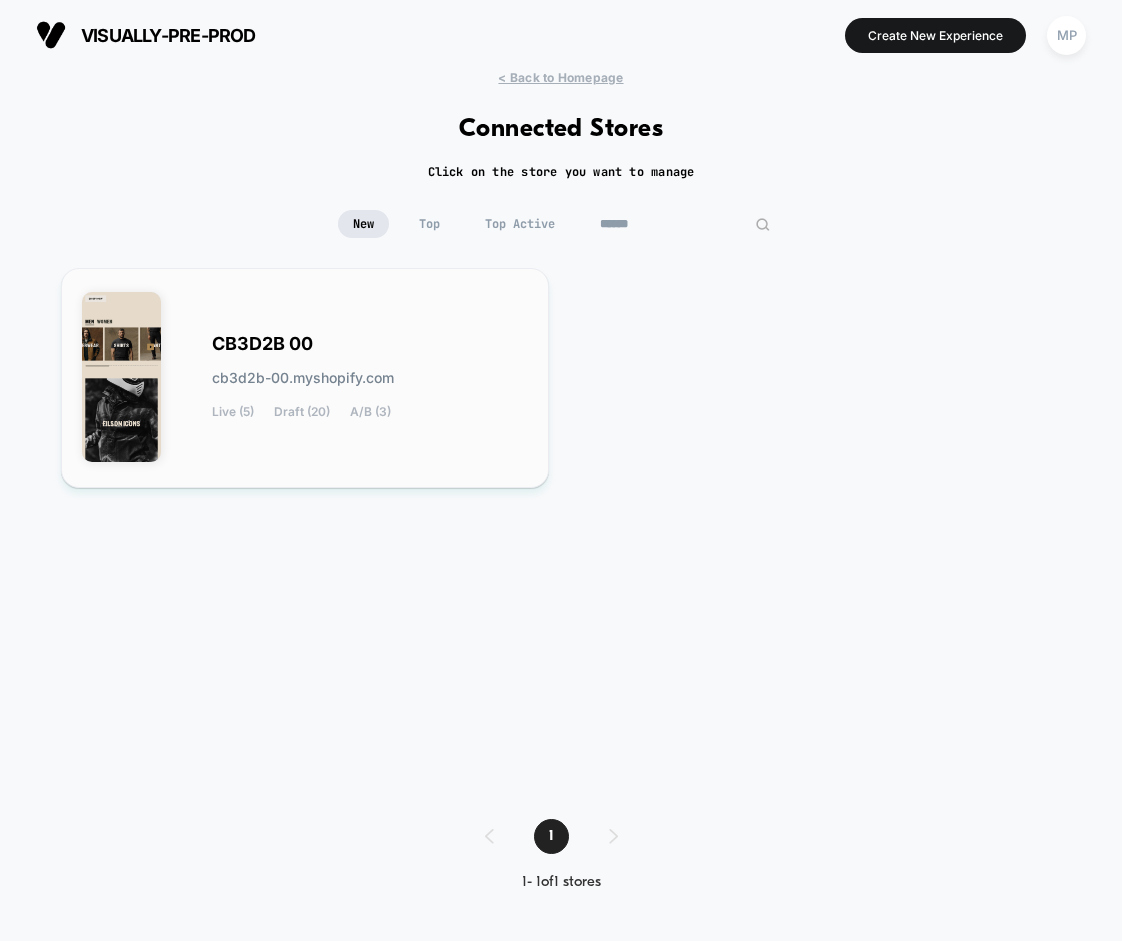 type on "******" 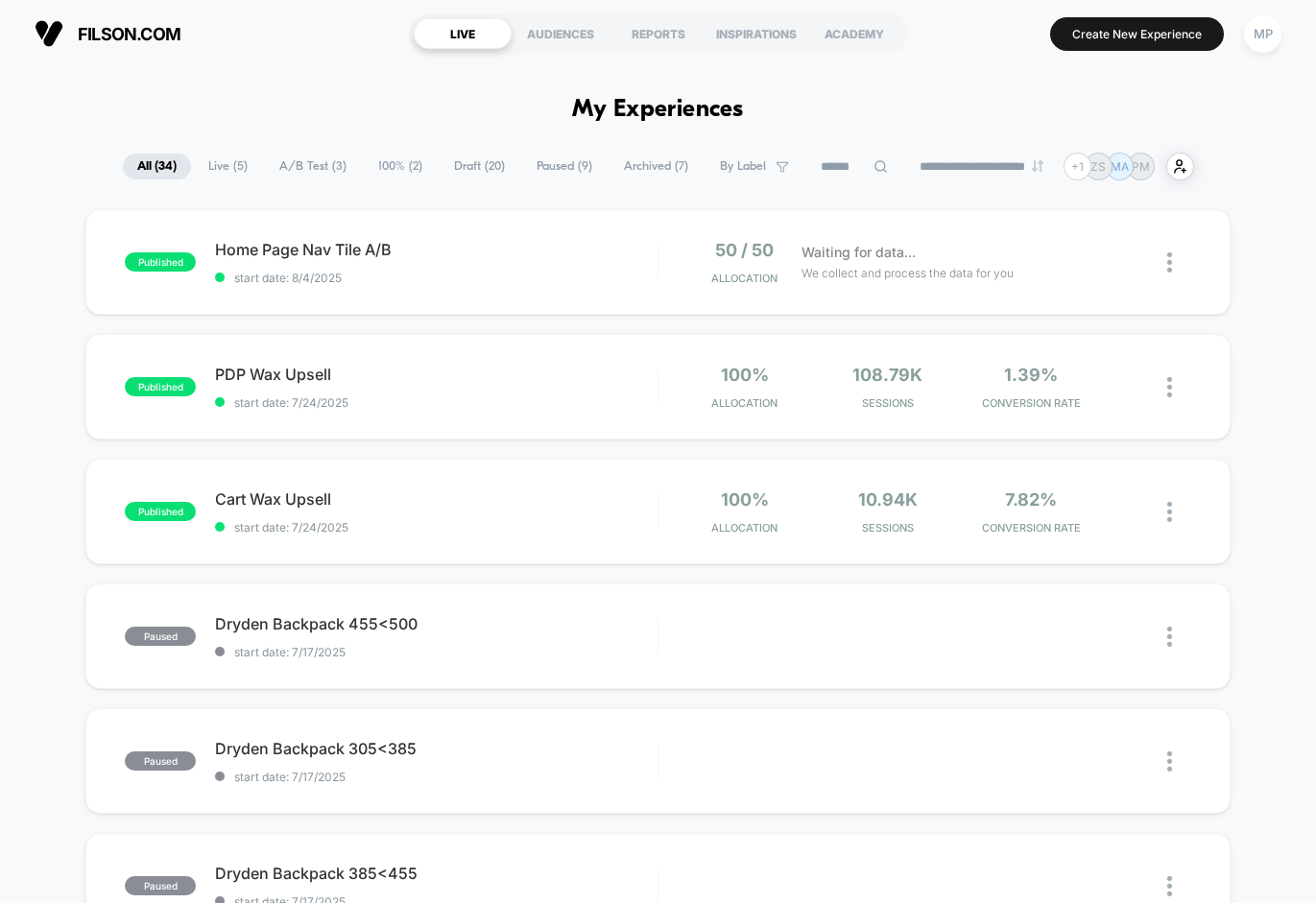 click on "MP" at bounding box center (1262, 34) 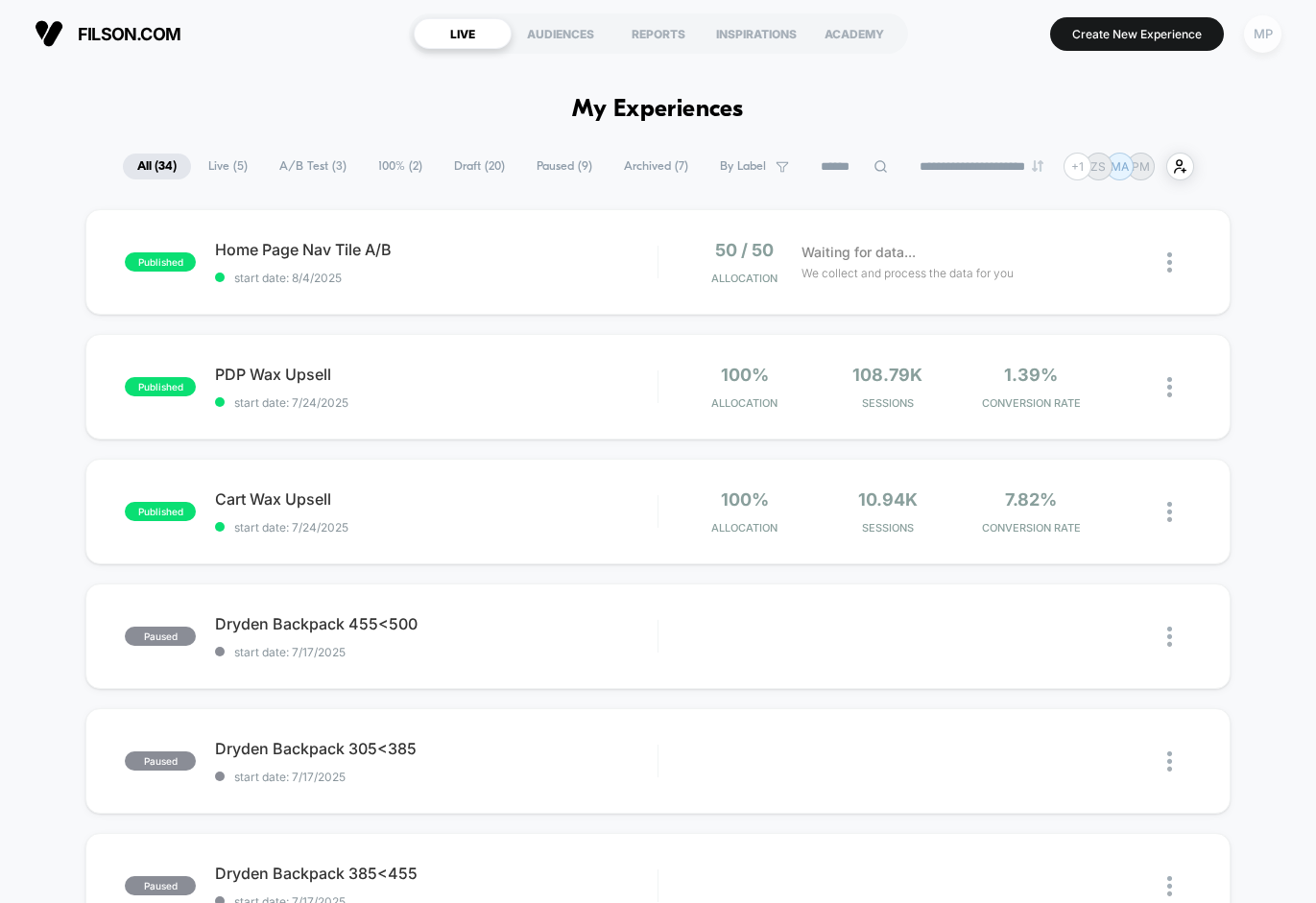 click on "MP" at bounding box center (1262, 34) 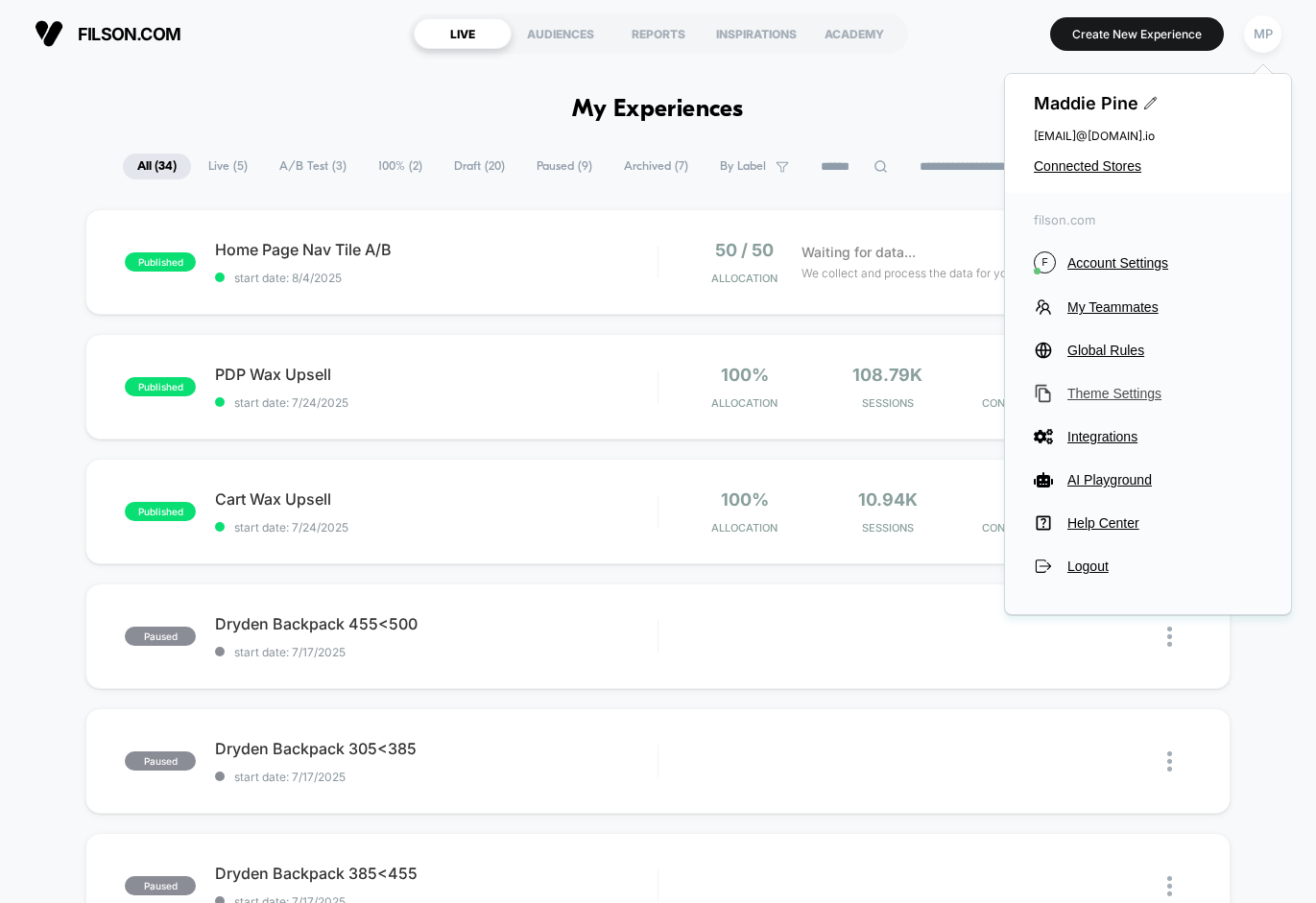 click on "Theme Settings" at bounding box center [1148, 393] 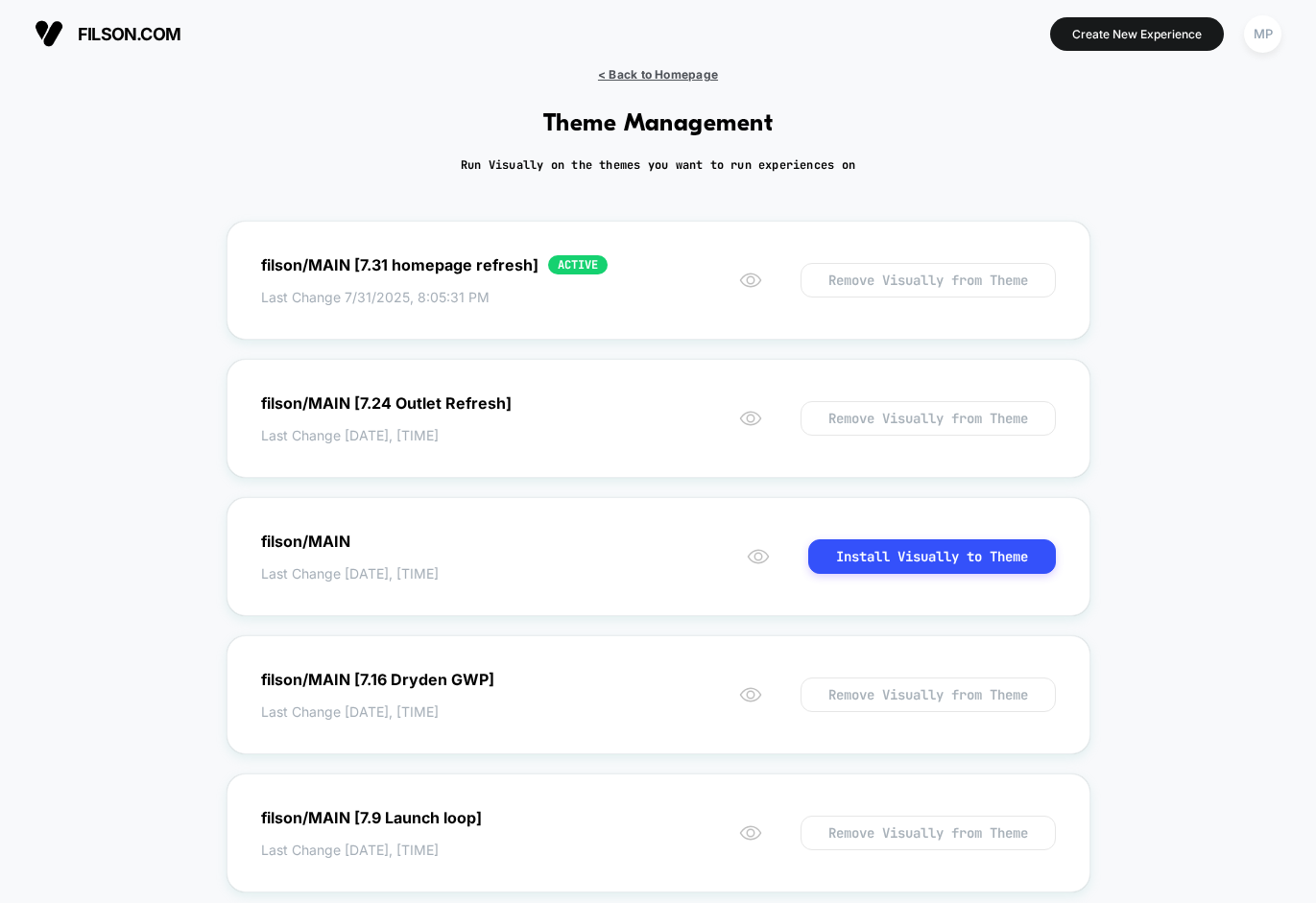 click on "< Back to Homepage" at bounding box center (658, 74) 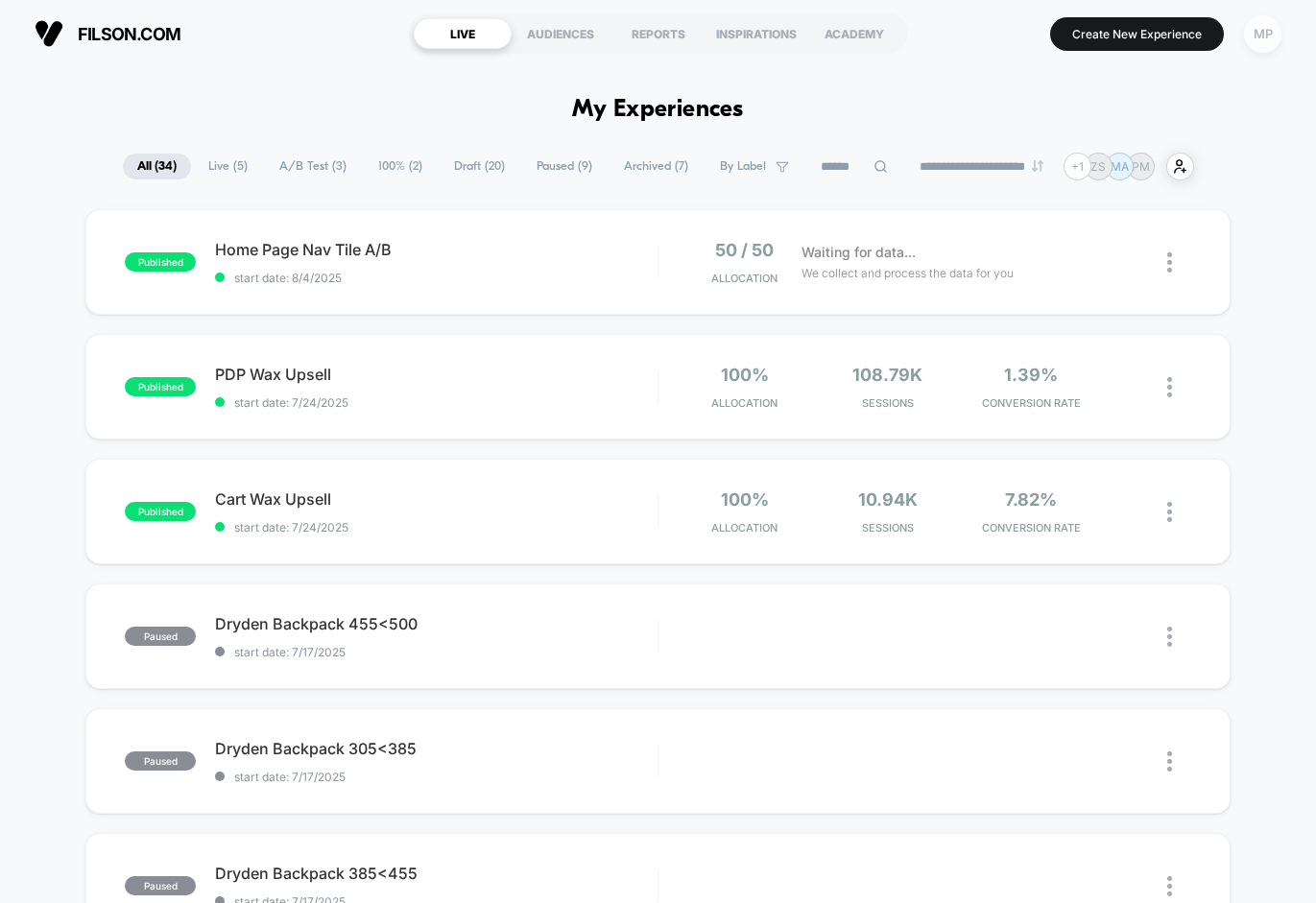 click on "MP" at bounding box center [1262, 34] 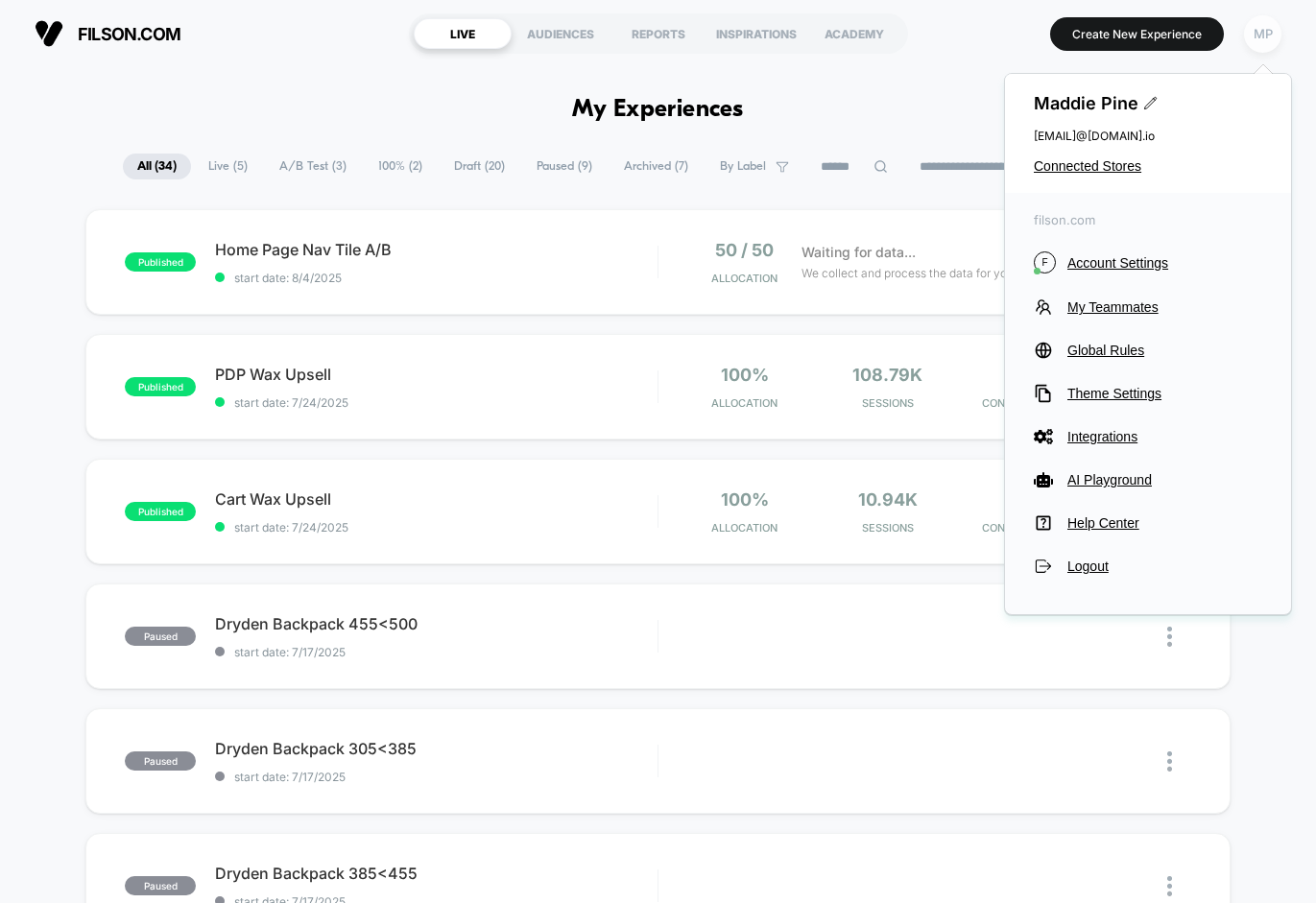 type 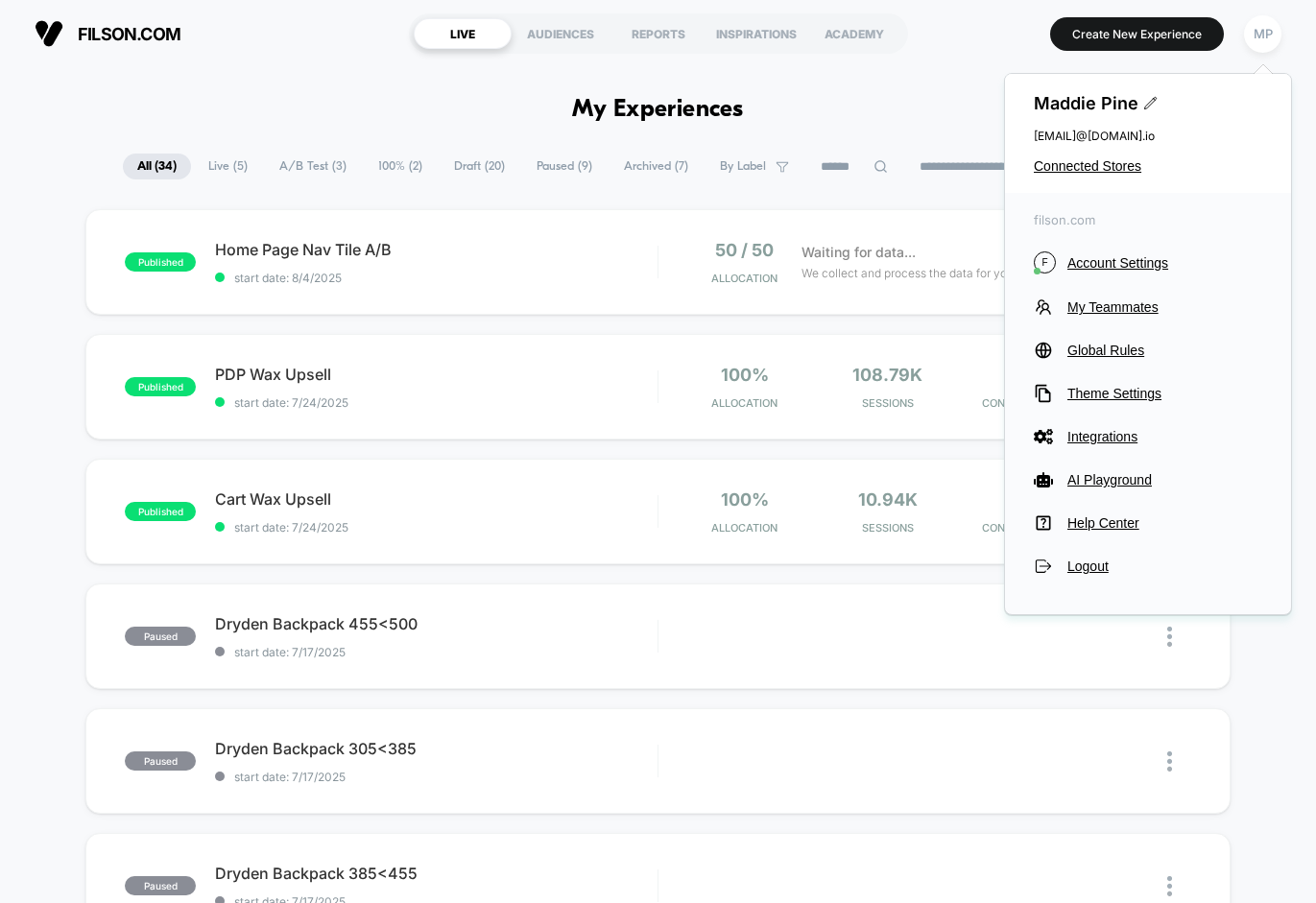 click on "Create New Experience MP" at bounding box center (1105, 34) 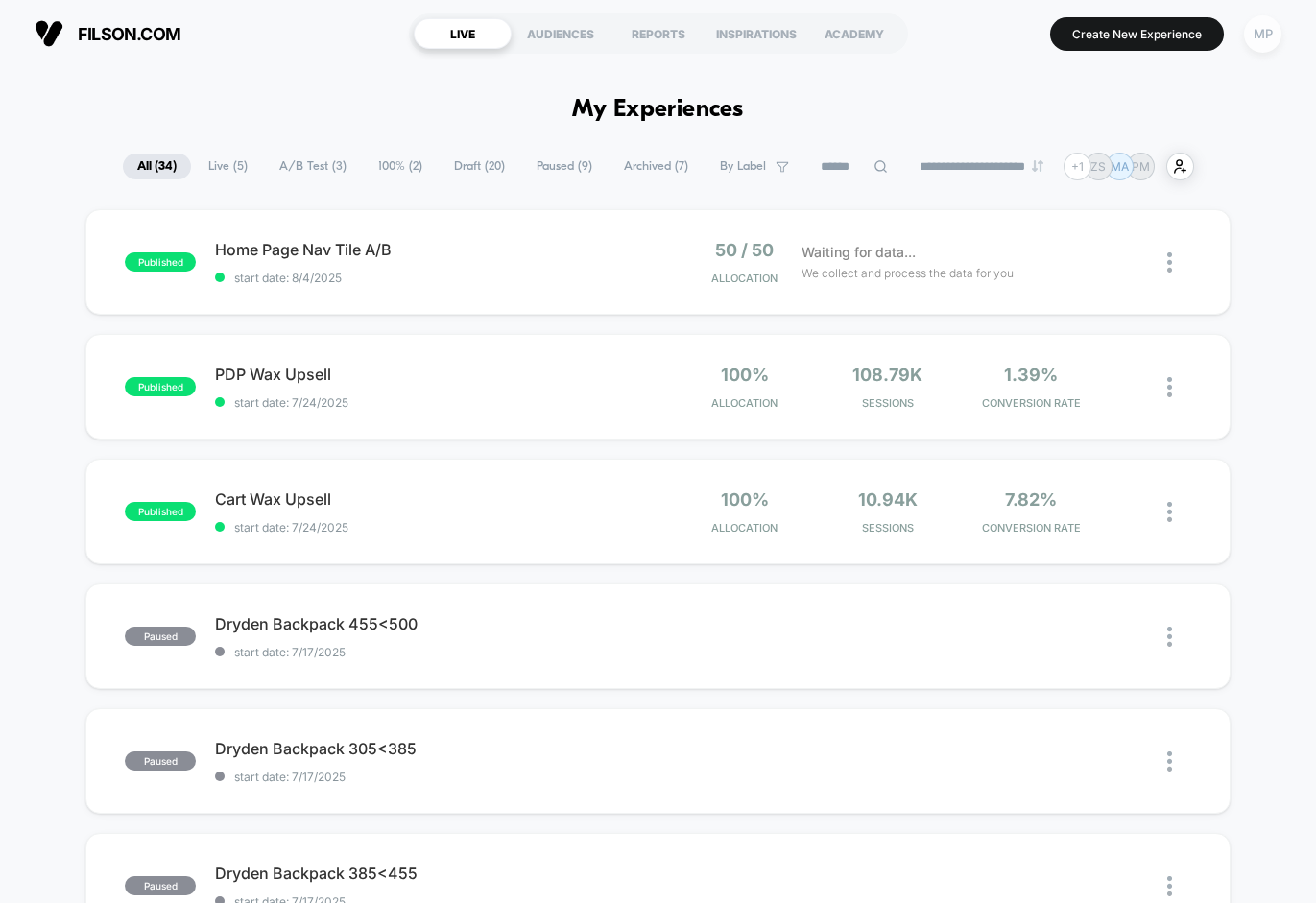 click on "MP" at bounding box center (1262, 34) 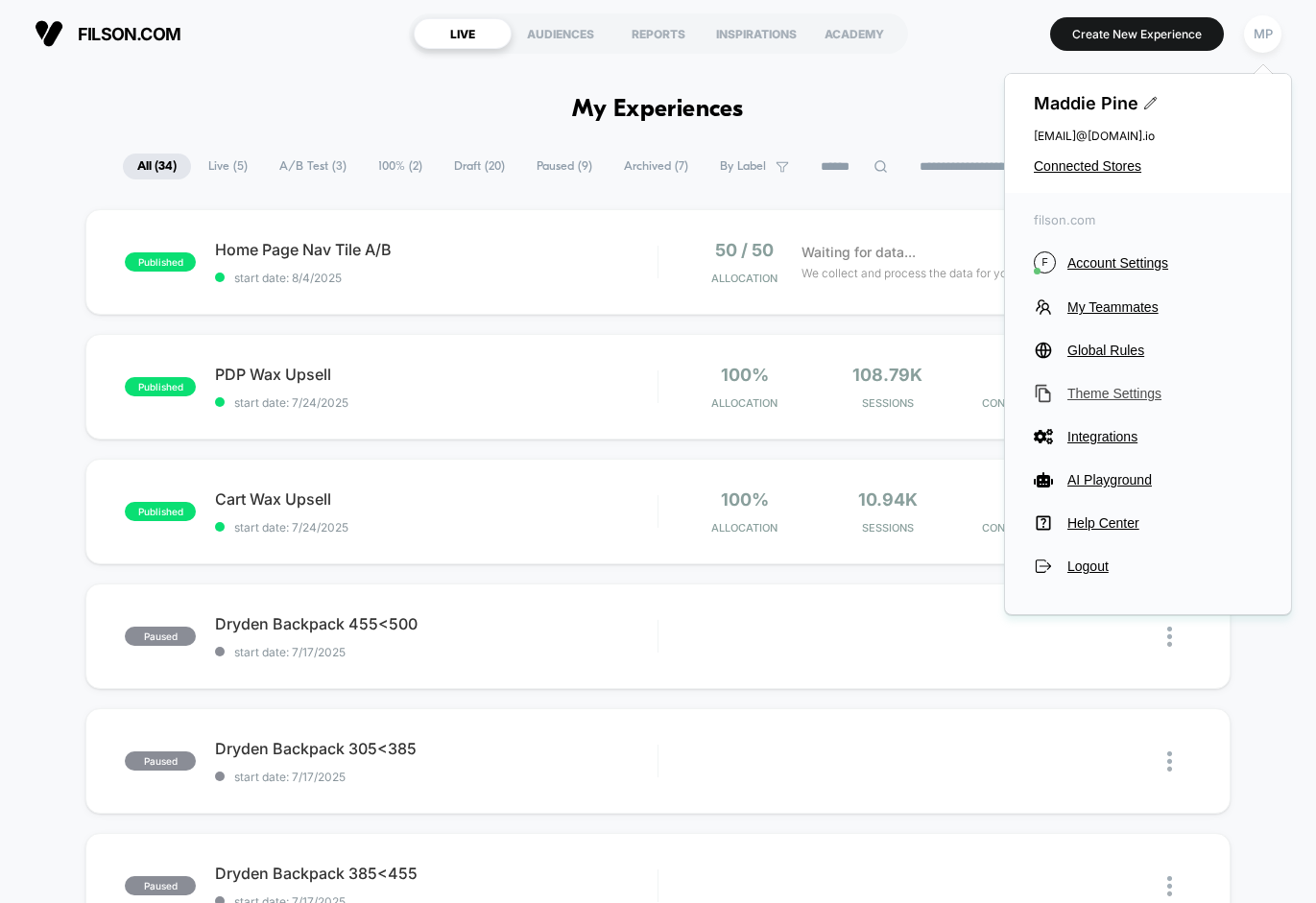 click on "Theme Settings" at bounding box center [1148, 393] 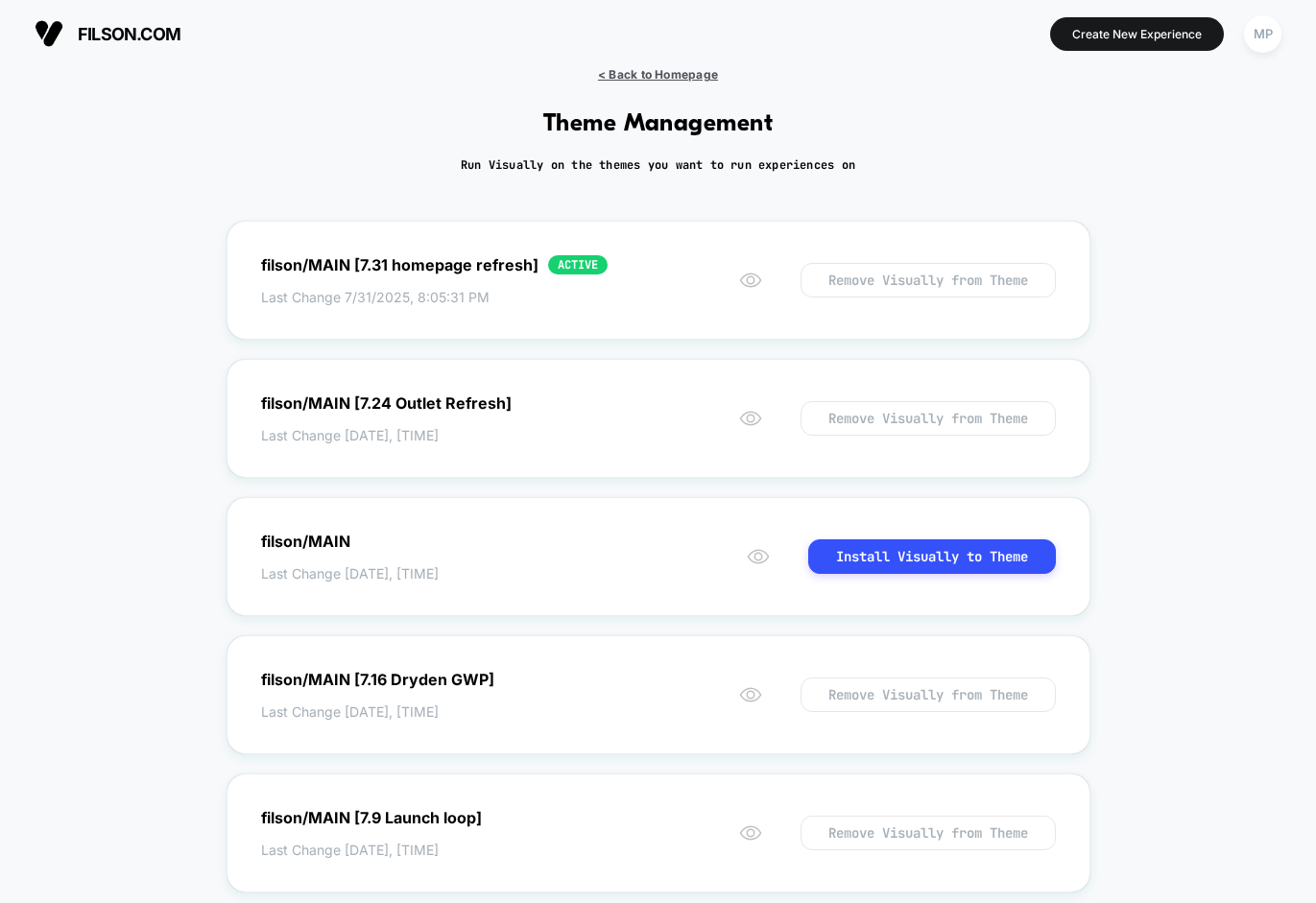 click on "< Back to Homepage" at bounding box center [658, 74] 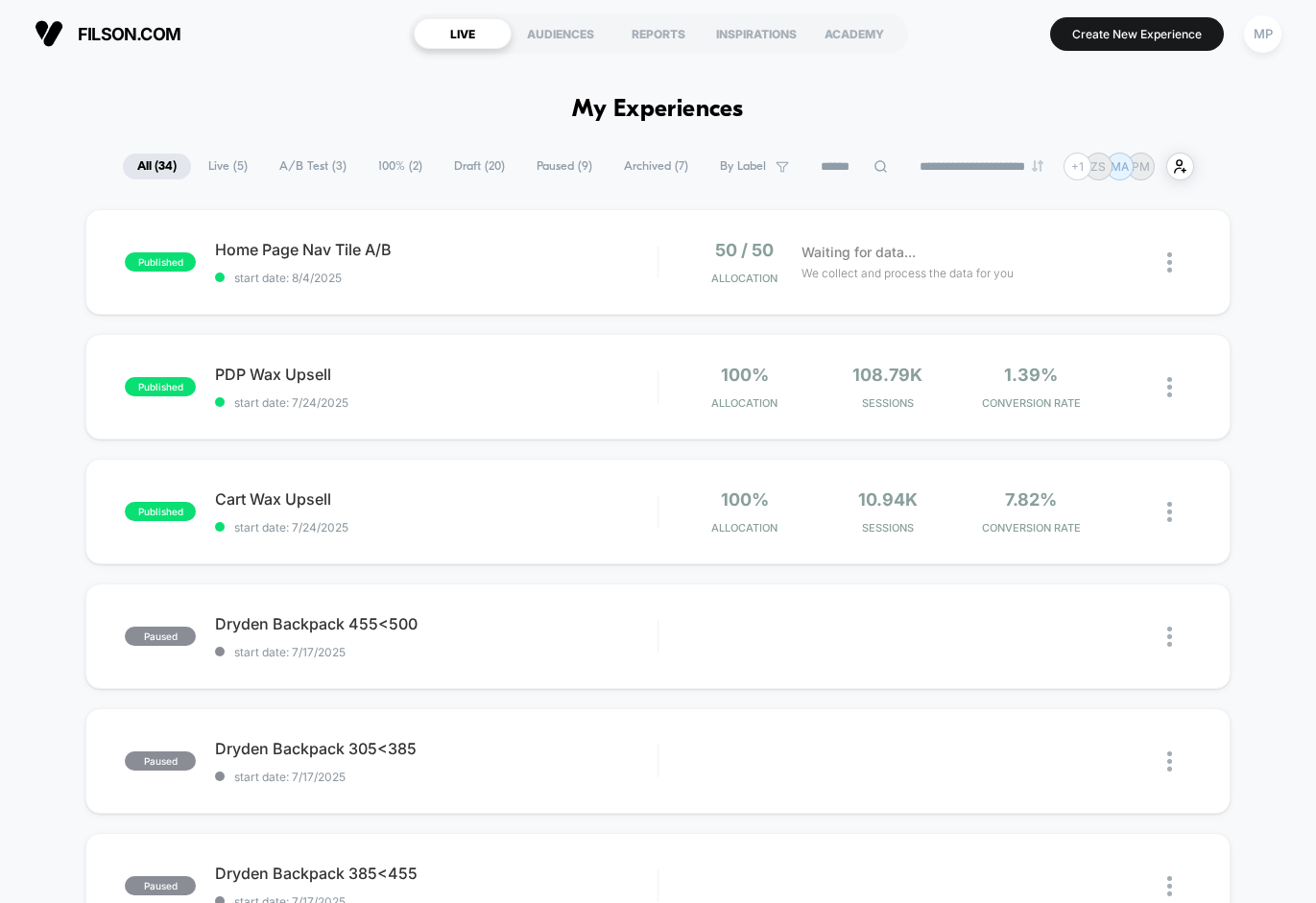 click on "A/B Test ( 3 )" at bounding box center (313, 166) 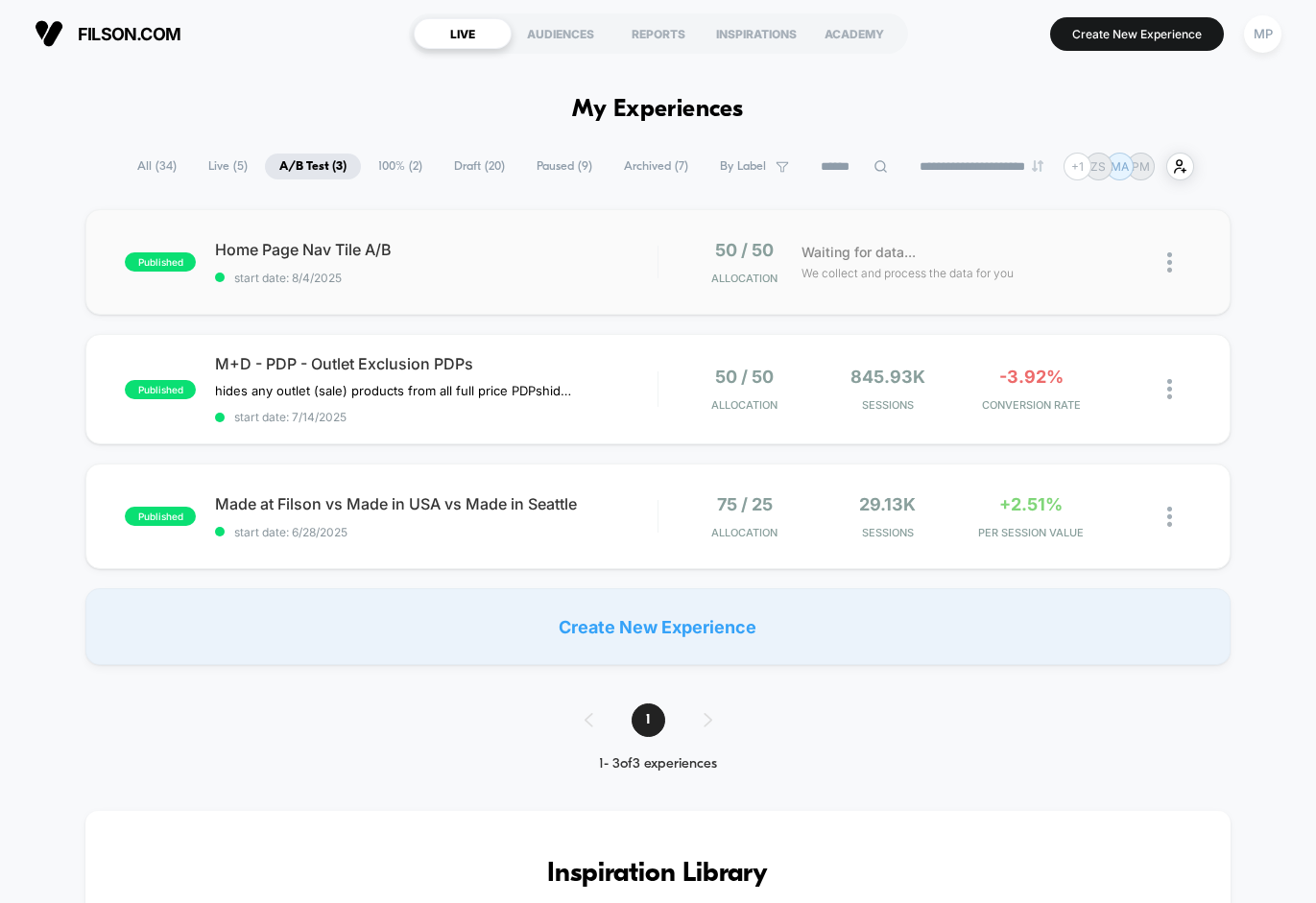click on "published Home Page Nav Tile A/B start date: 8/4/2025 50 / 50 Allocation Waiting for data... We collect and process the data for you" at bounding box center (658, 262) 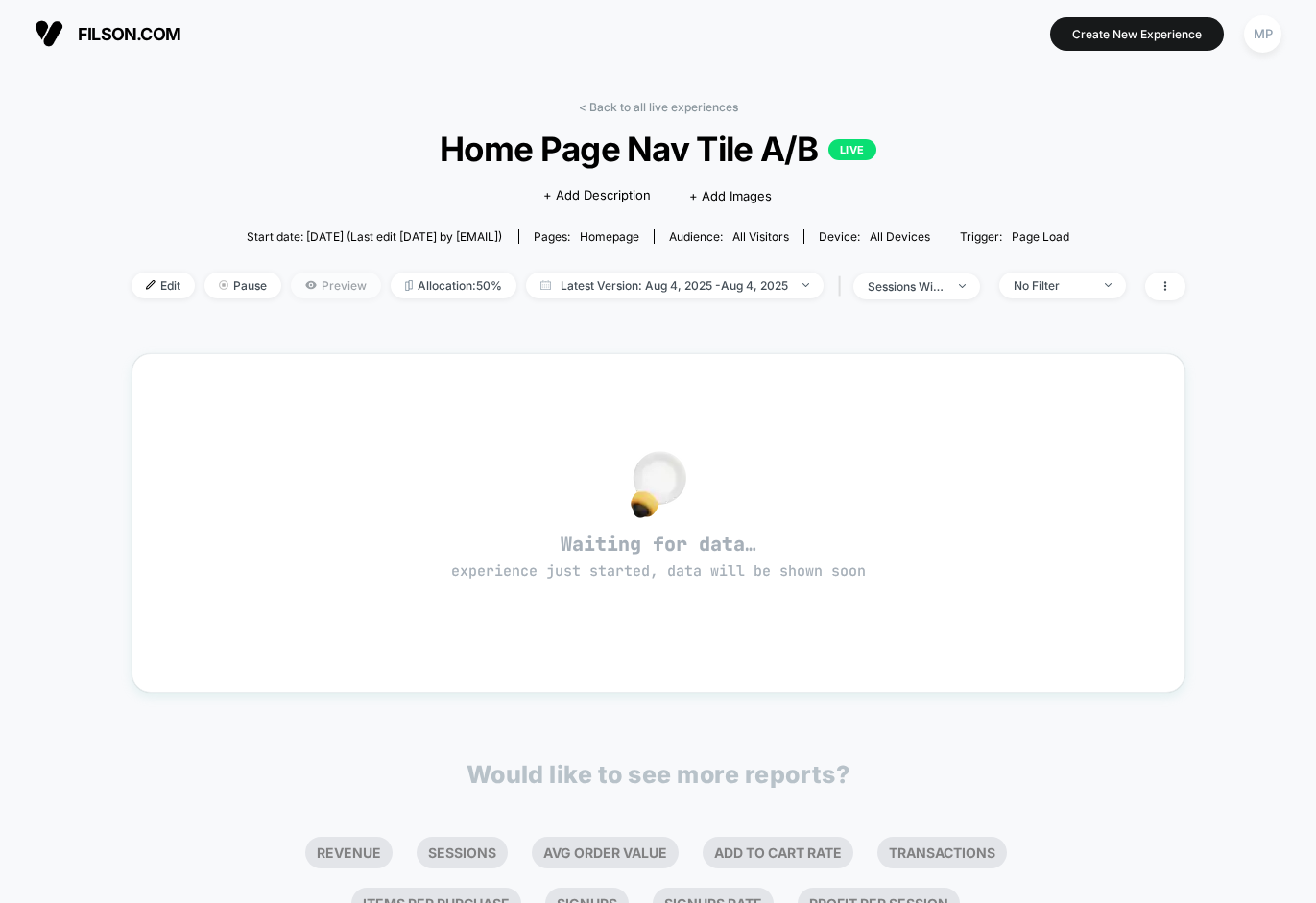 click on "Preview" at bounding box center (336, 285) 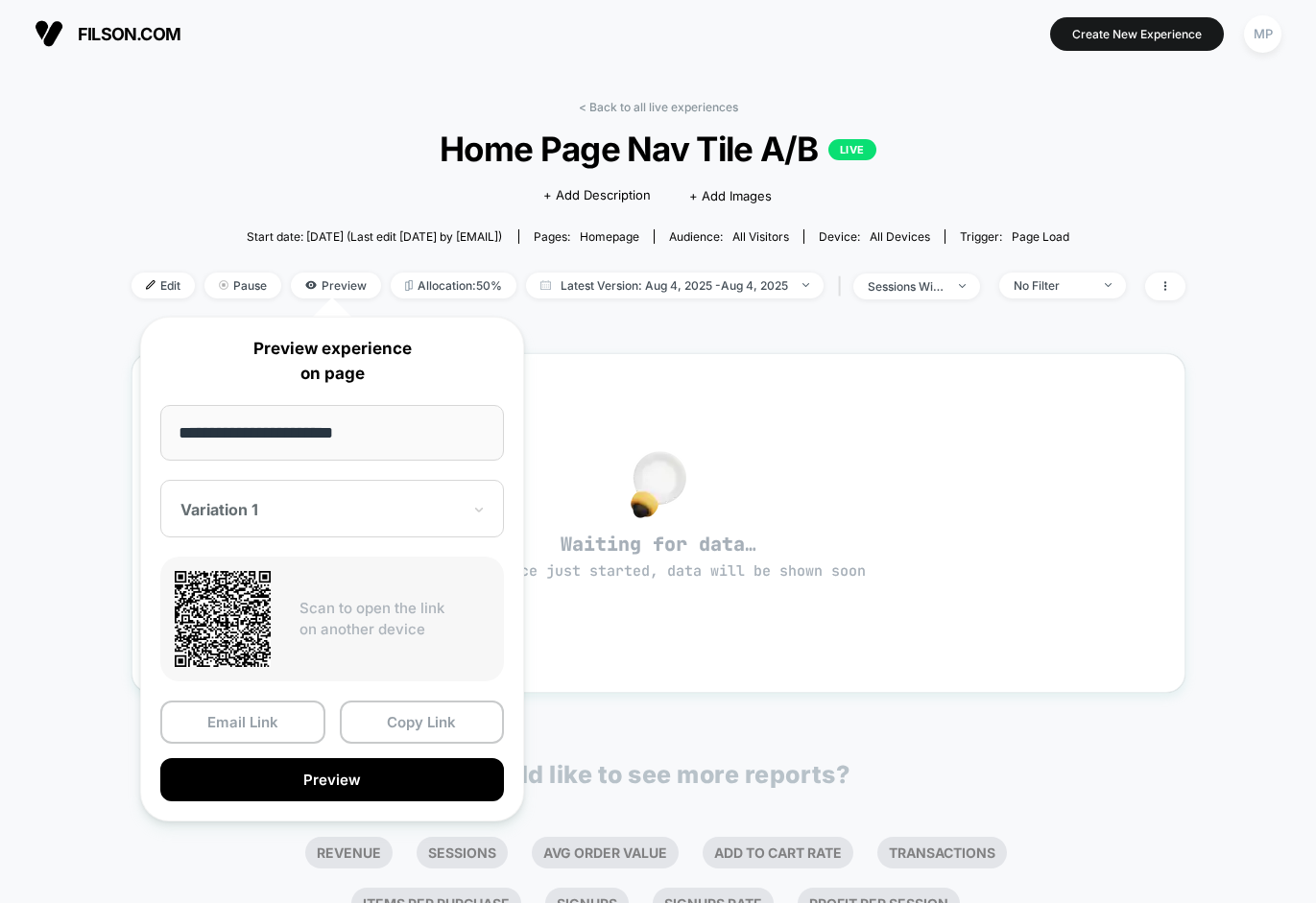 click on "< Back to all live experiences  Home Page Nav Tile A/B LIVE Click to edit experience details + Add Description + Add Images Start date: 8/4/2025 (Last edit 8/4/2025 by peter.maple@filson.com) Pages: homepage Audience: All Visitors Device: all devices Trigger: Page Load Edit Pause  Preview Allocation:  50% Latest Version:     Aug 4, 2025    -    Aug 4, 2025 |   sessions with impression   No Filter" at bounding box center (658, 212) 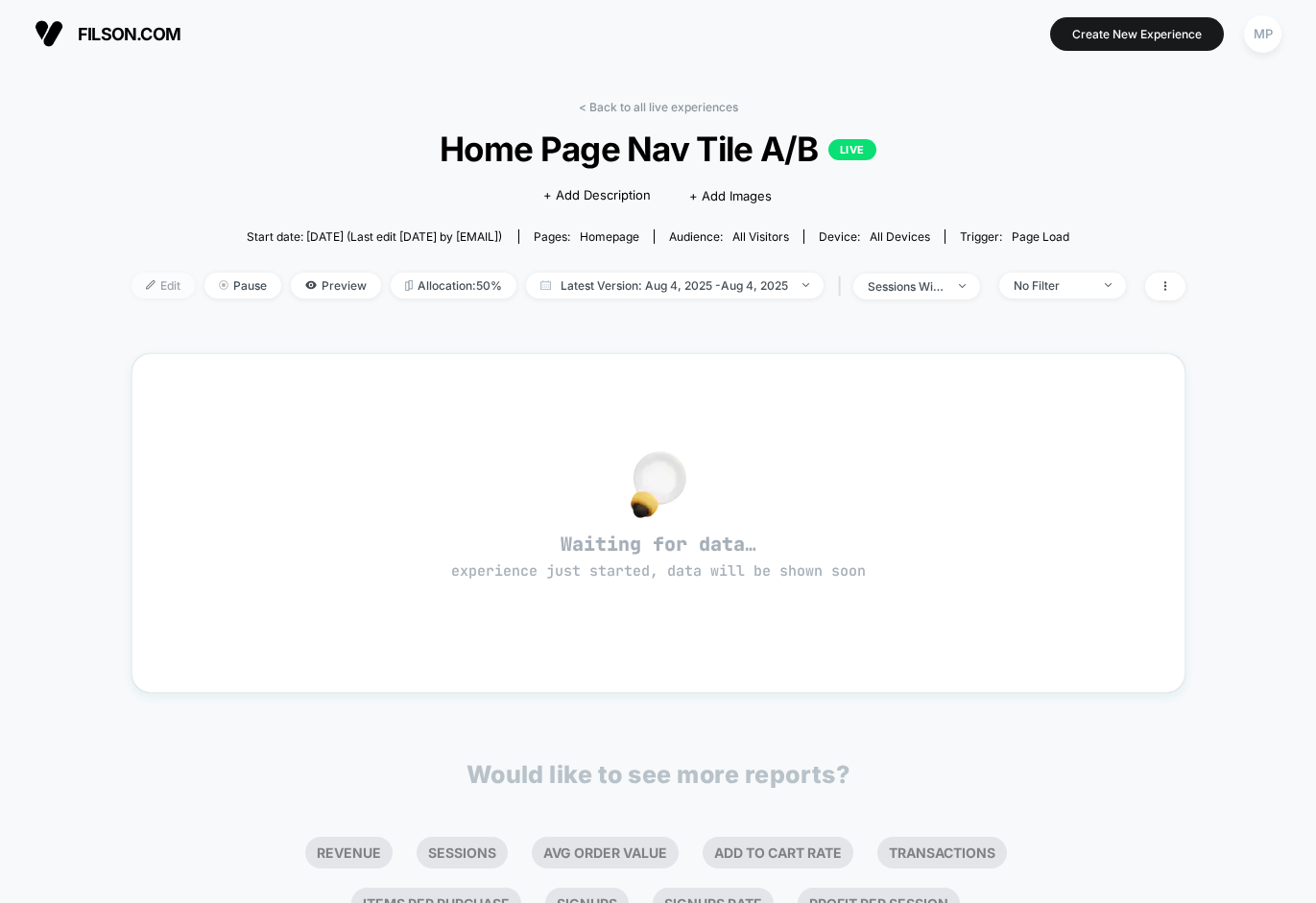 click on "Edit" at bounding box center (163, 285) 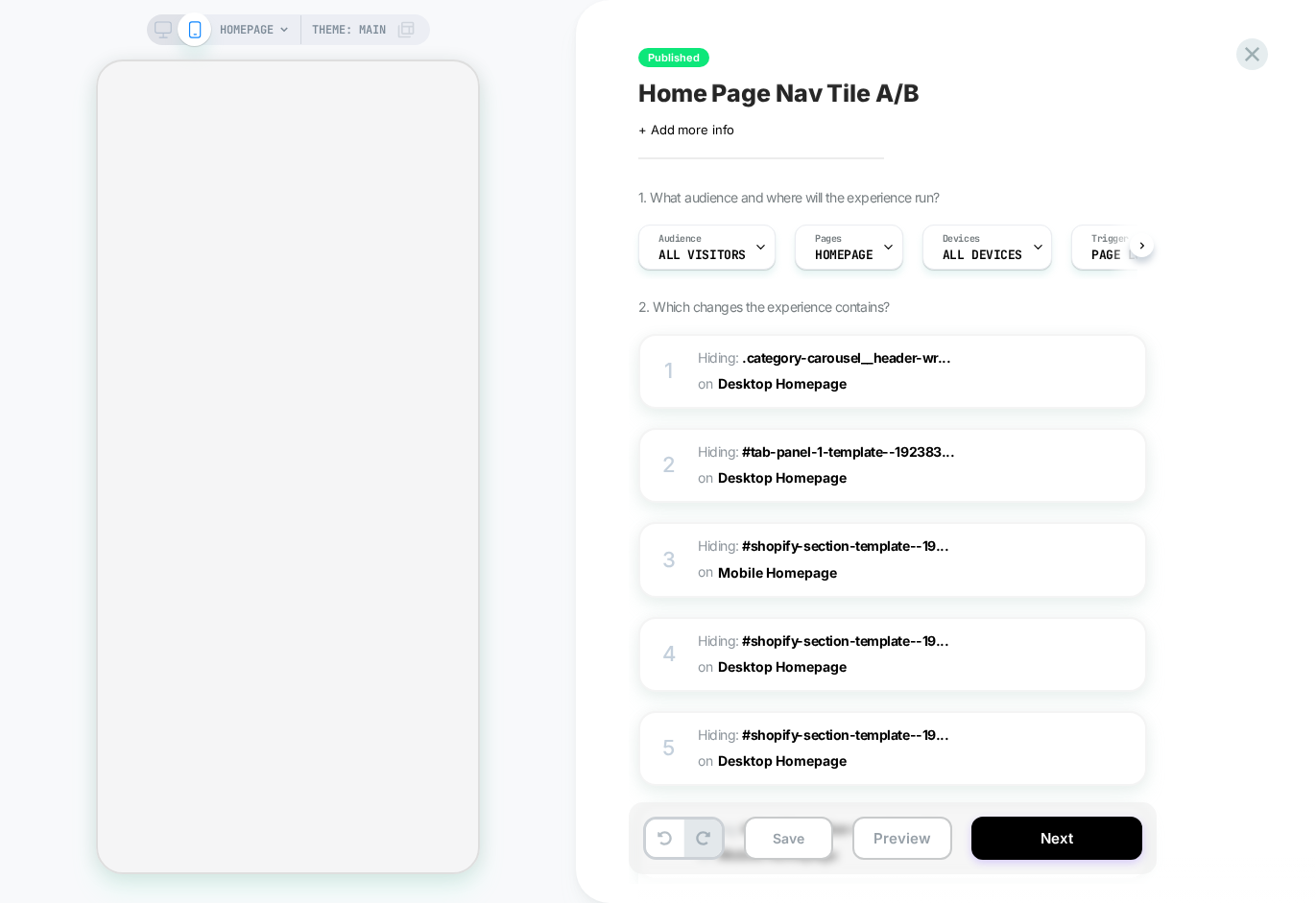 scroll, scrollTop: 0, scrollLeft: 1, axis: horizontal 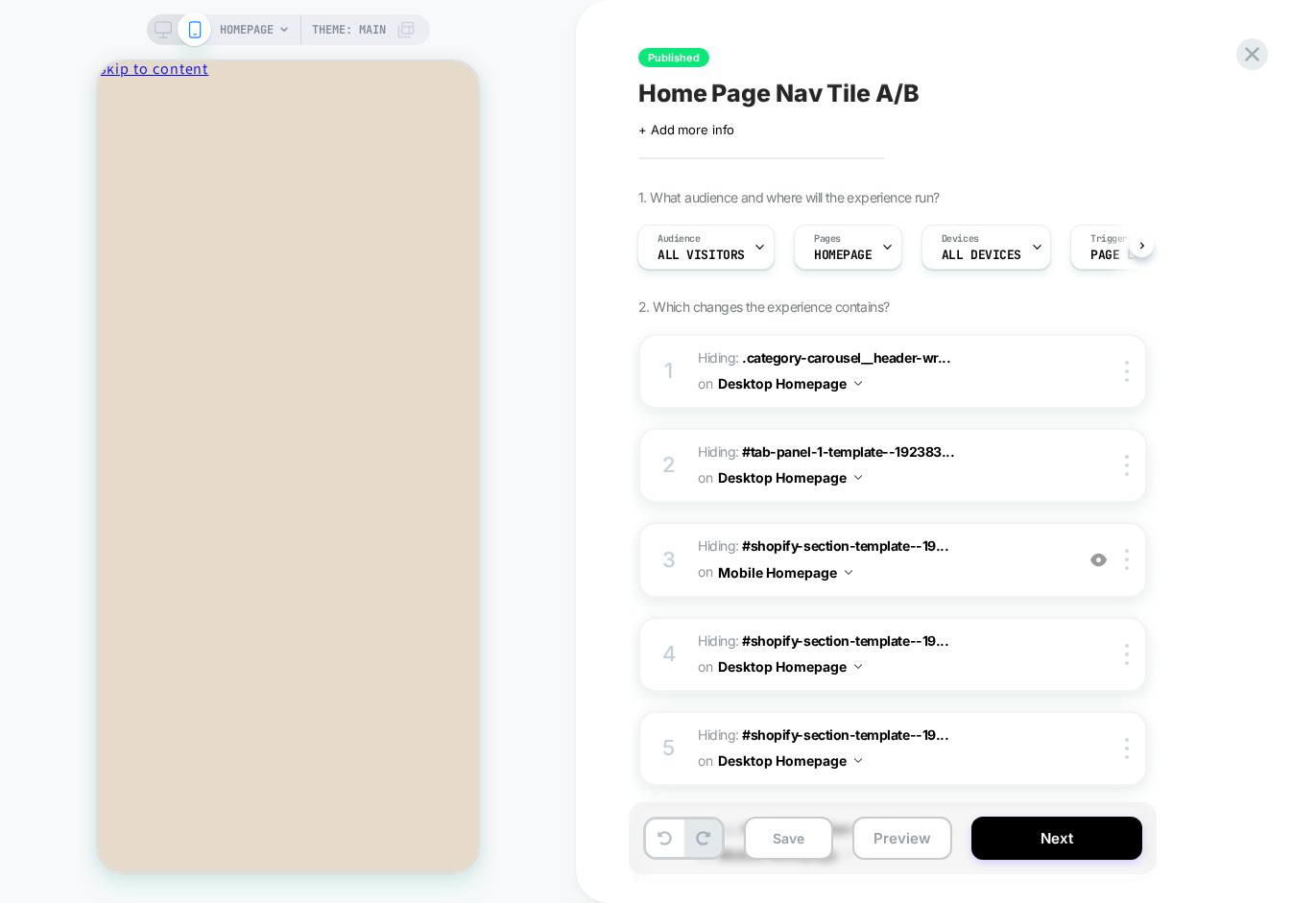 click on "Theme: MAIN" at bounding box center (348, 30) 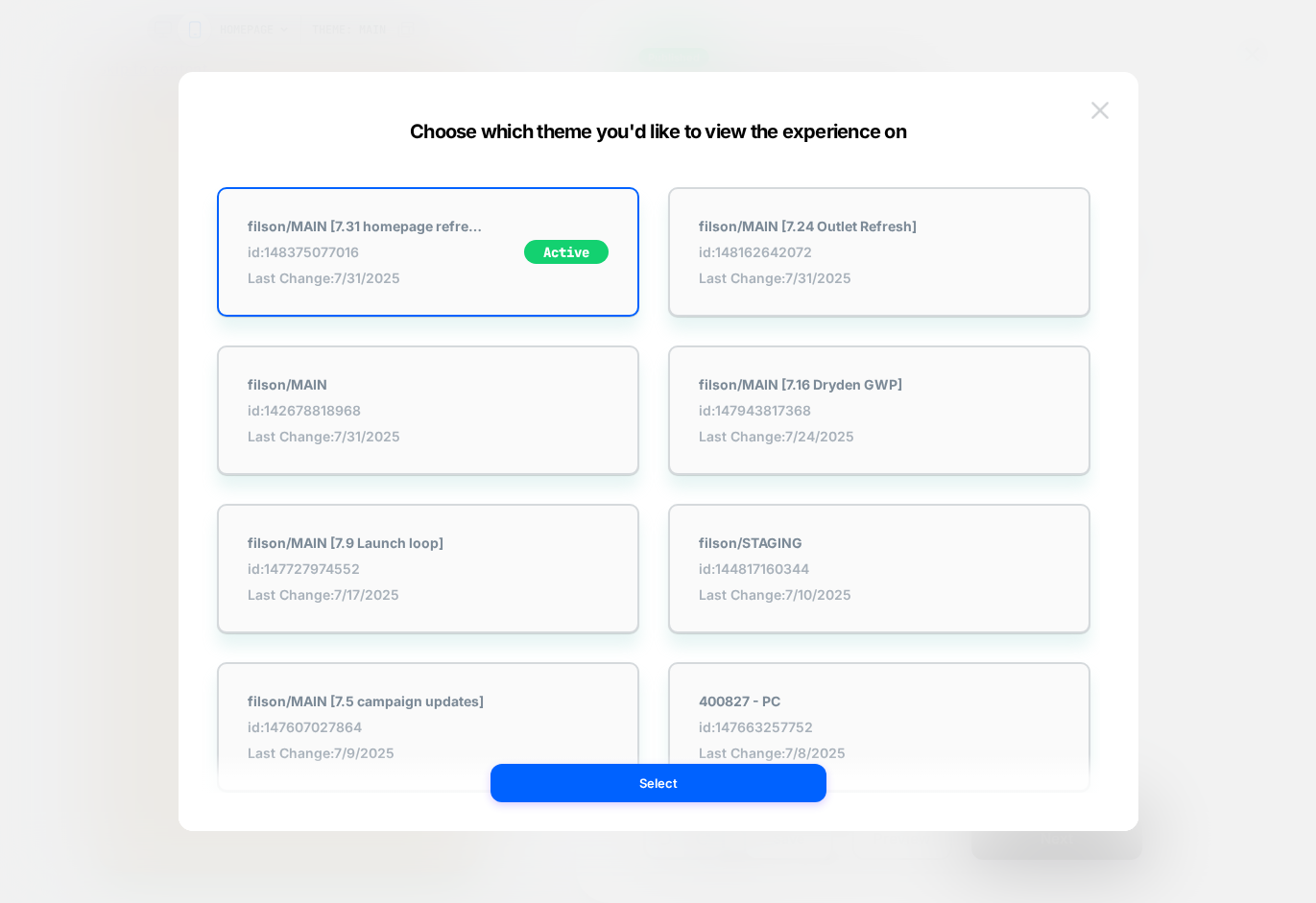 click at bounding box center (1100, 109) 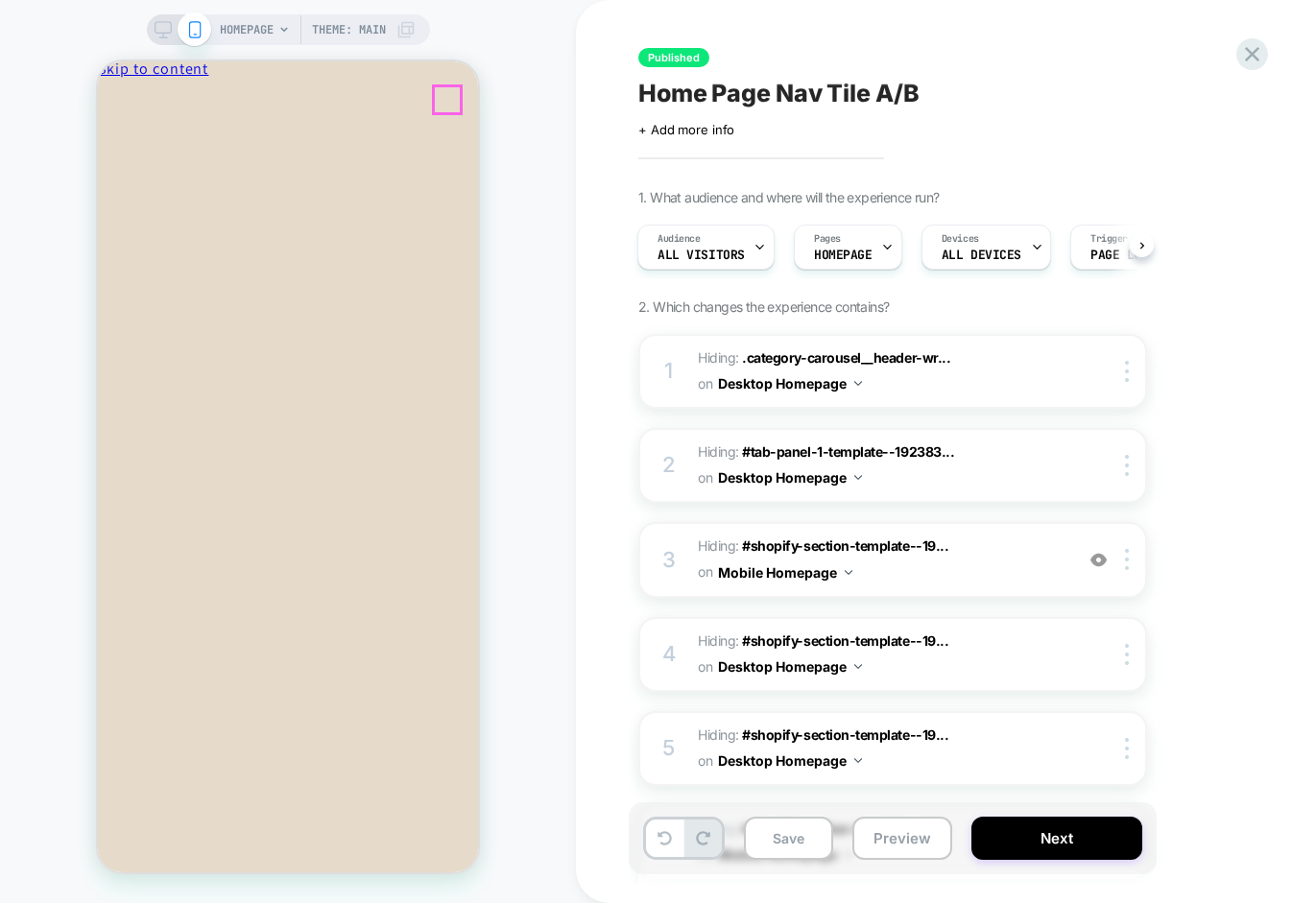 click at bounding box center (181, 102) 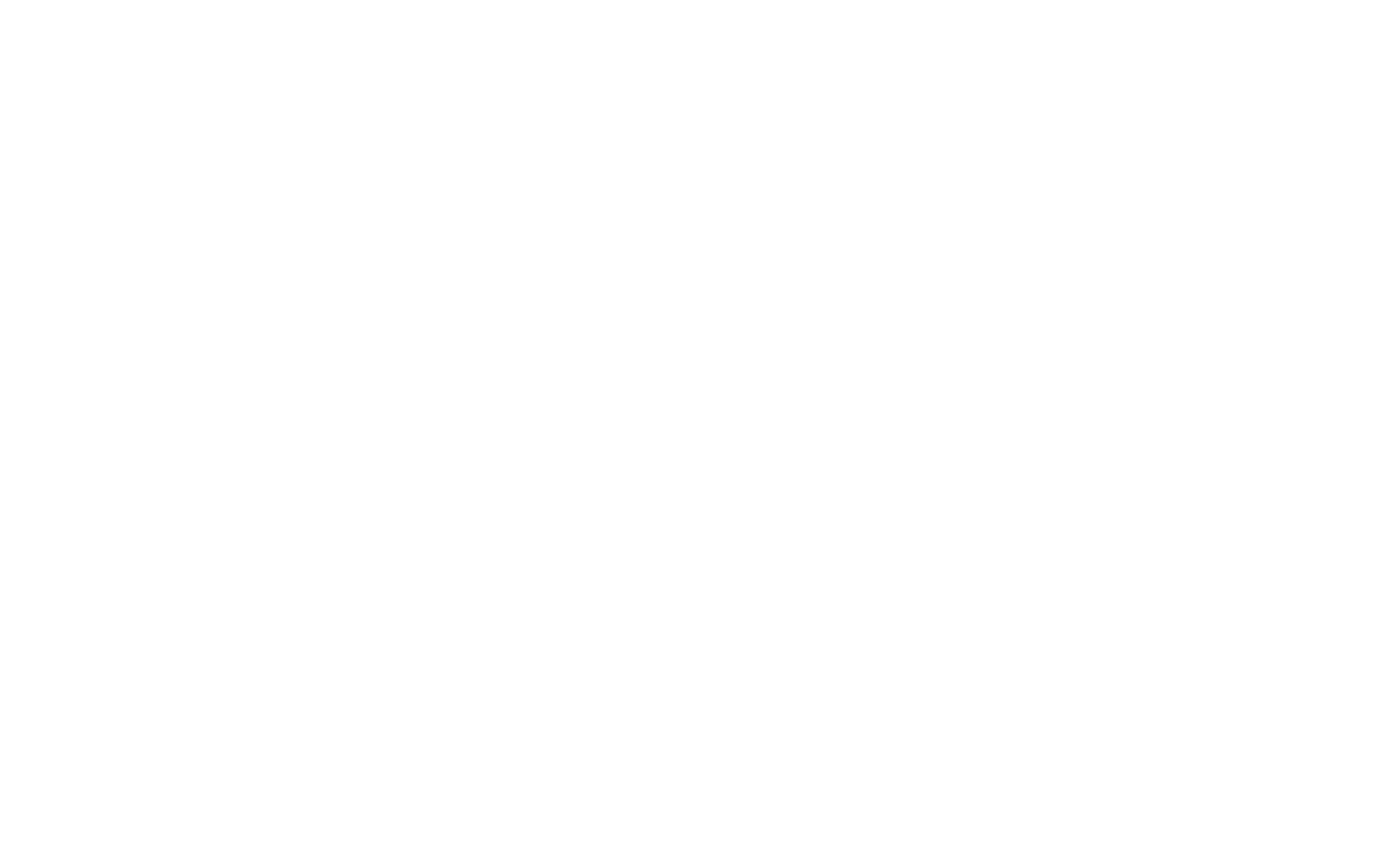 scroll, scrollTop: 0, scrollLeft: 0, axis: both 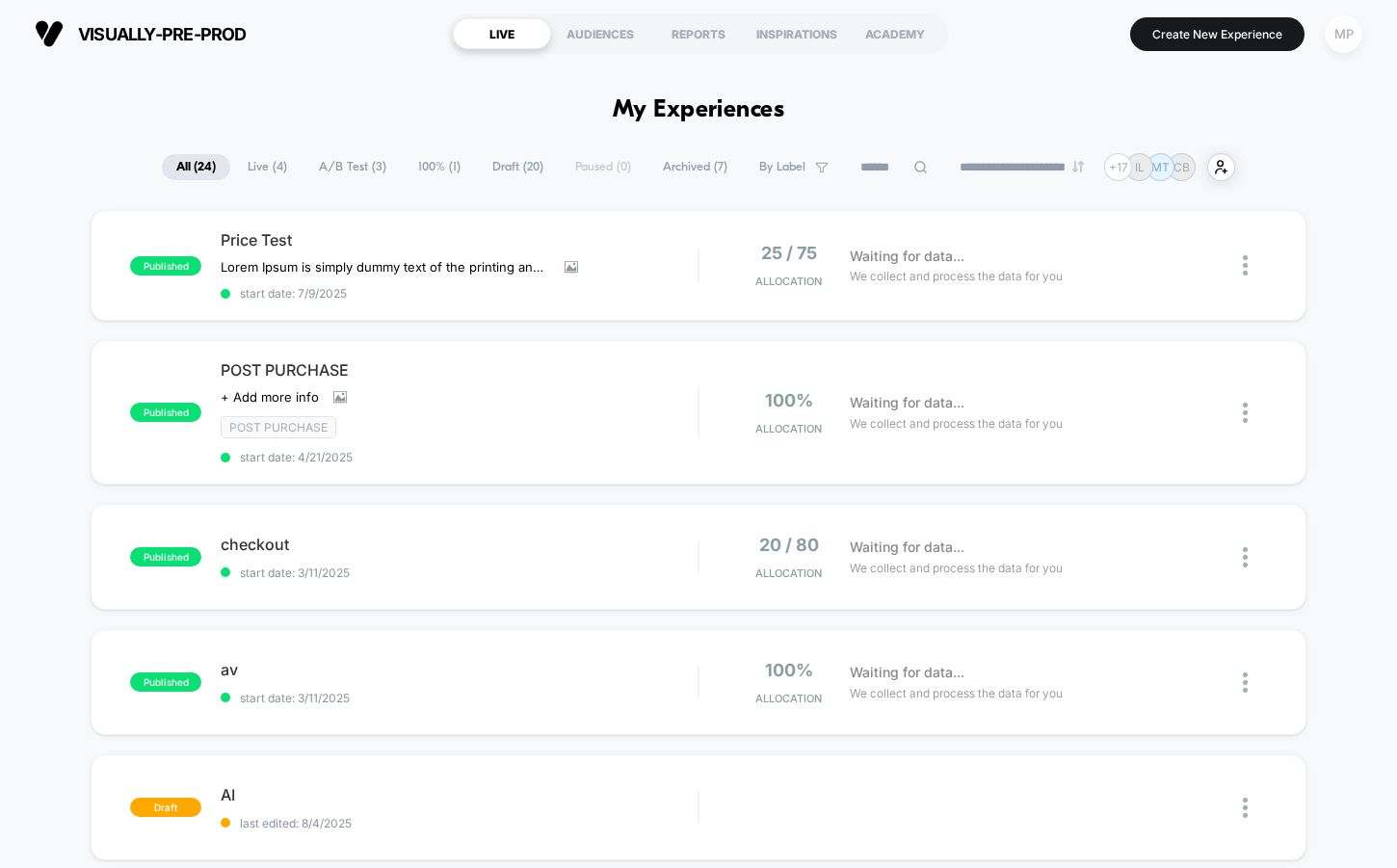 click on "MP" at bounding box center [1343, 34] 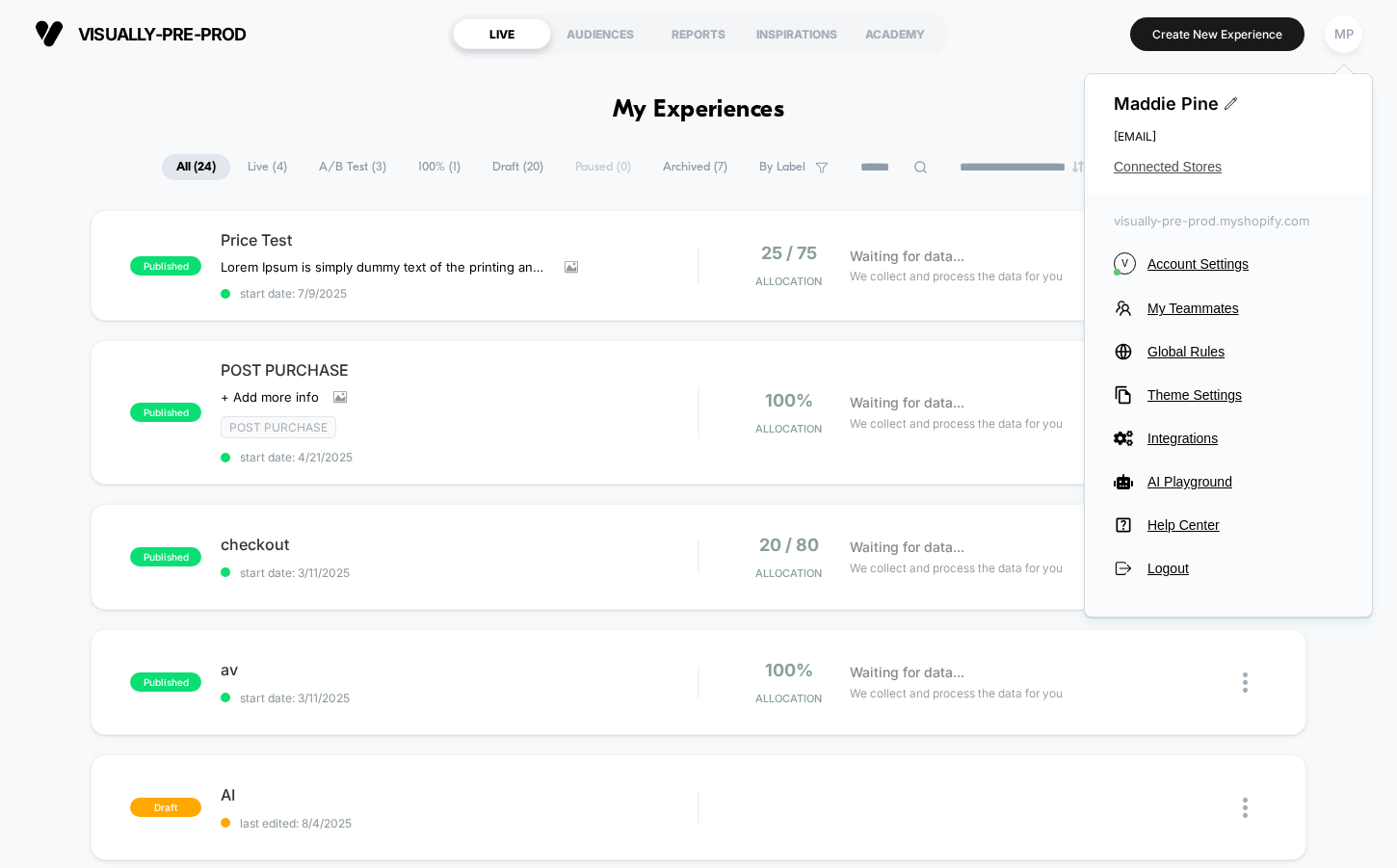 click on "Connected Stores" at bounding box center (1228, 167) 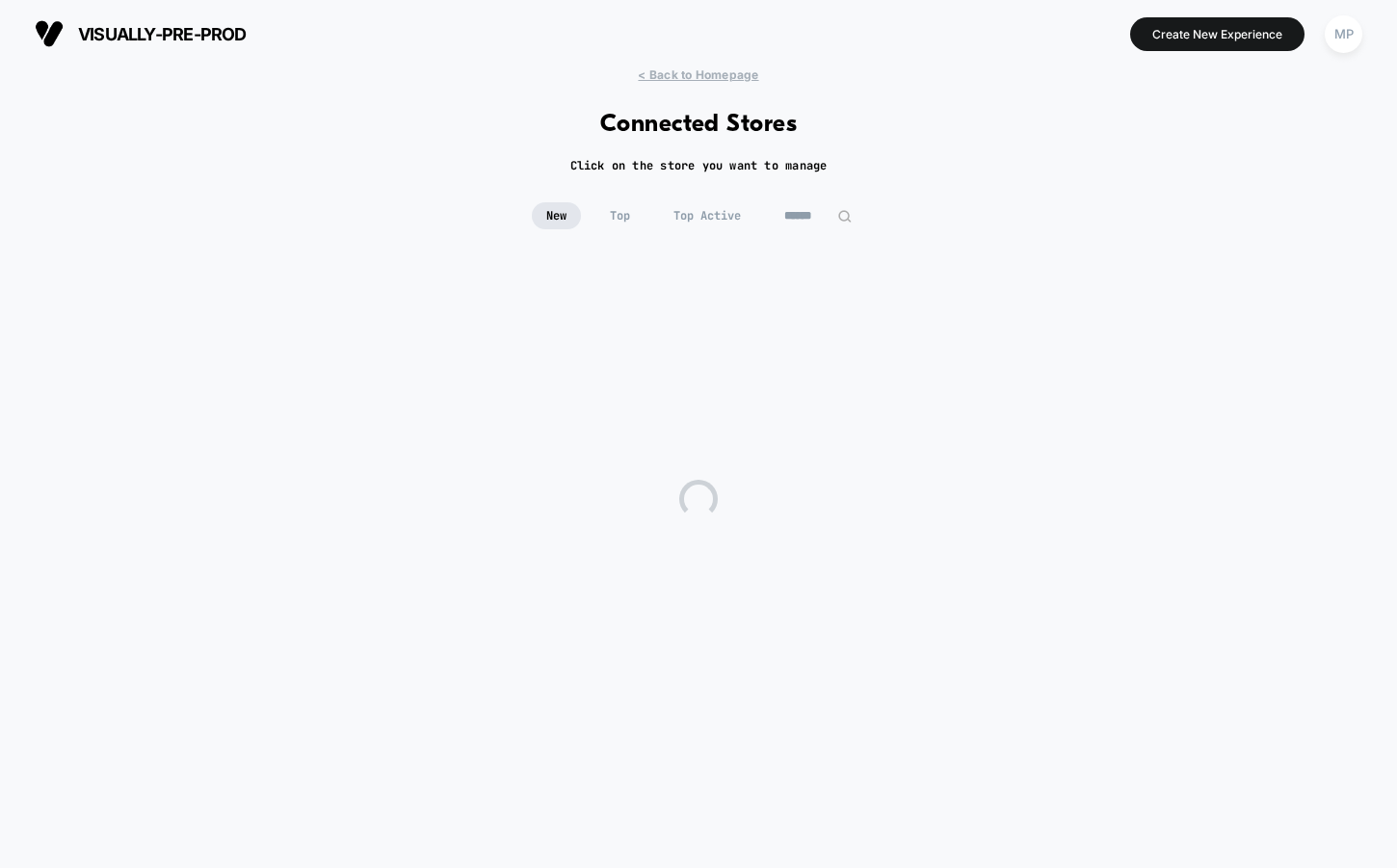 click at bounding box center [818, 216] 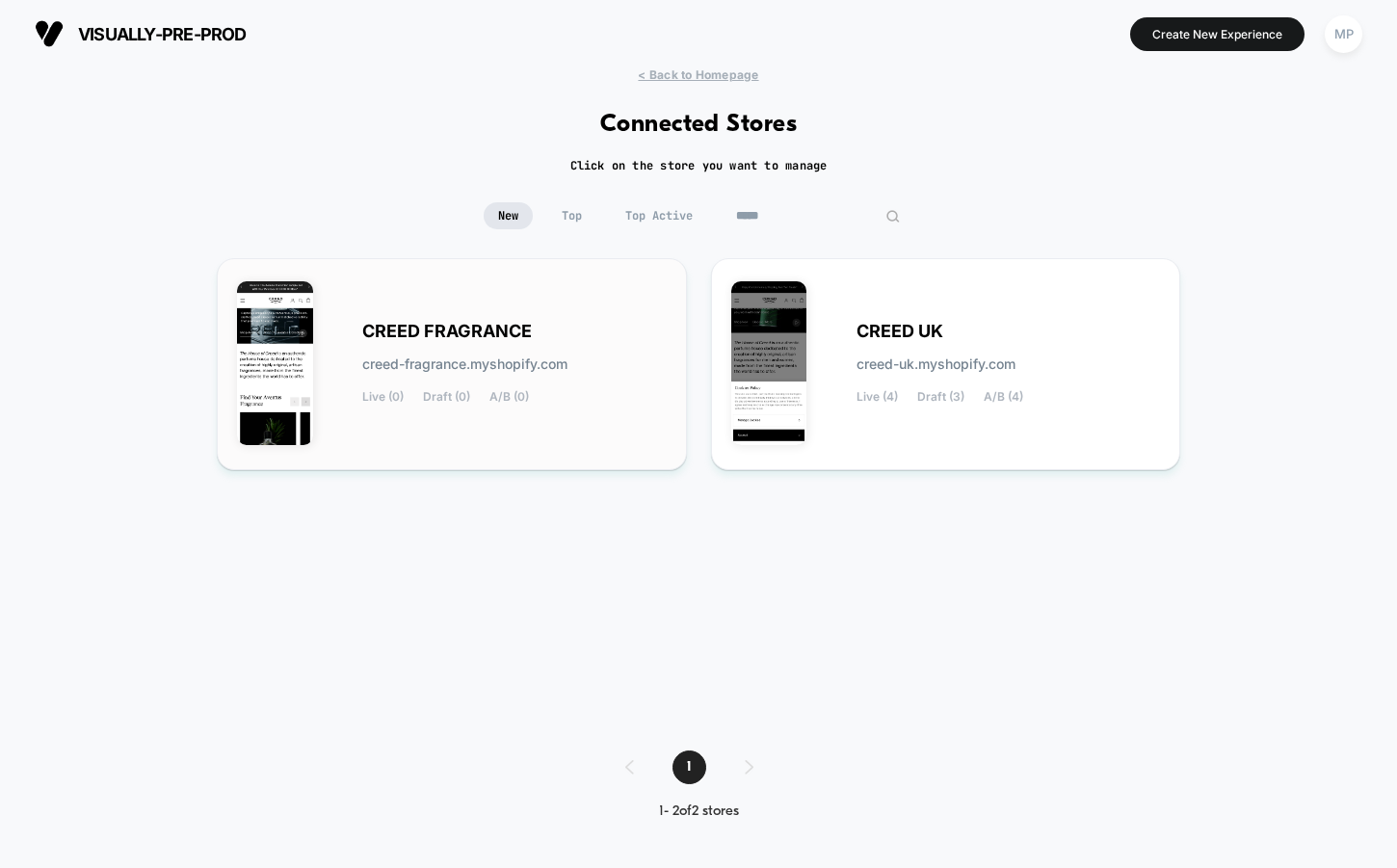 type on "*****" 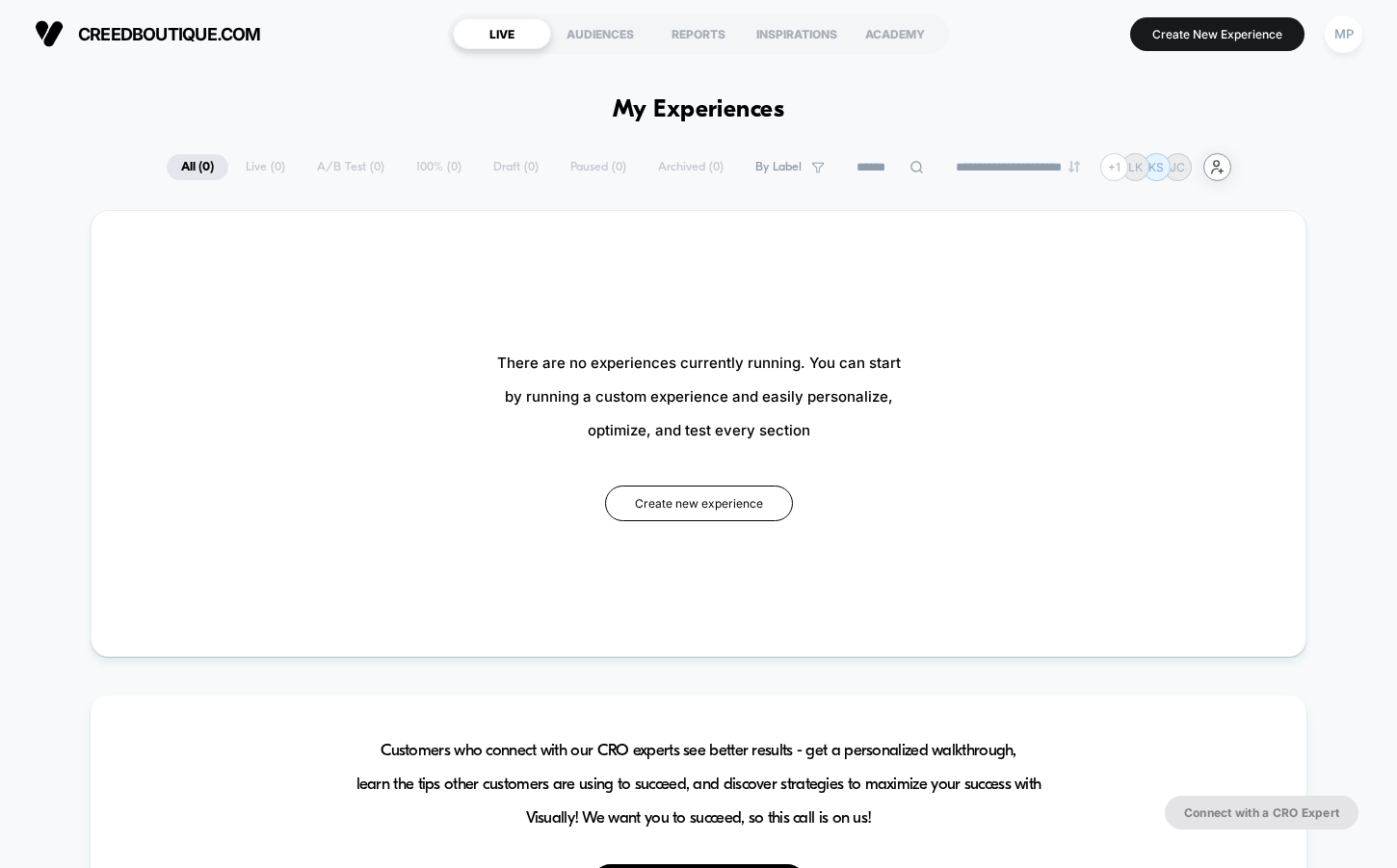 click on "user-plus-alt-1-svgrepo-com" 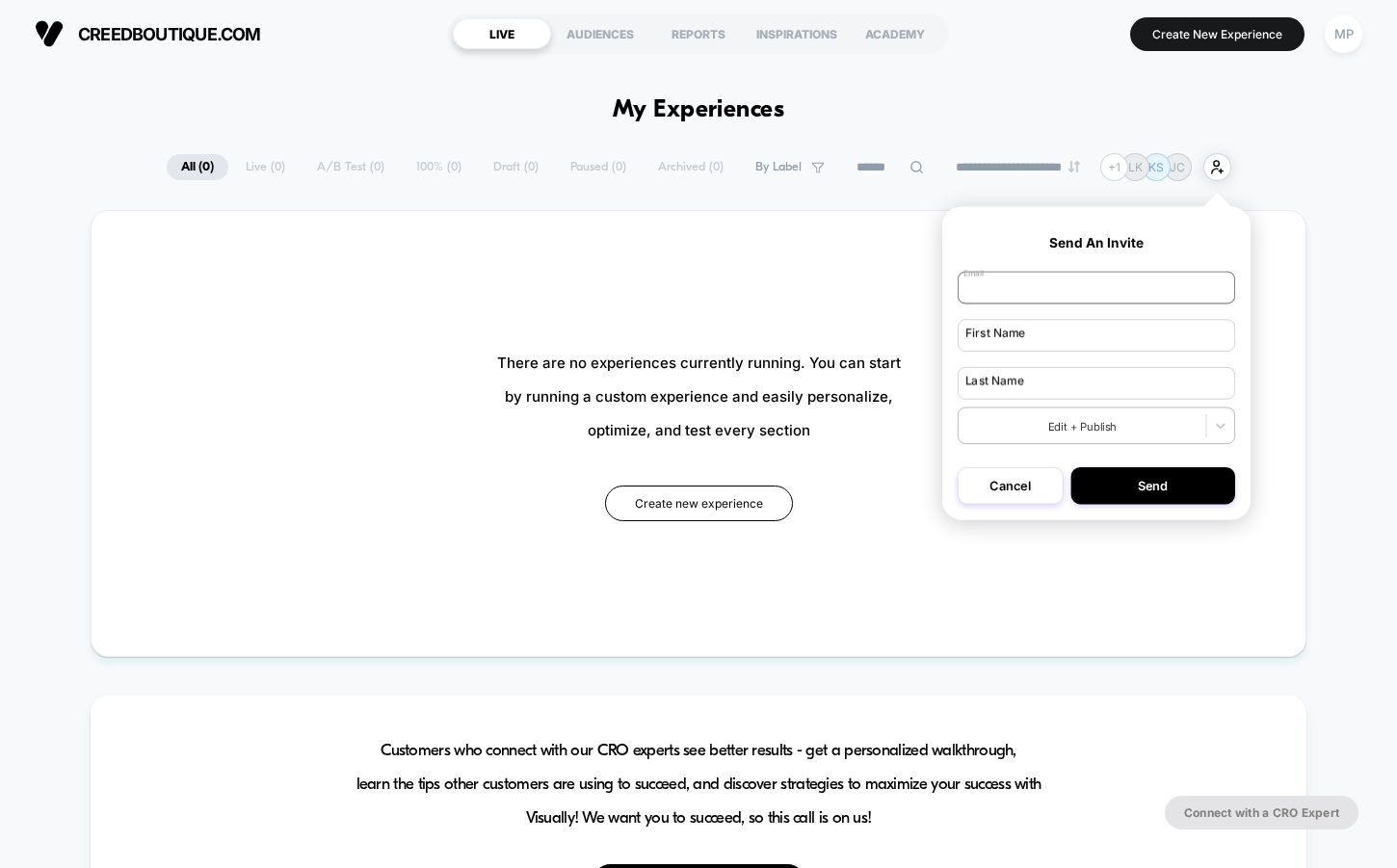 click at bounding box center [1096, 288] 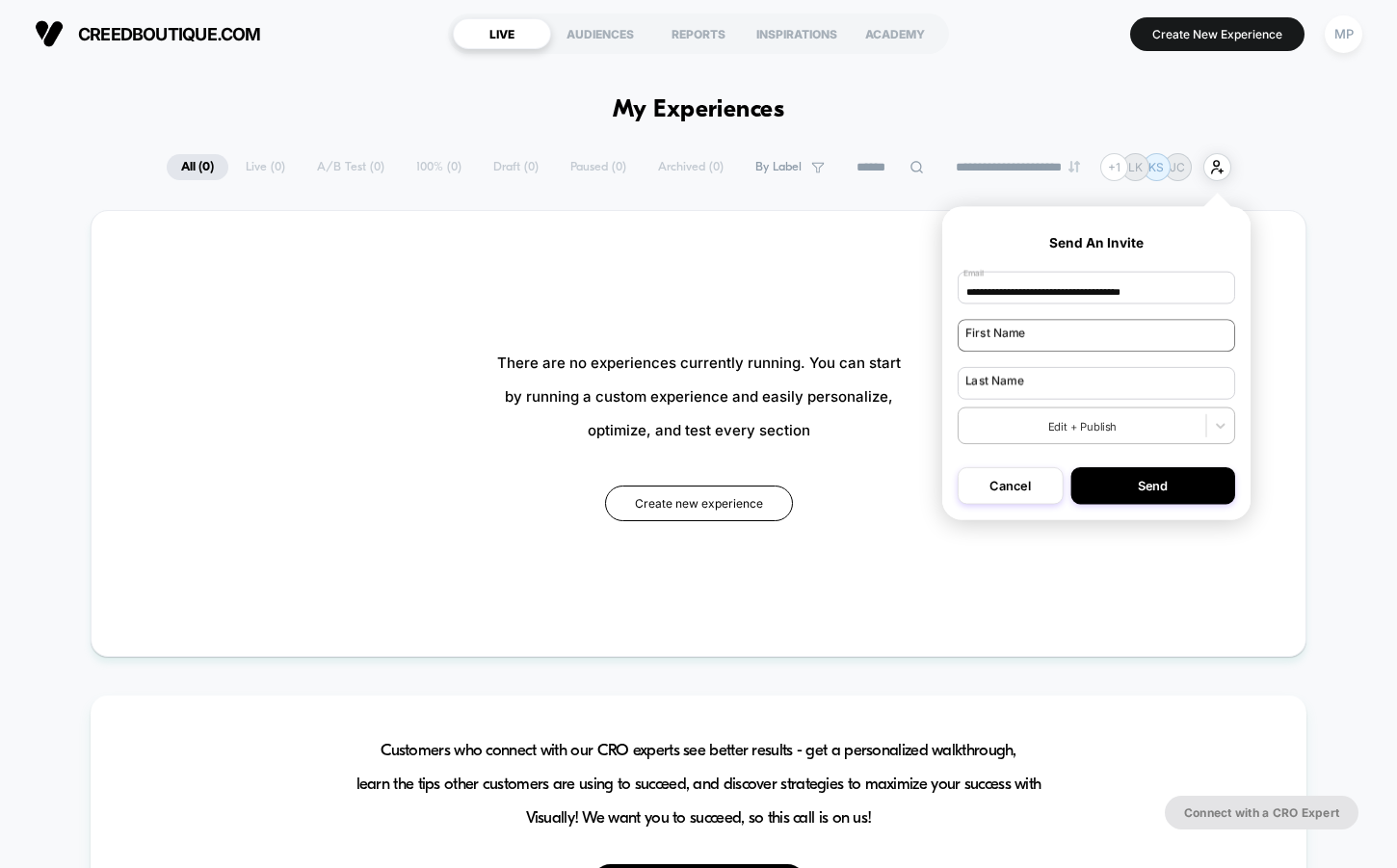 type on "**********" 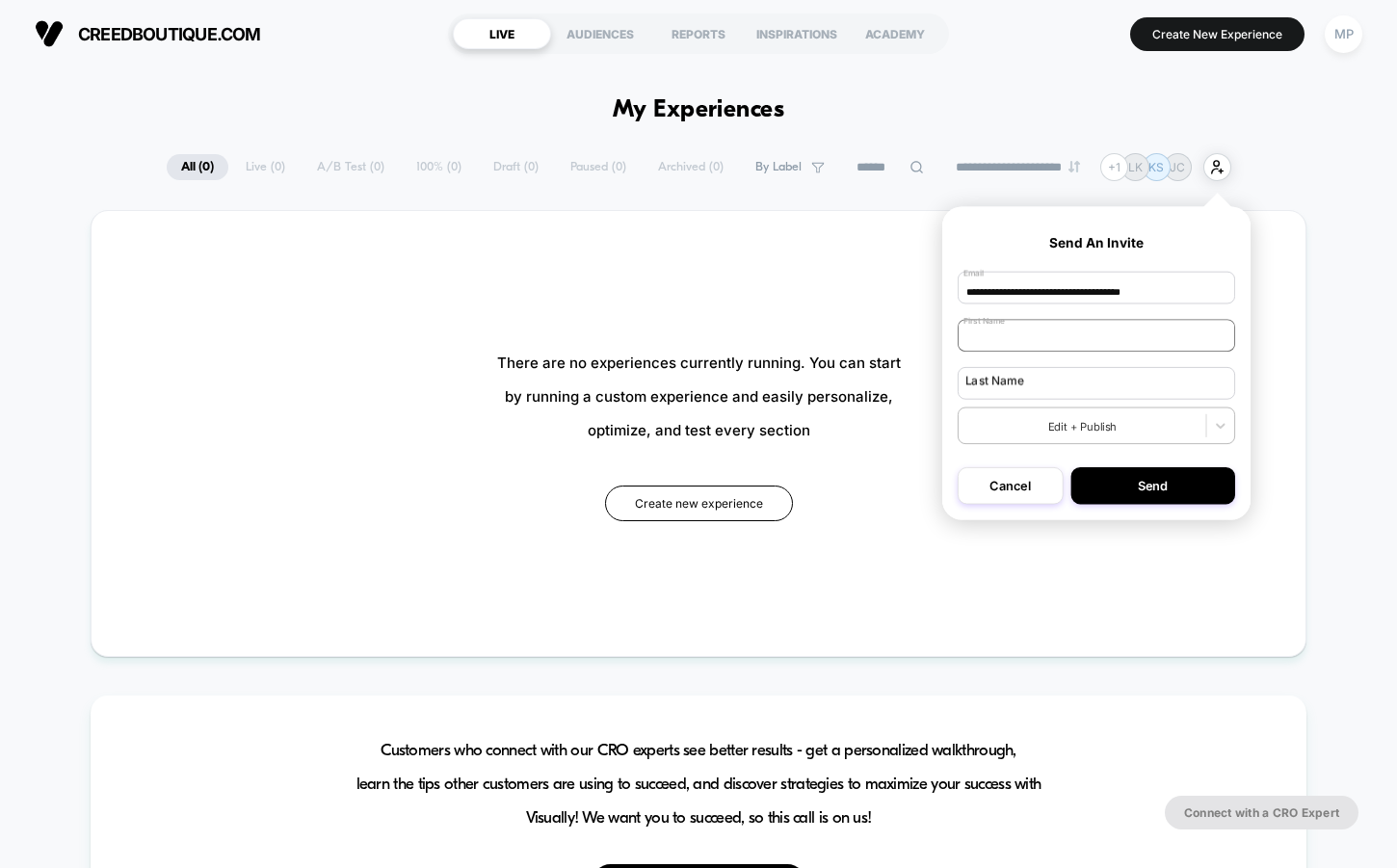 click at bounding box center [1096, 335] 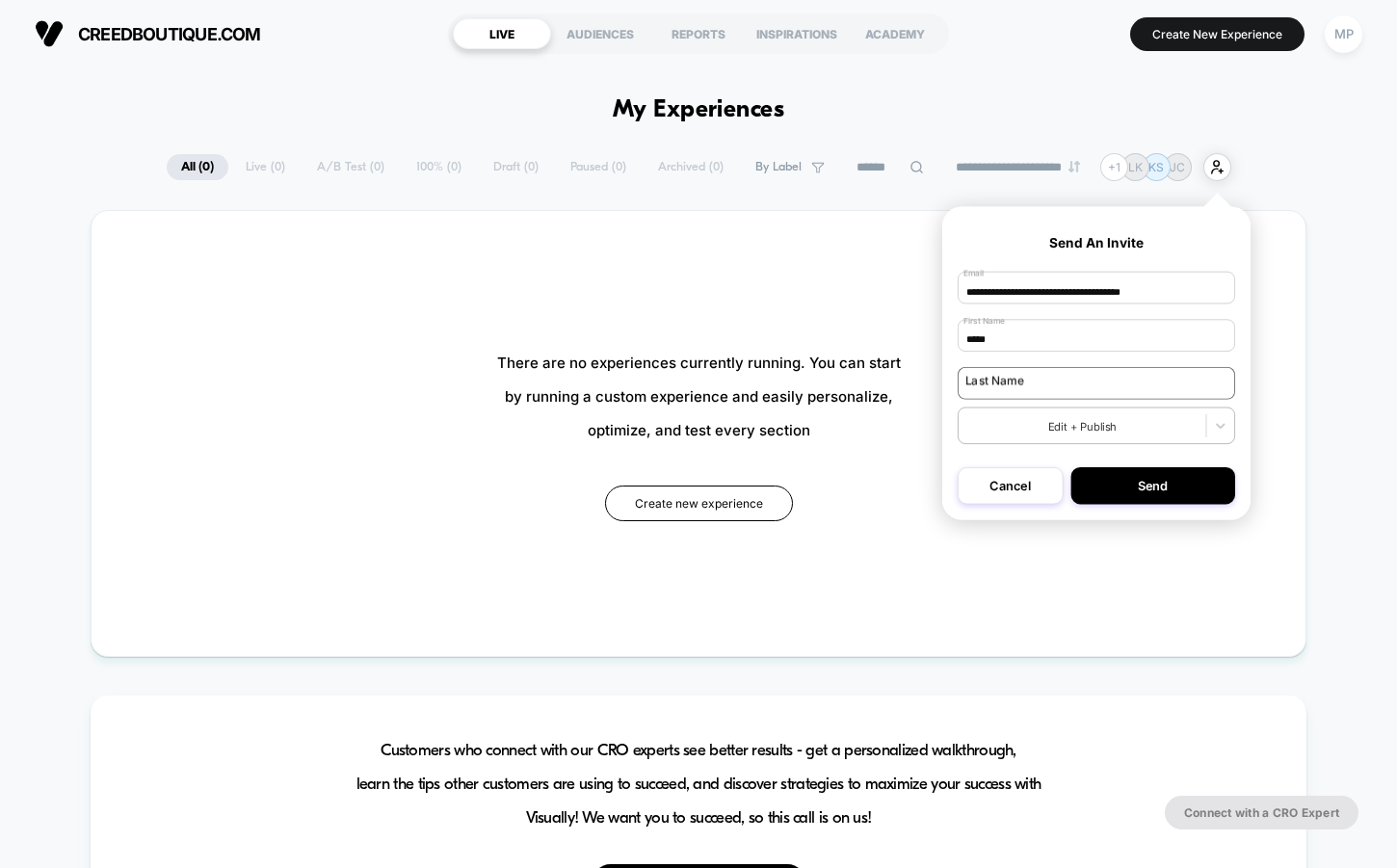 type on "*****" 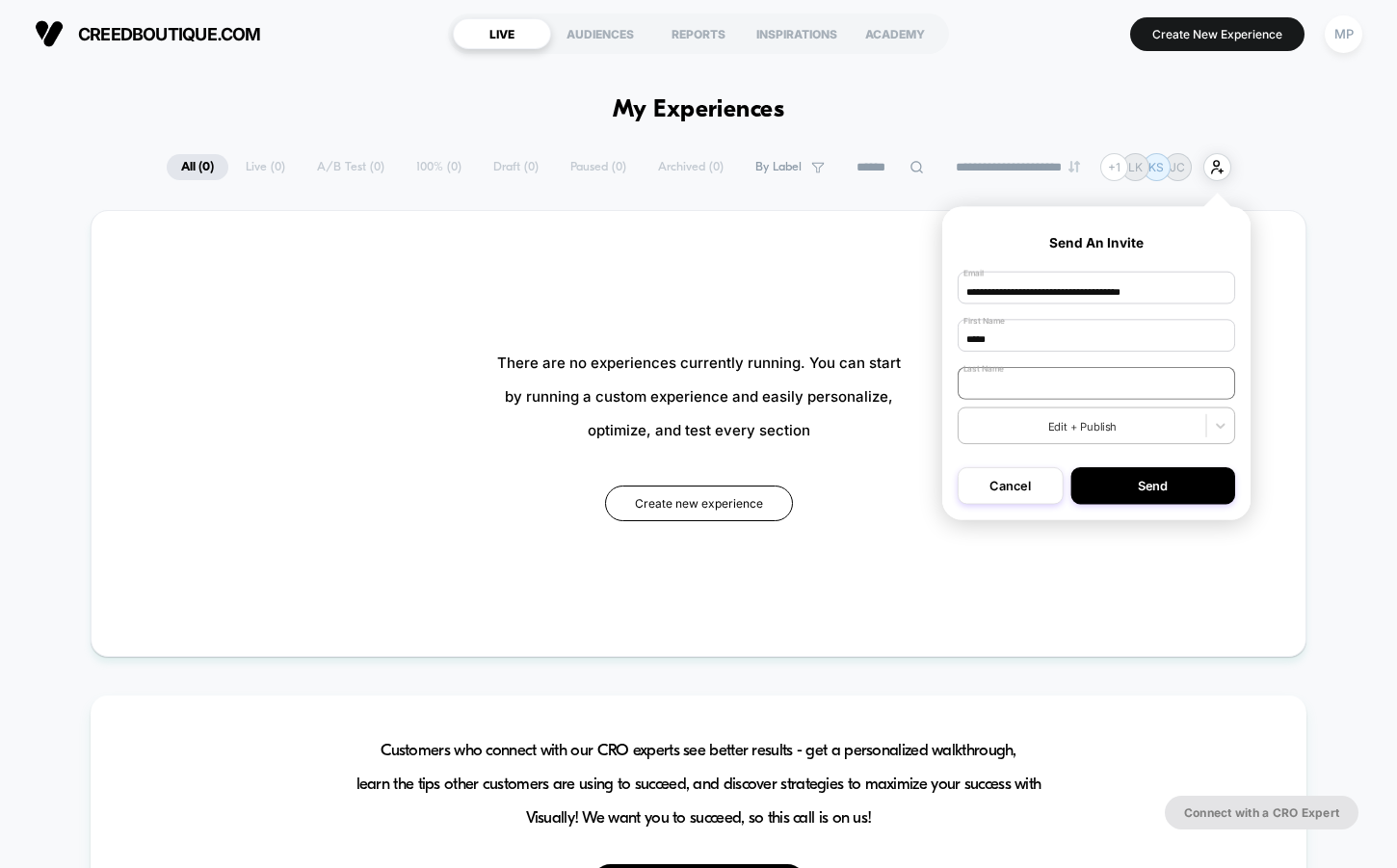 click at bounding box center (1096, 383) 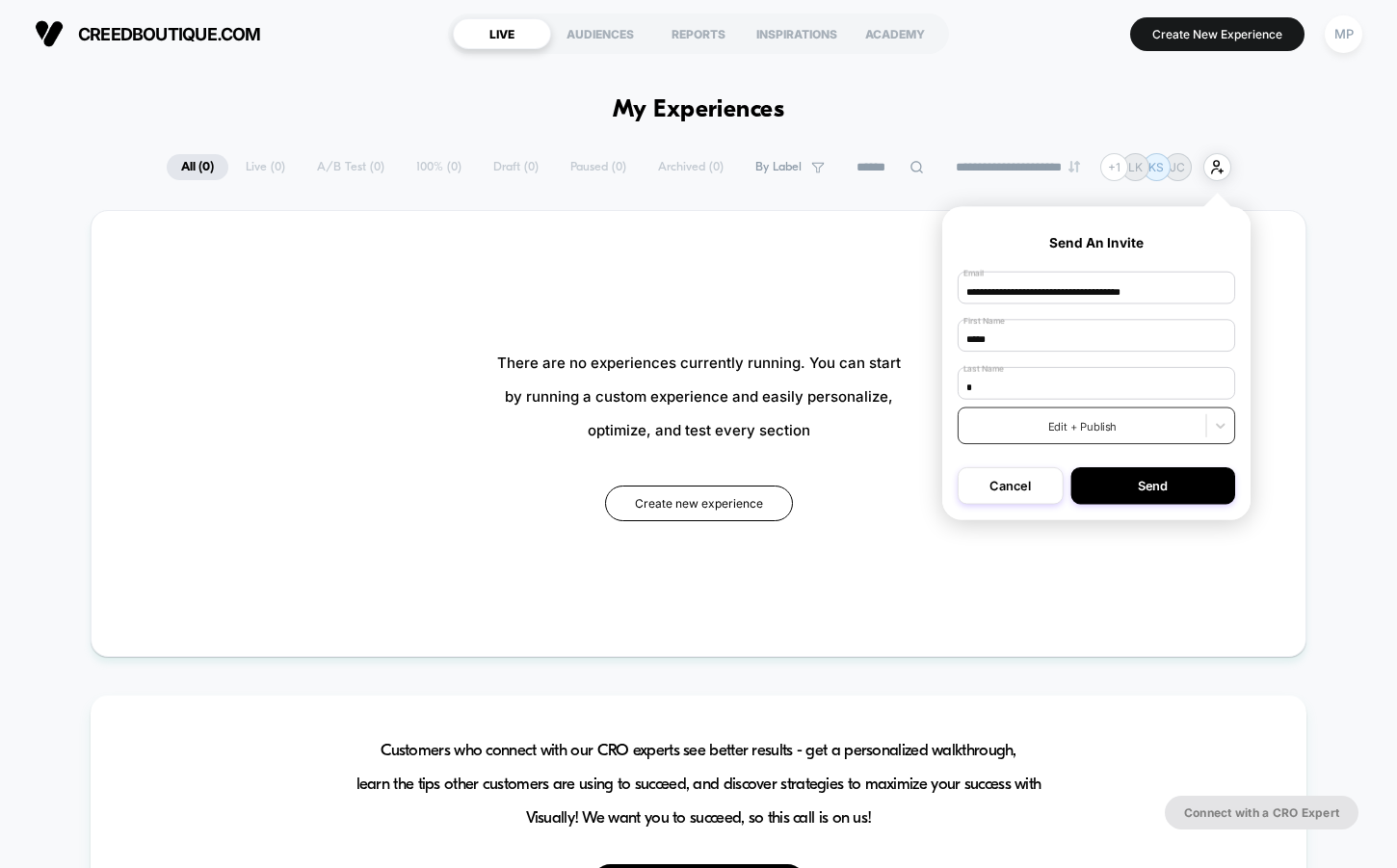 type on "*" 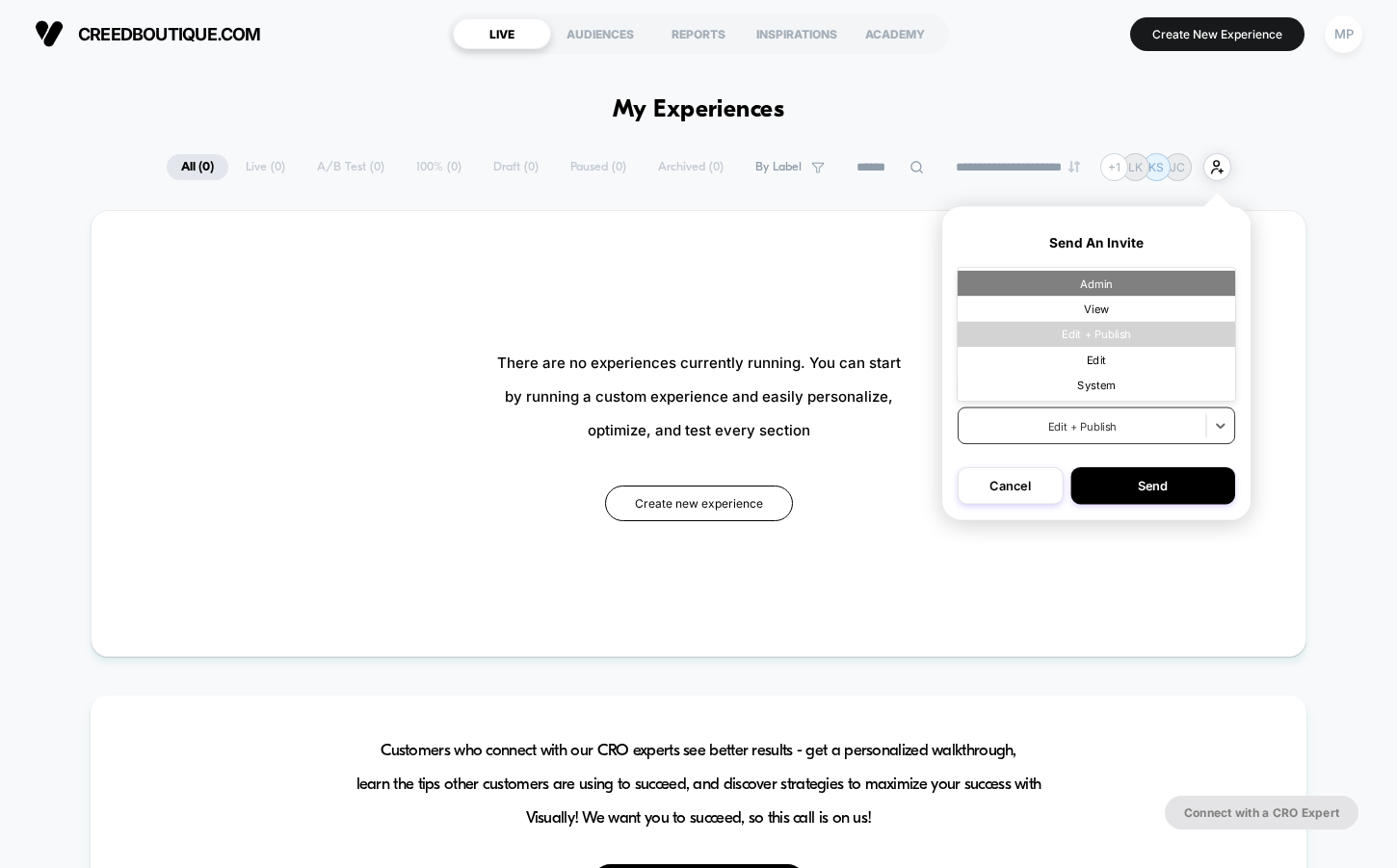 click on "Admin" at bounding box center [1096, 283] 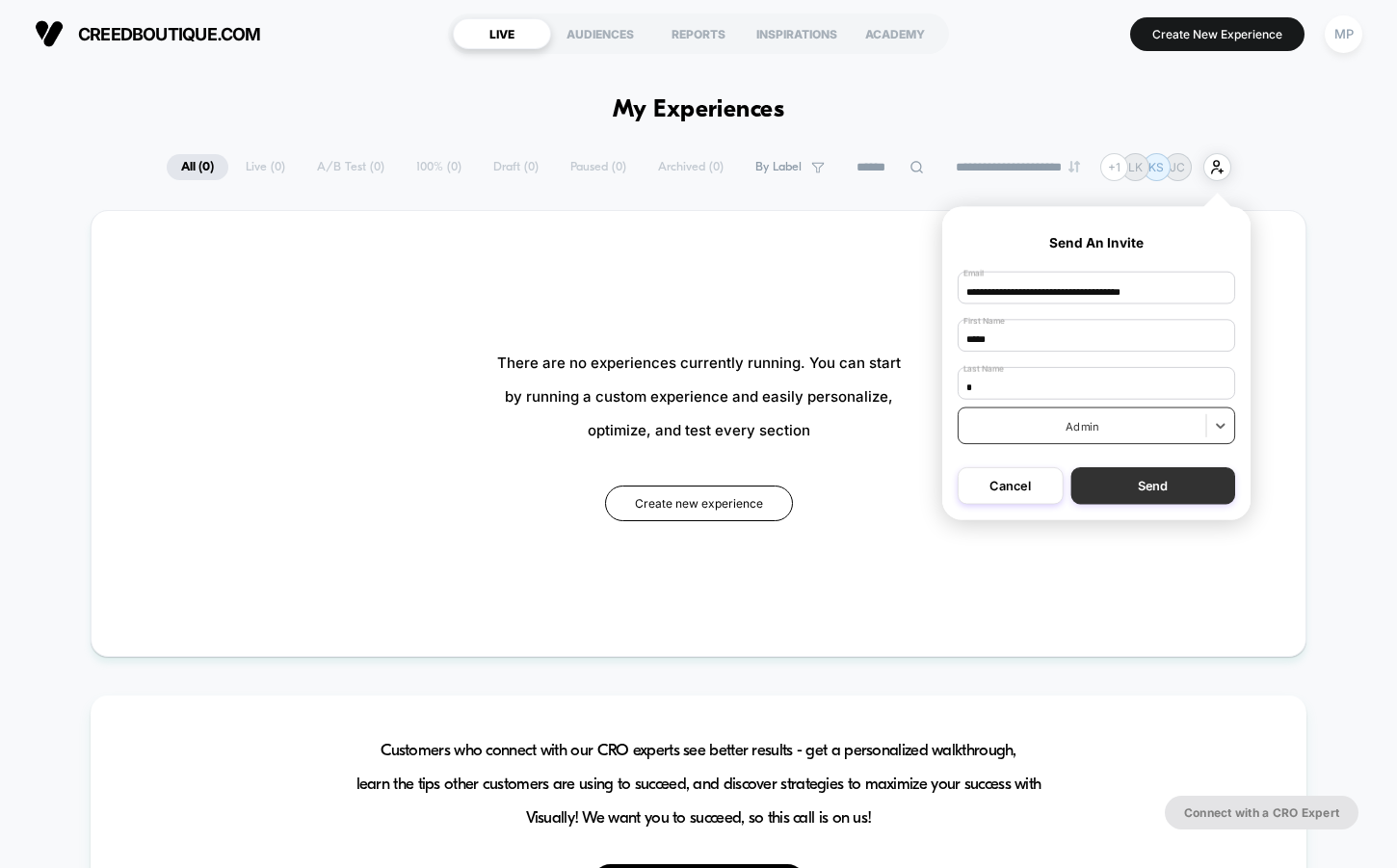 click on "Send" at bounding box center (1152, 486) 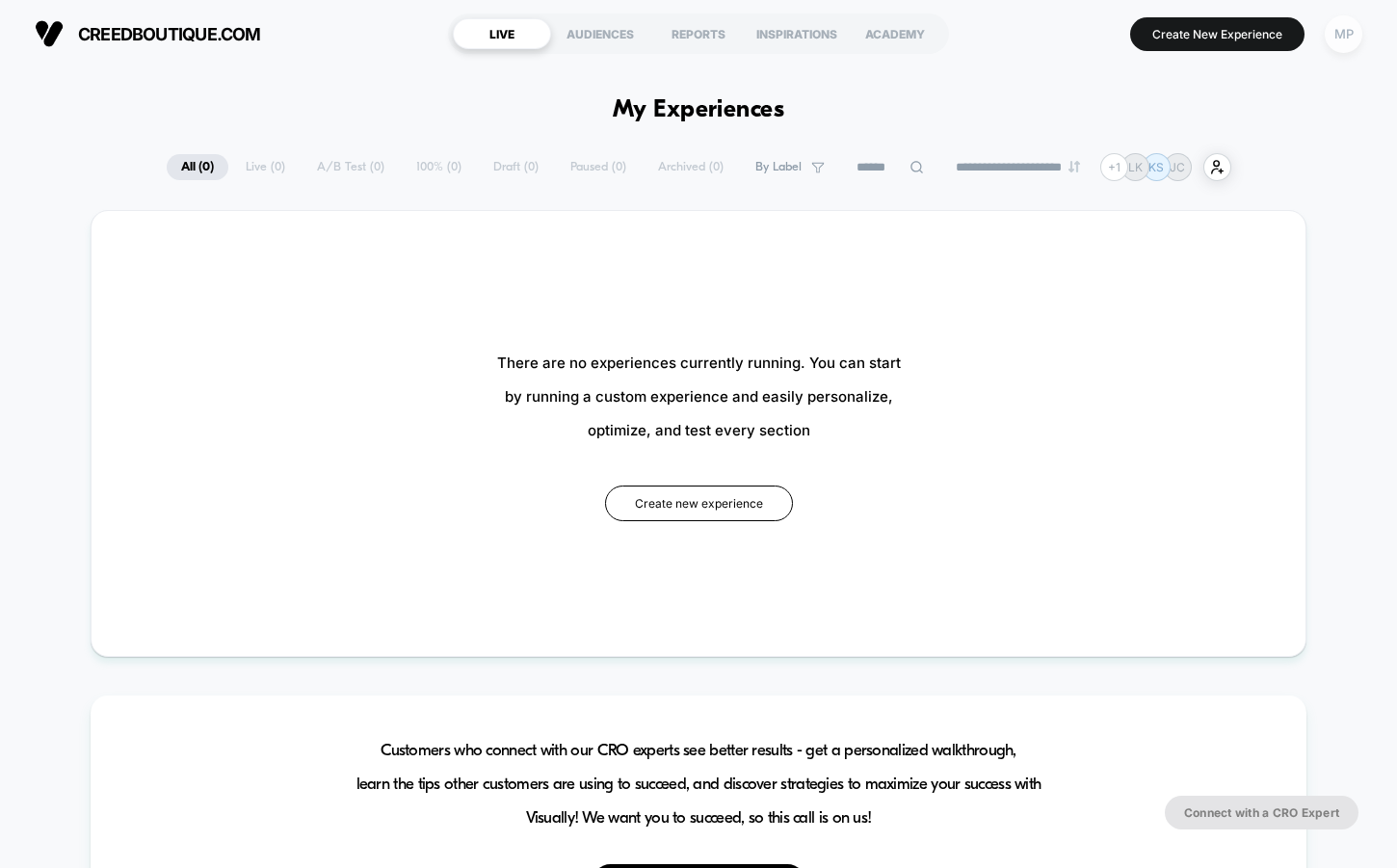 click on "MP" at bounding box center [1343, 34] 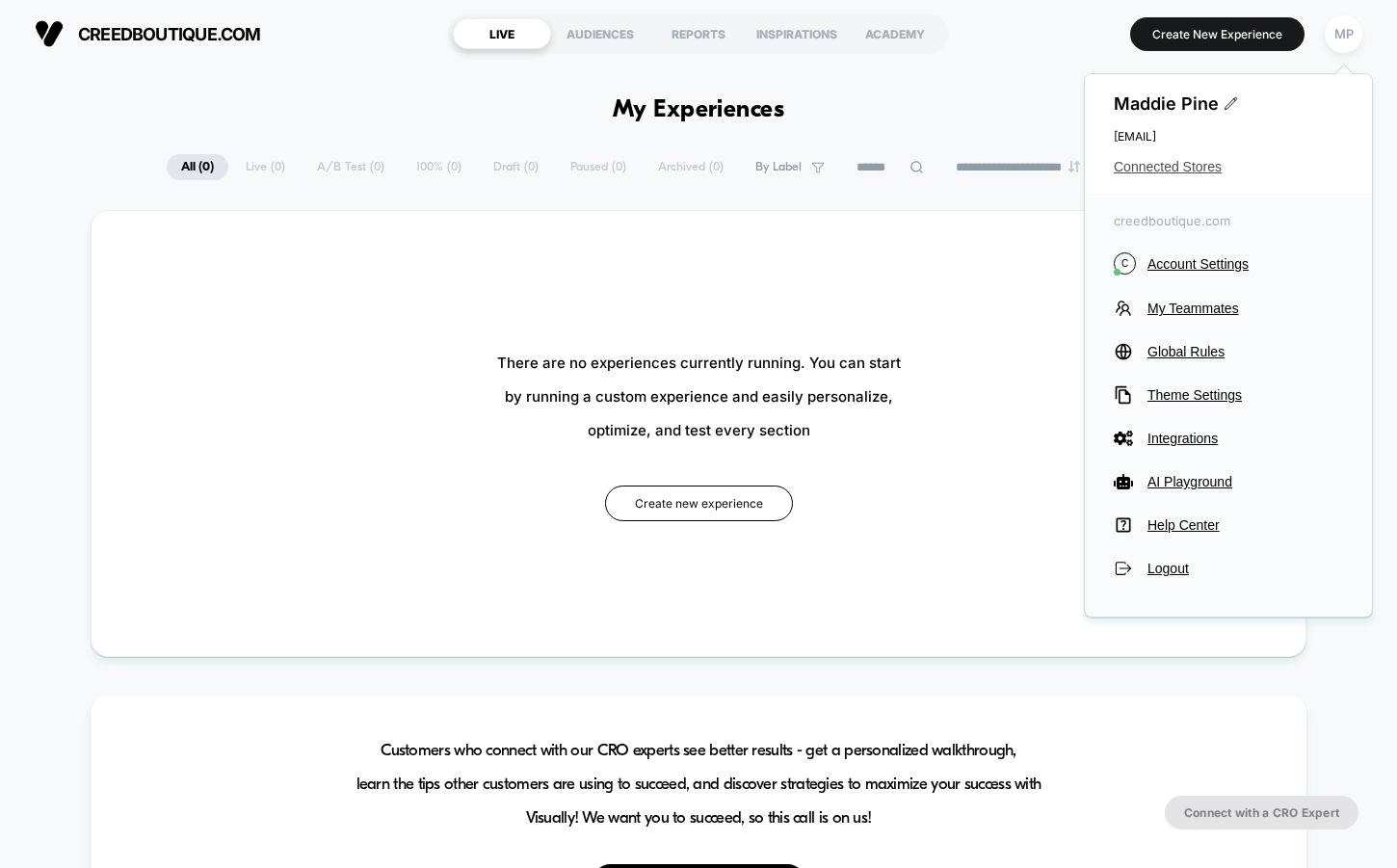 click on "Connected Stores" at bounding box center (1228, 167) 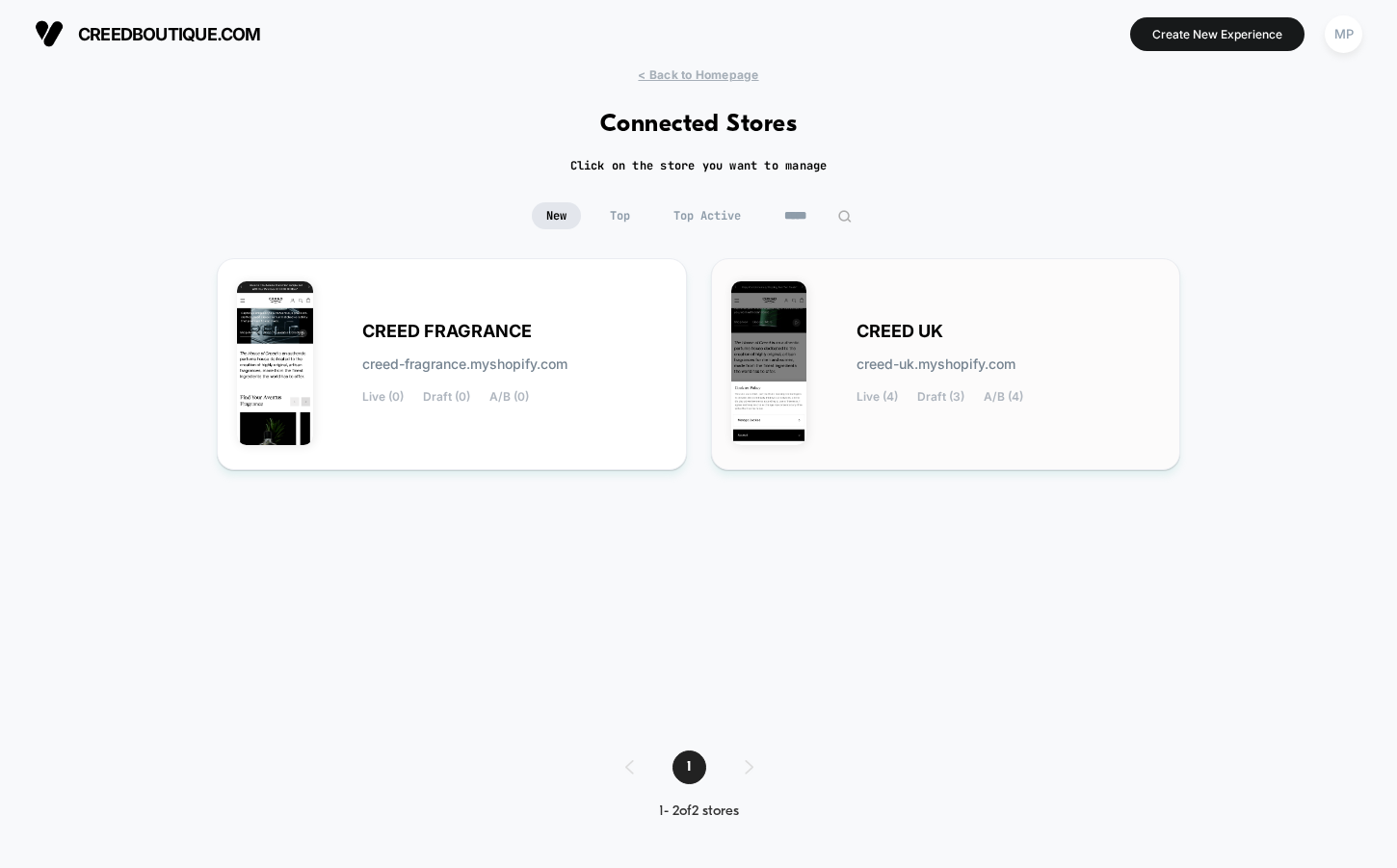 click on "CREED UK creed-uk.myshopify.com Live (4) Draft (3) A/B (4)" at bounding box center (946, 364) 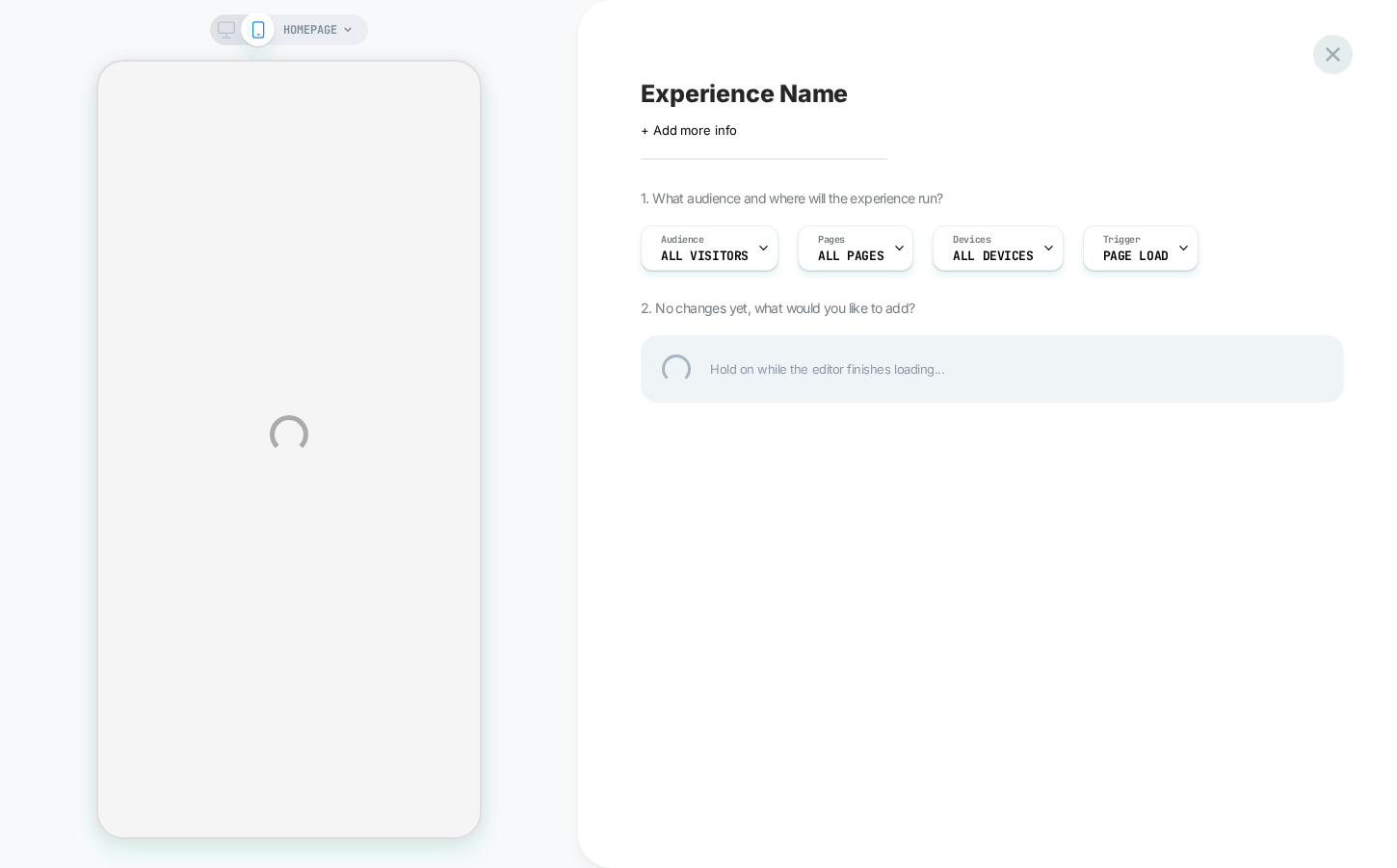 click at bounding box center (1332, 54) 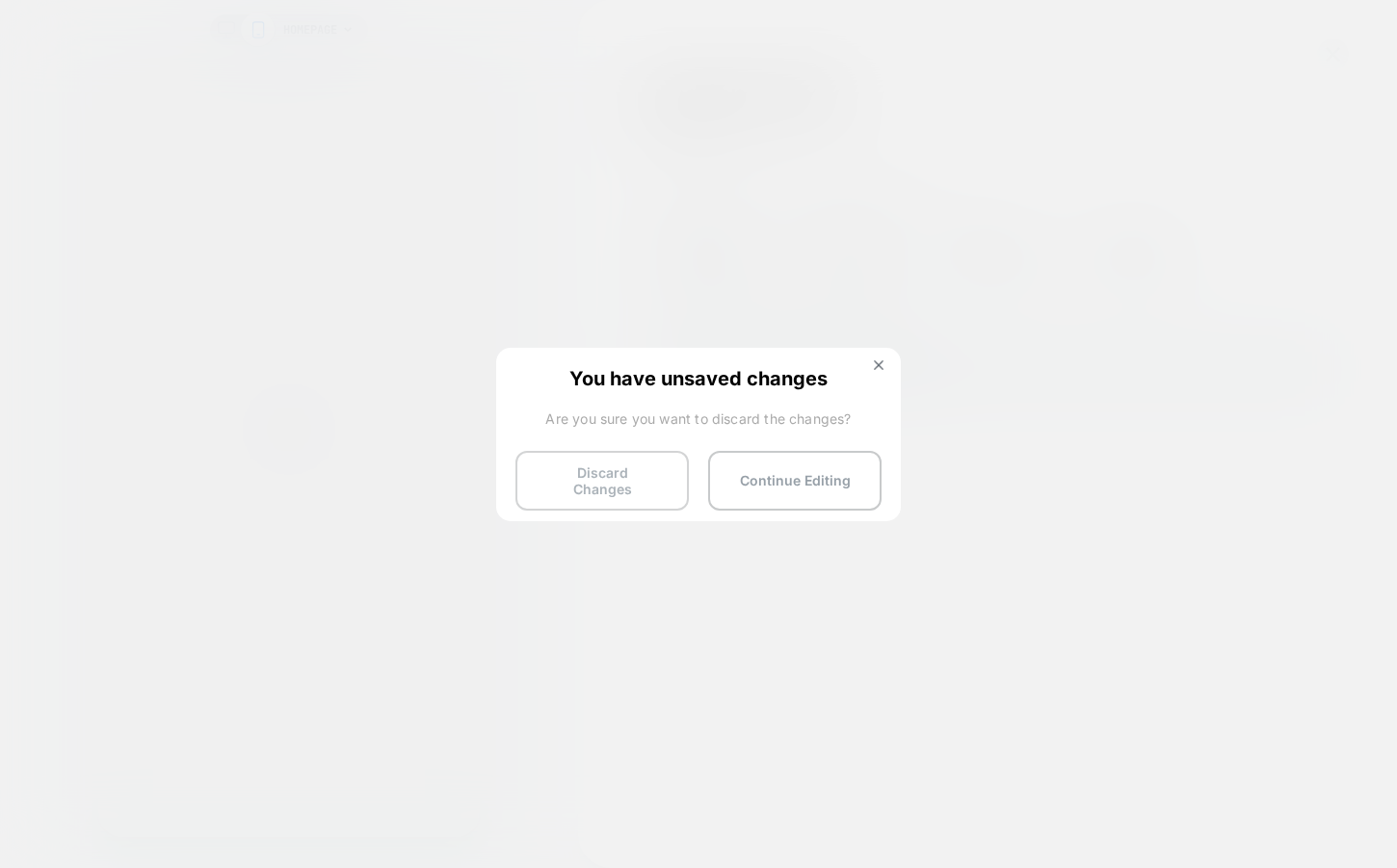 click on "Discard Changes" at bounding box center [602, 481] 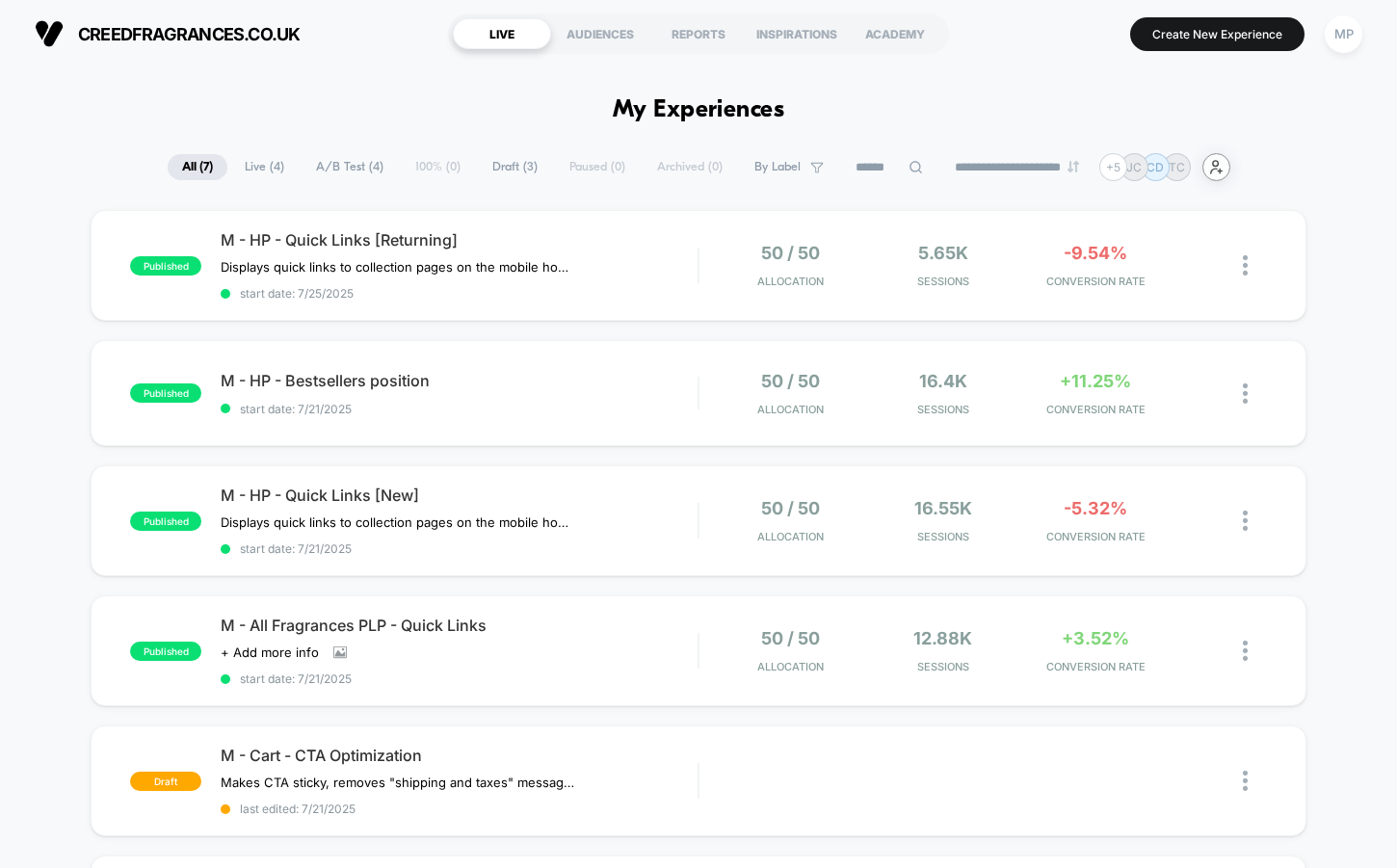 click on "user-plus-alt-1-svgrepo-com" 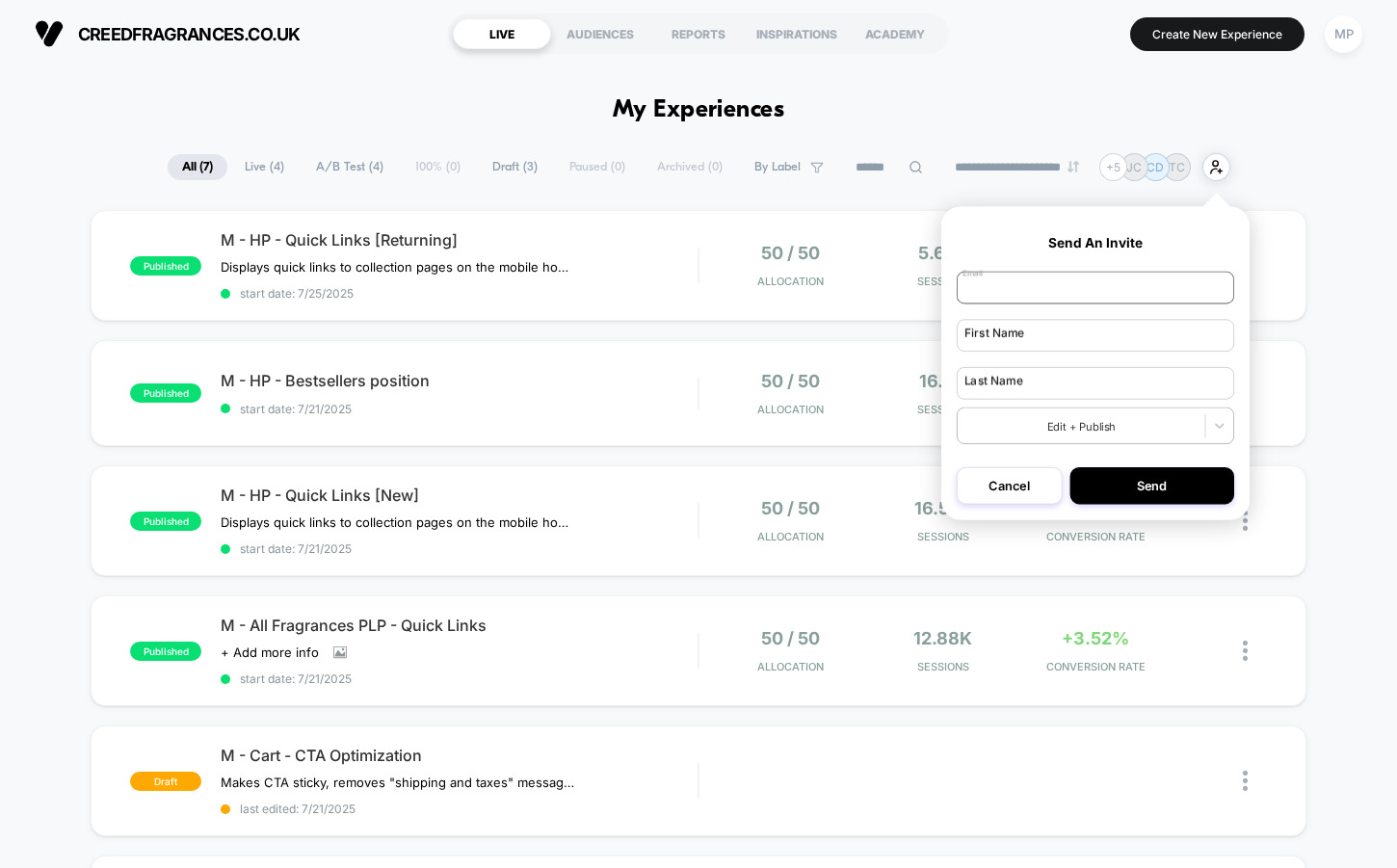 click at bounding box center (1095, 288) 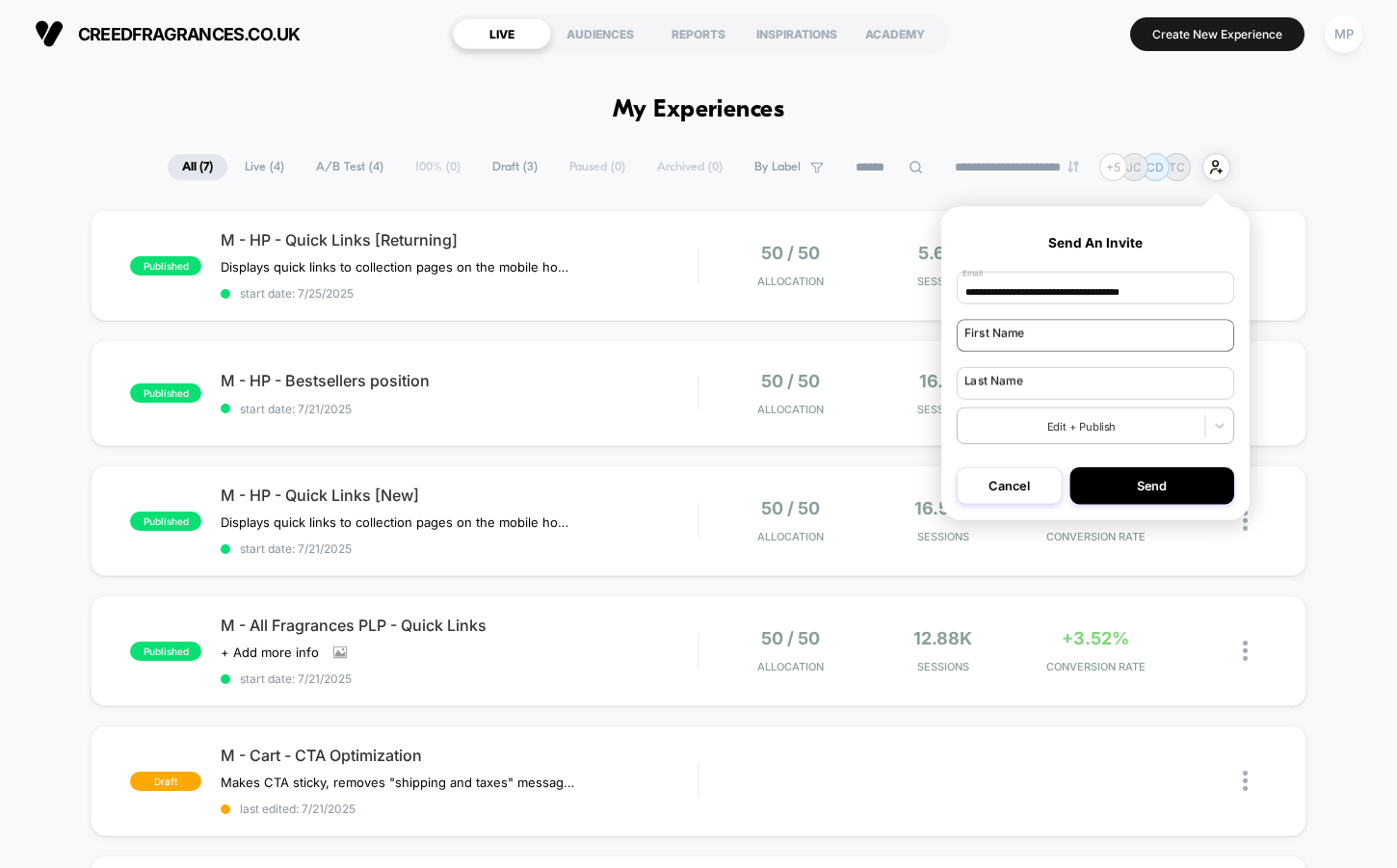type on "**********" 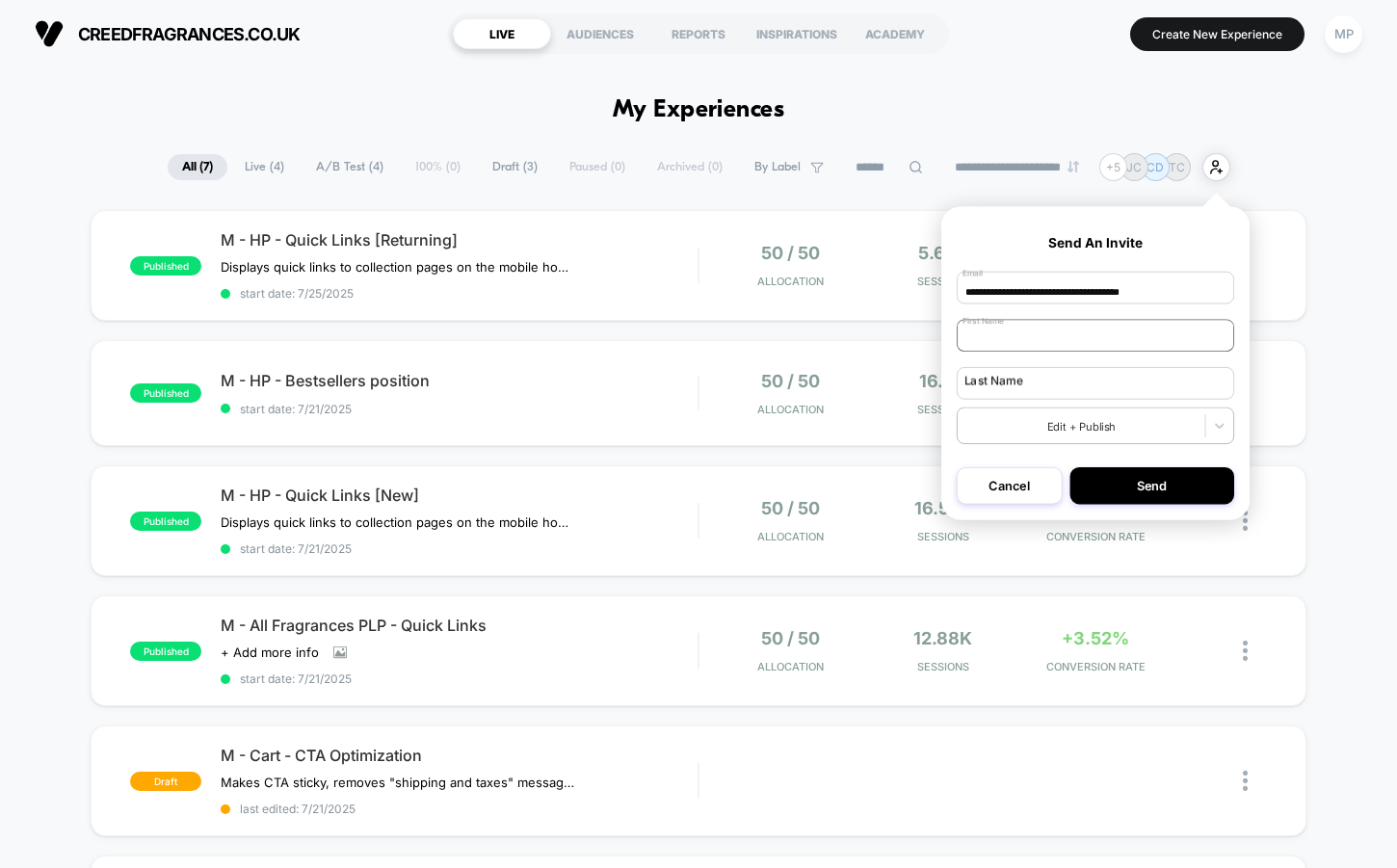 click at bounding box center (1095, 335) 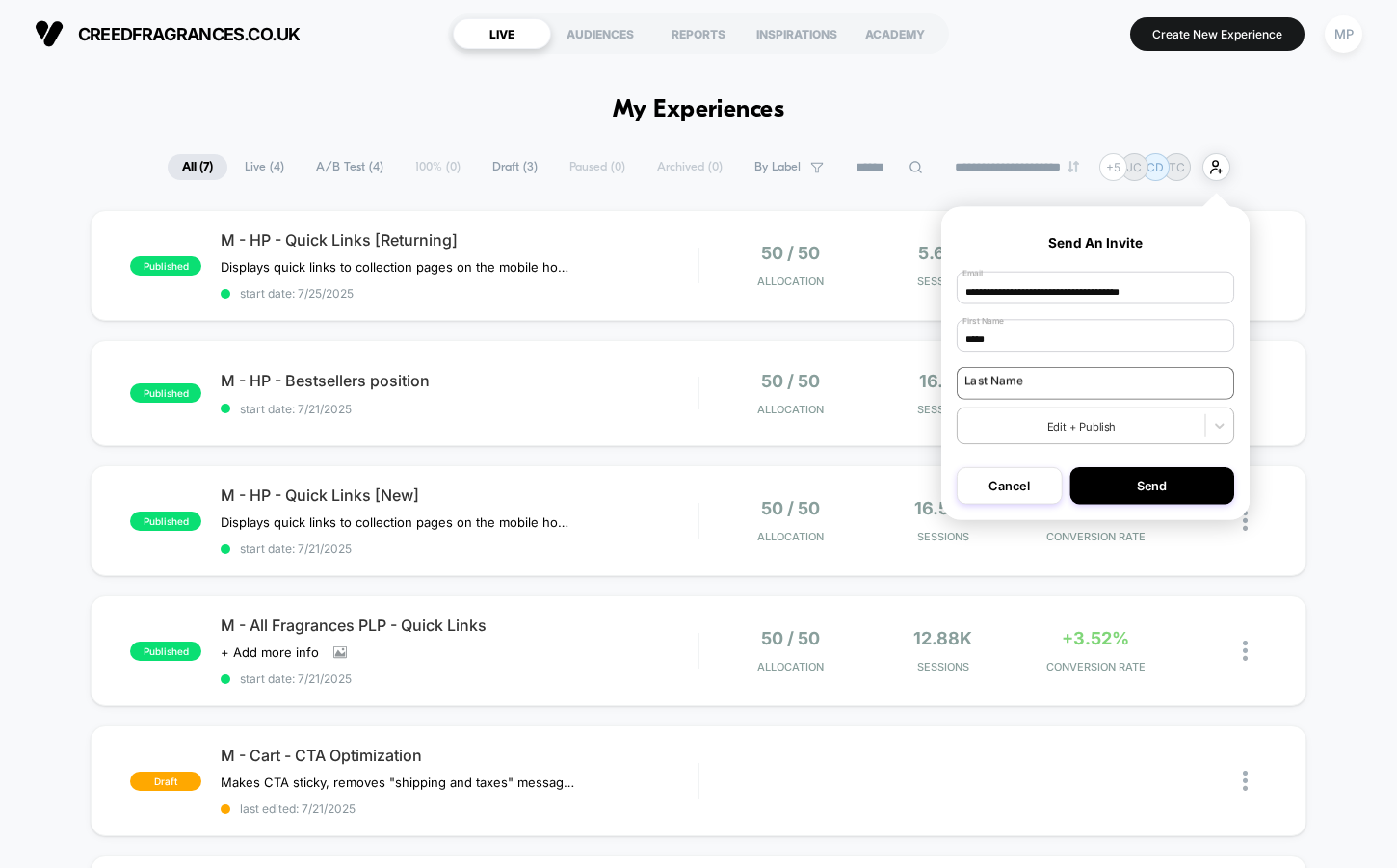 type on "*****" 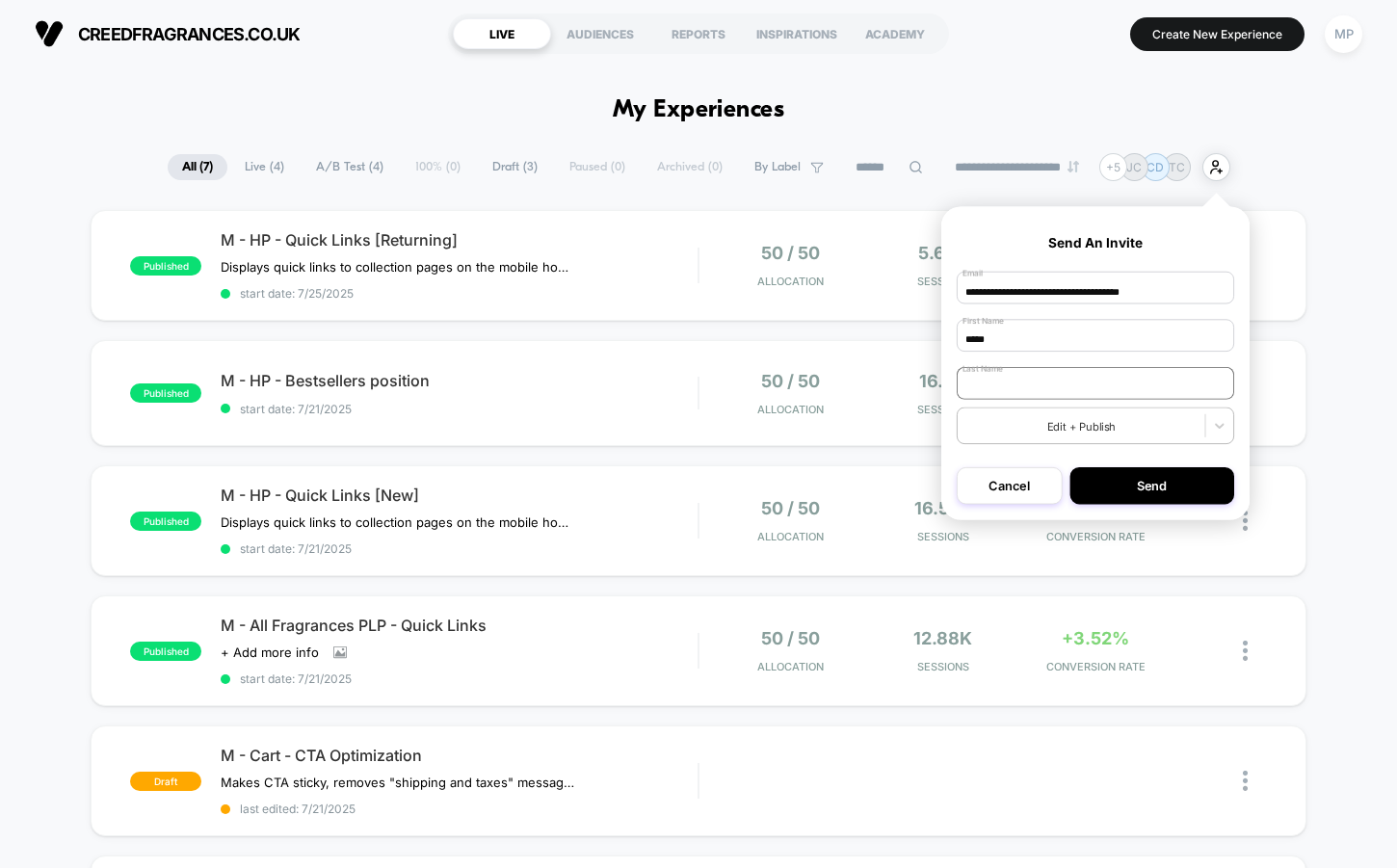 click at bounding box center [1095, 383] 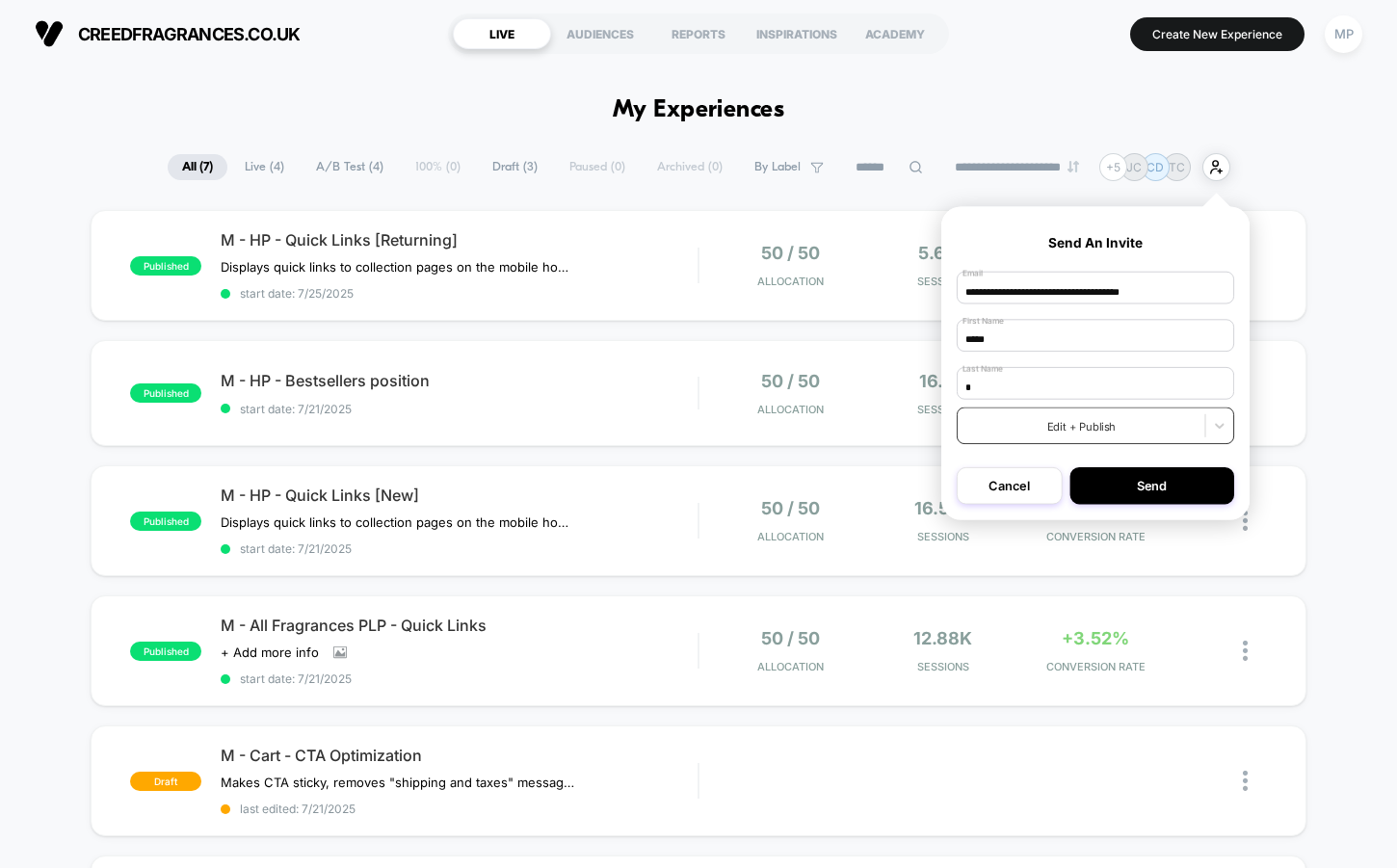 type on "*" 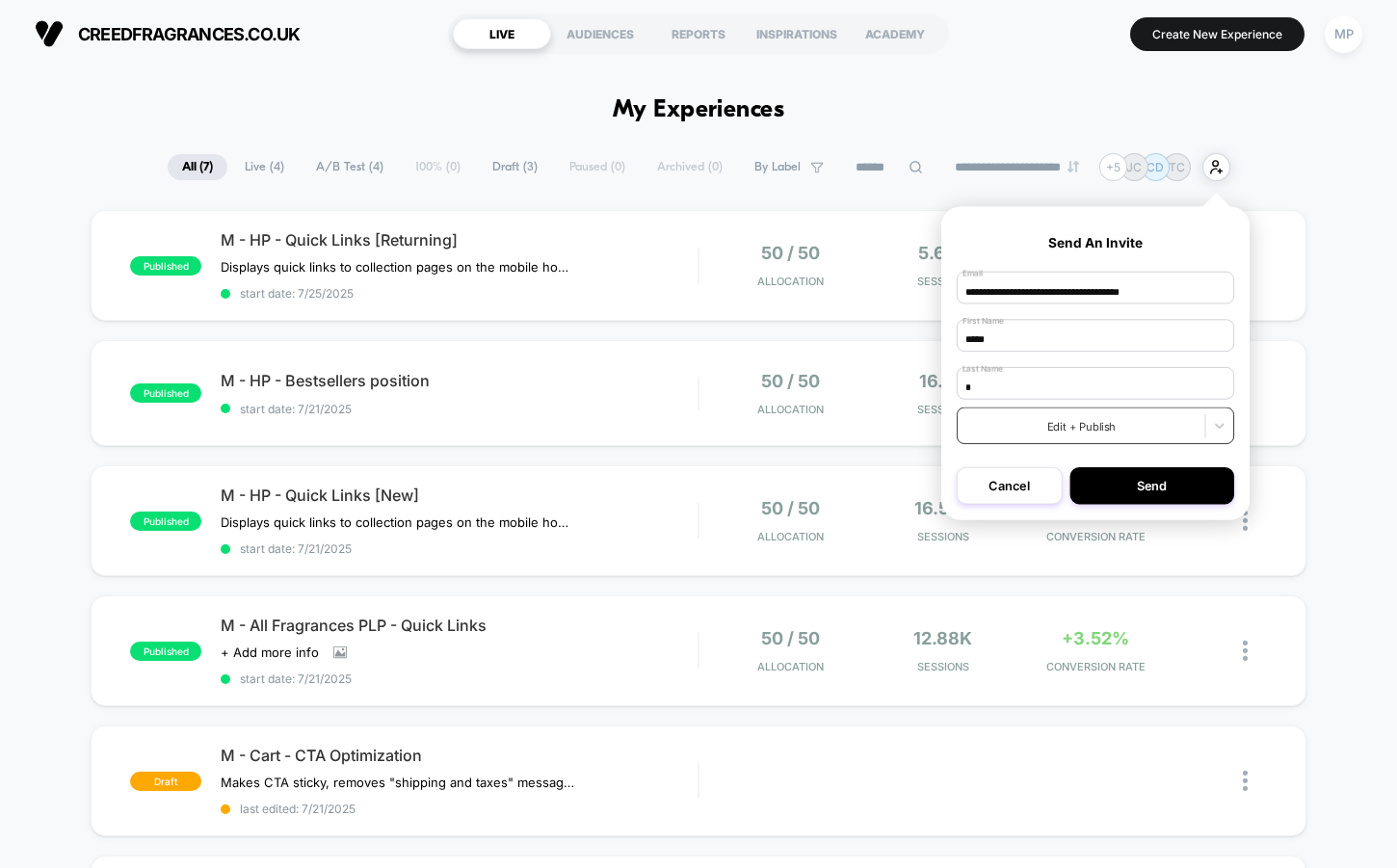 click at bounding box center (1080, 425) 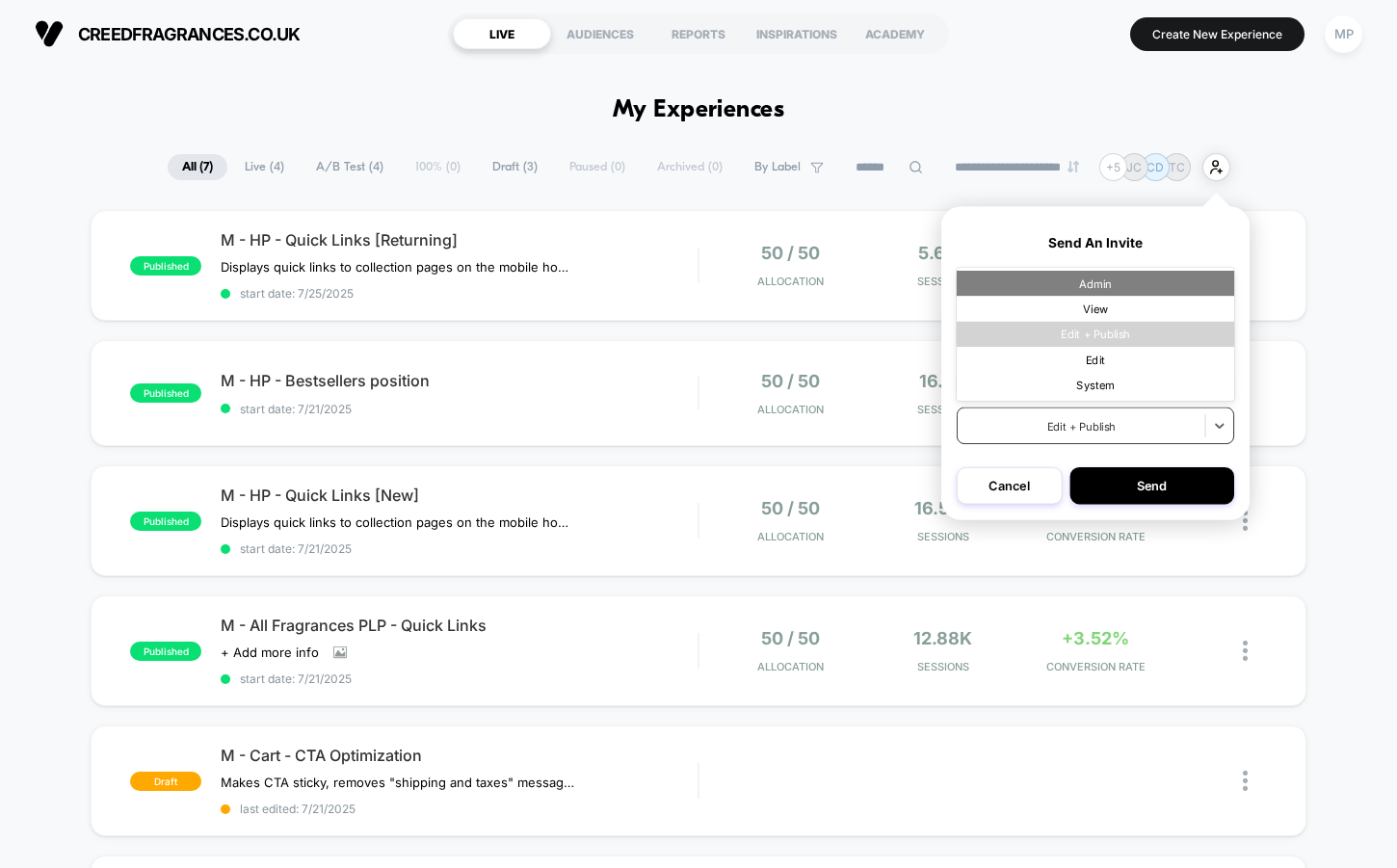 click on "Admin" at bounding box center [1095, 283] 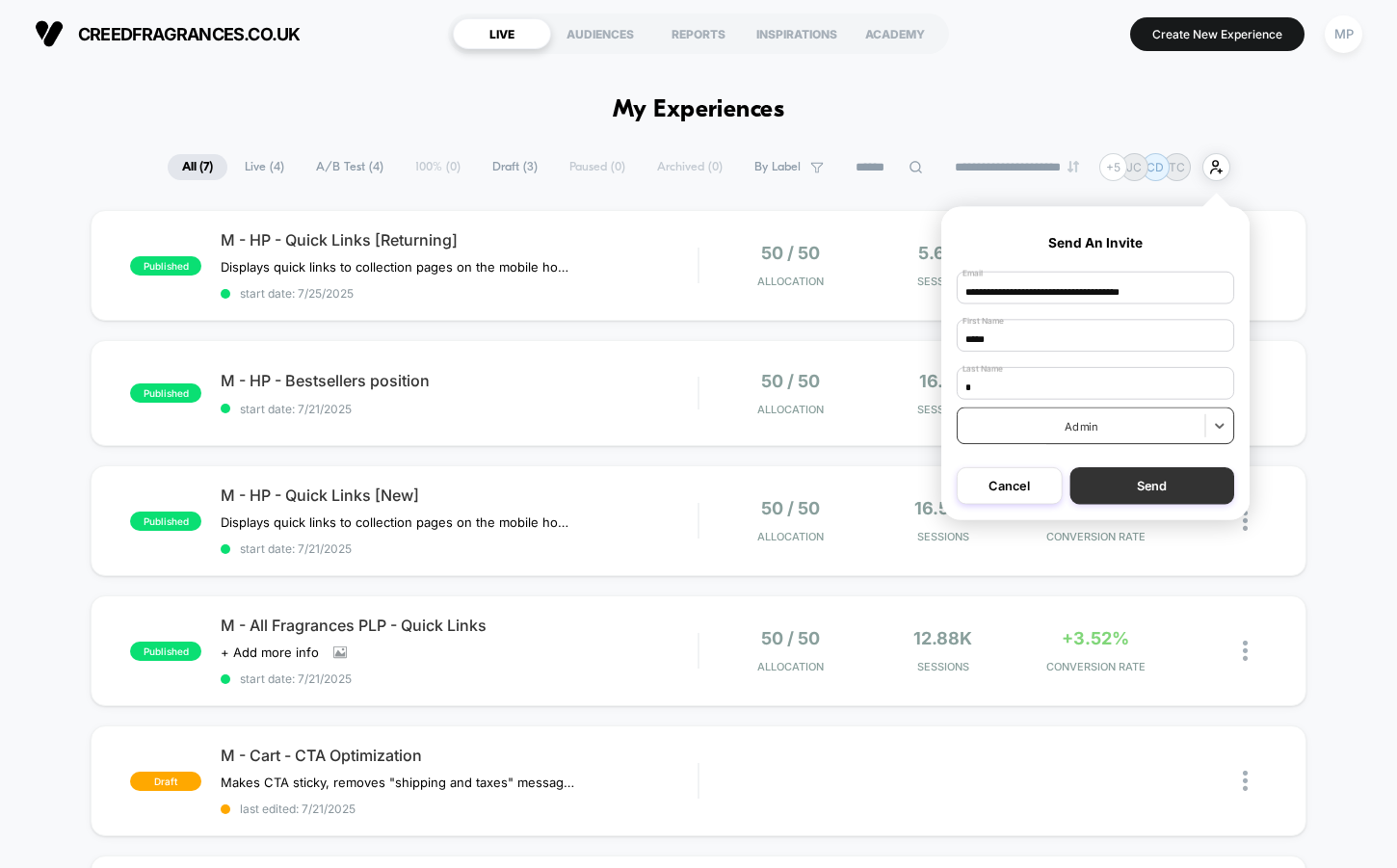 click on "Send" at bounding box center [1151, 486] 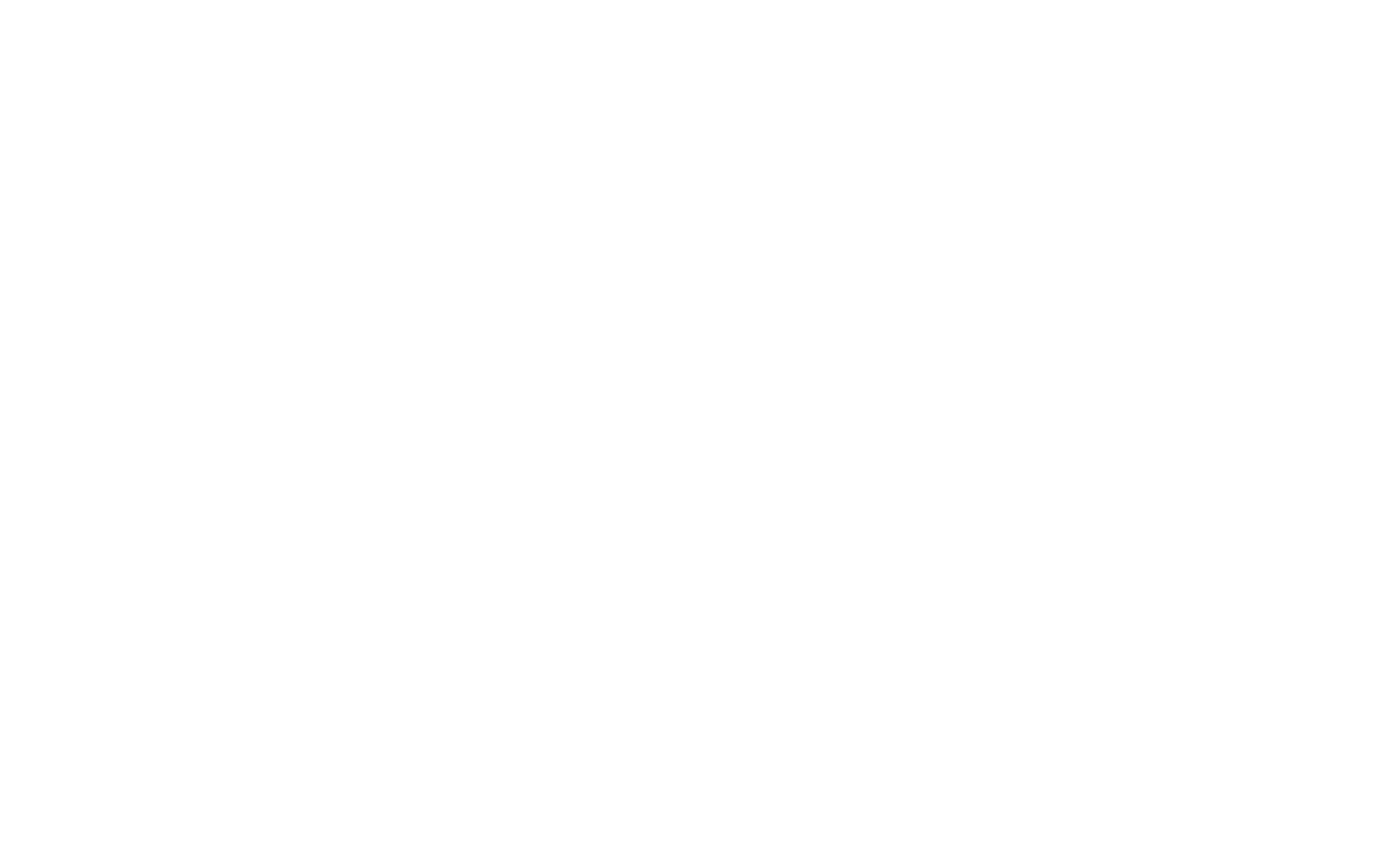 scroll, scrollTop: 0, scrollLeft: 0, axis: both 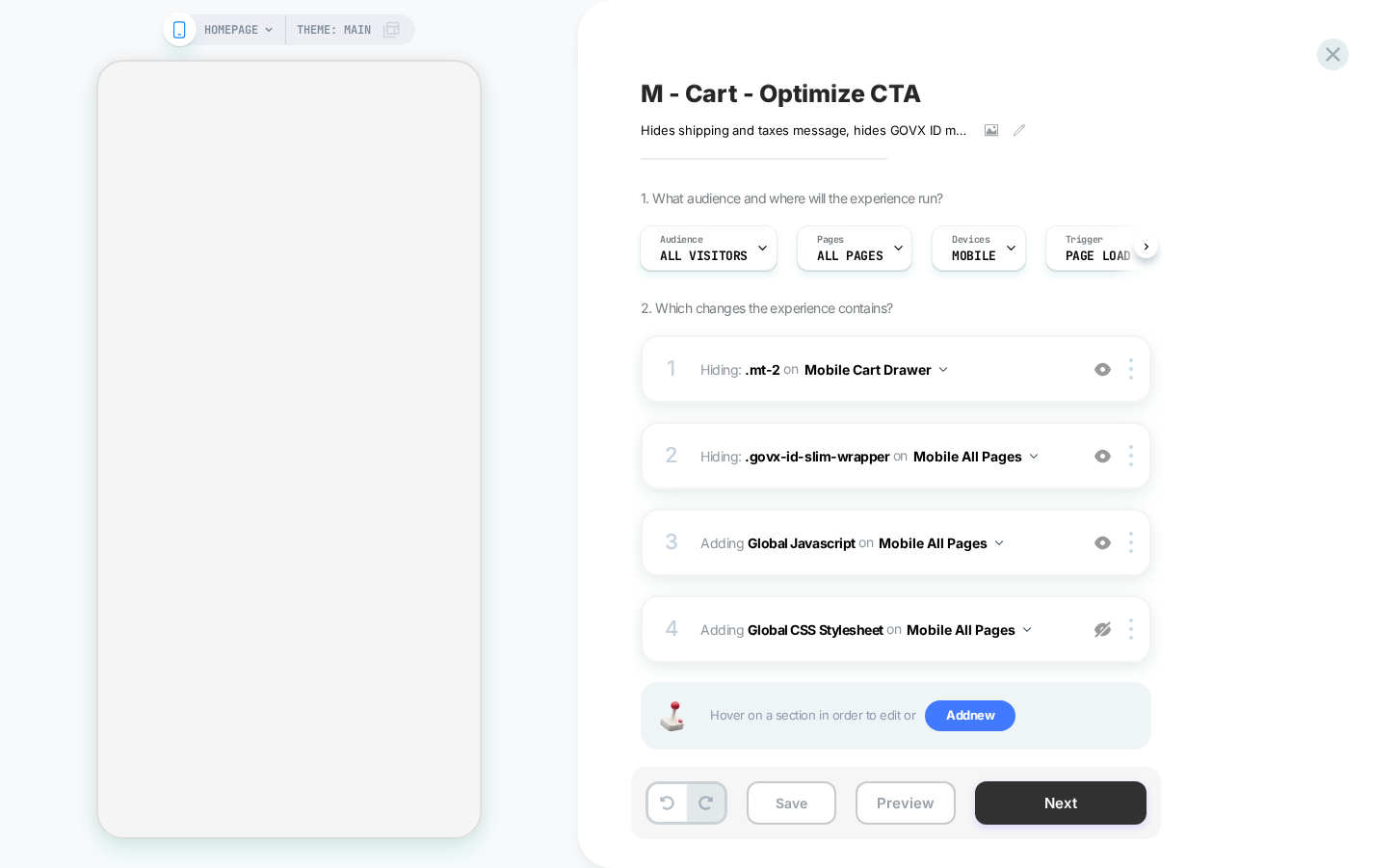 click on "Next" at bounding box center (1061, 802) 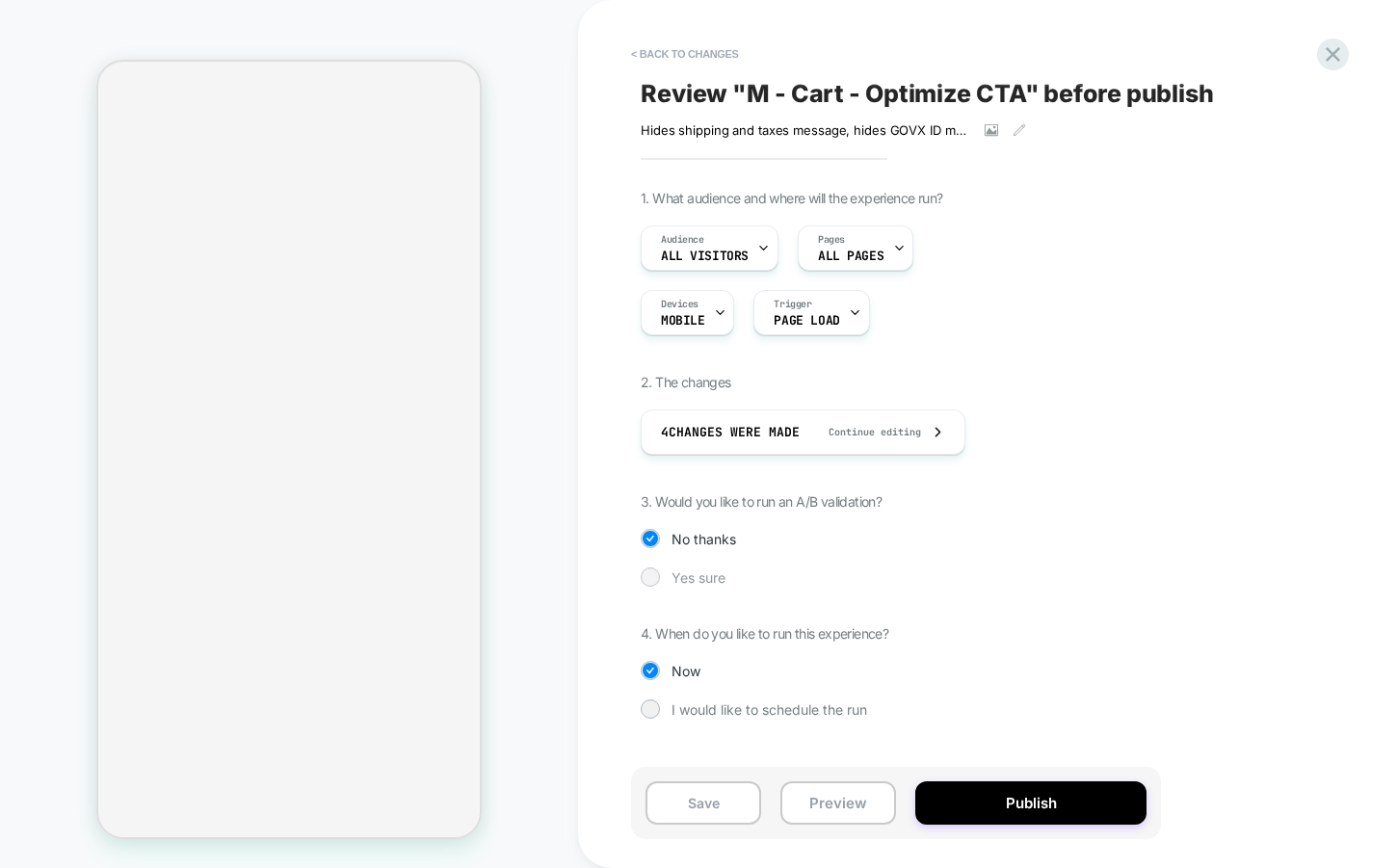 click on "Yes sure" at bounding box center [698, 577] 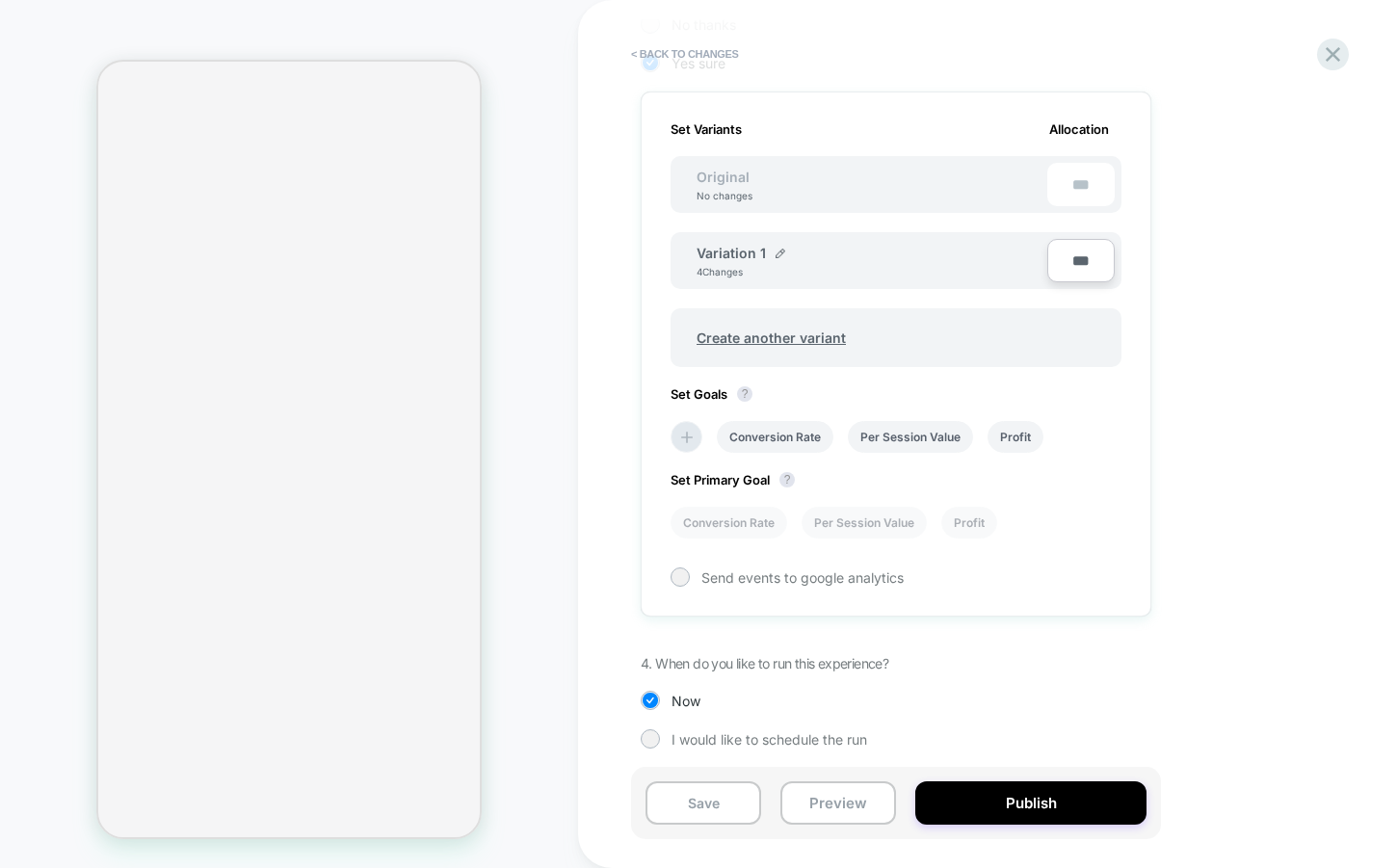 scroll, scrollTop: 520, scrollLeft: 0, axis: vertical 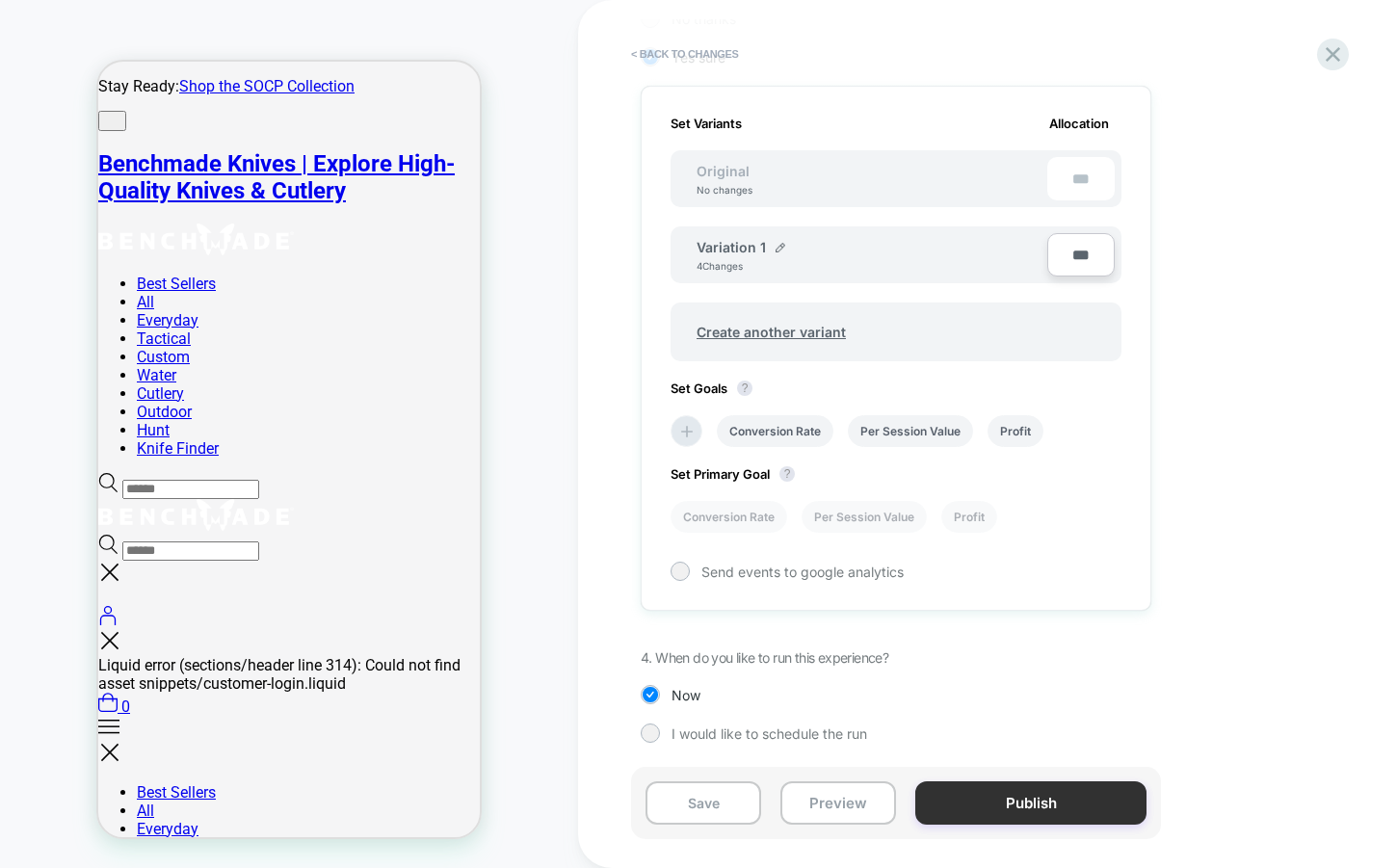 click on "Publish" at bounding box center (1031, 802) 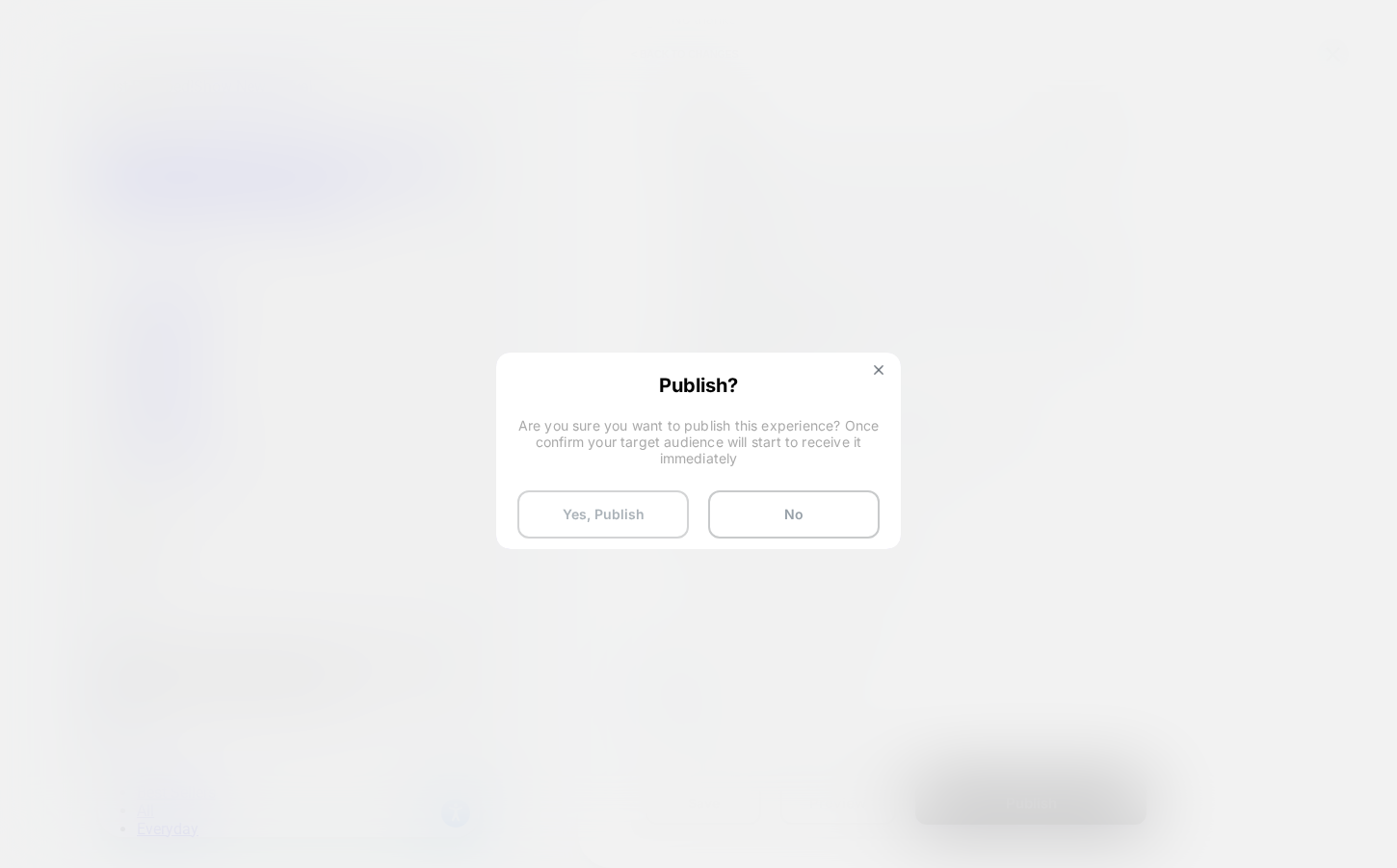 click on "Yes, Publish" at bounding box center (603, 514) 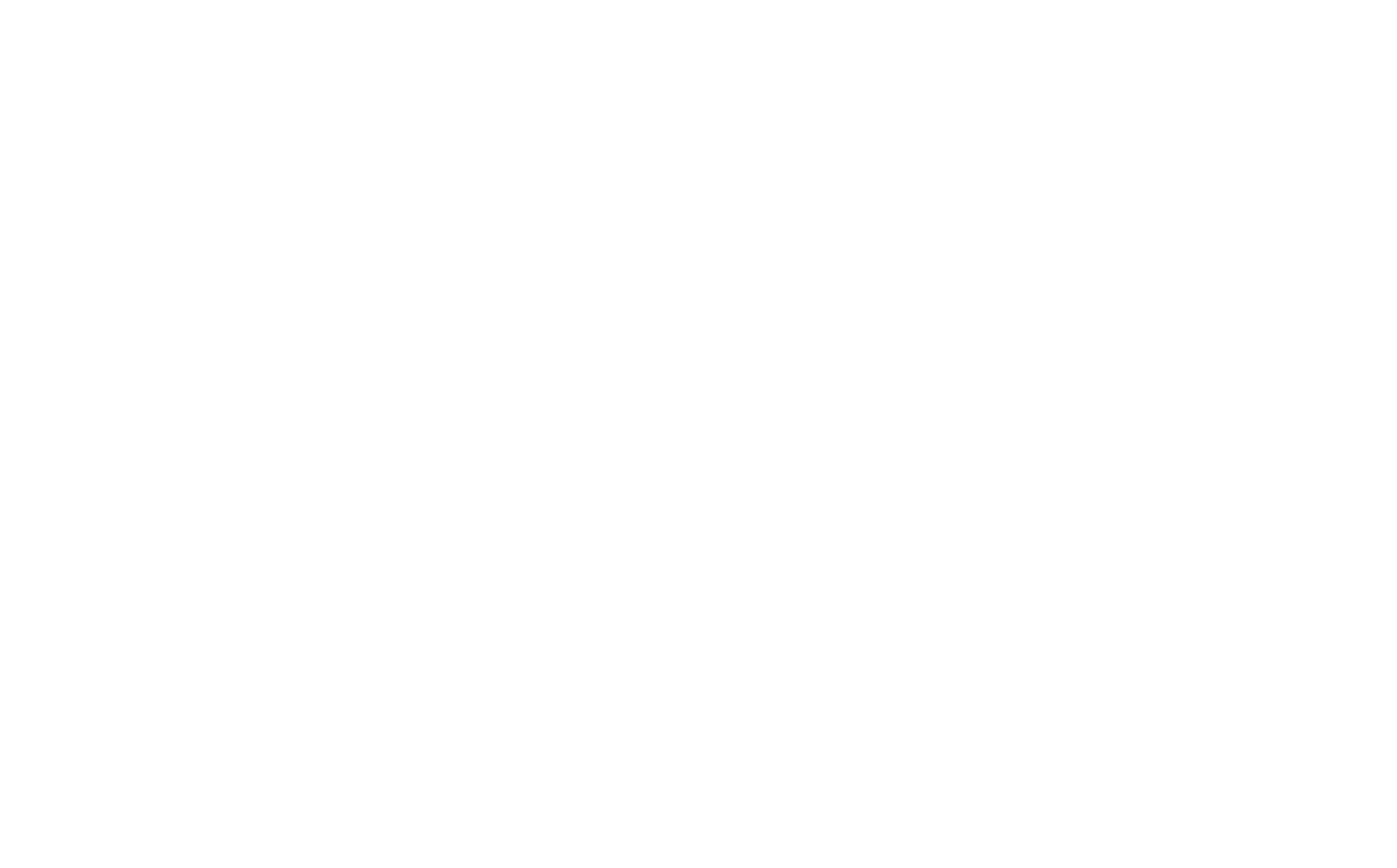 scroll, scrollTop: 0, scrollLeft: 0, axis: both 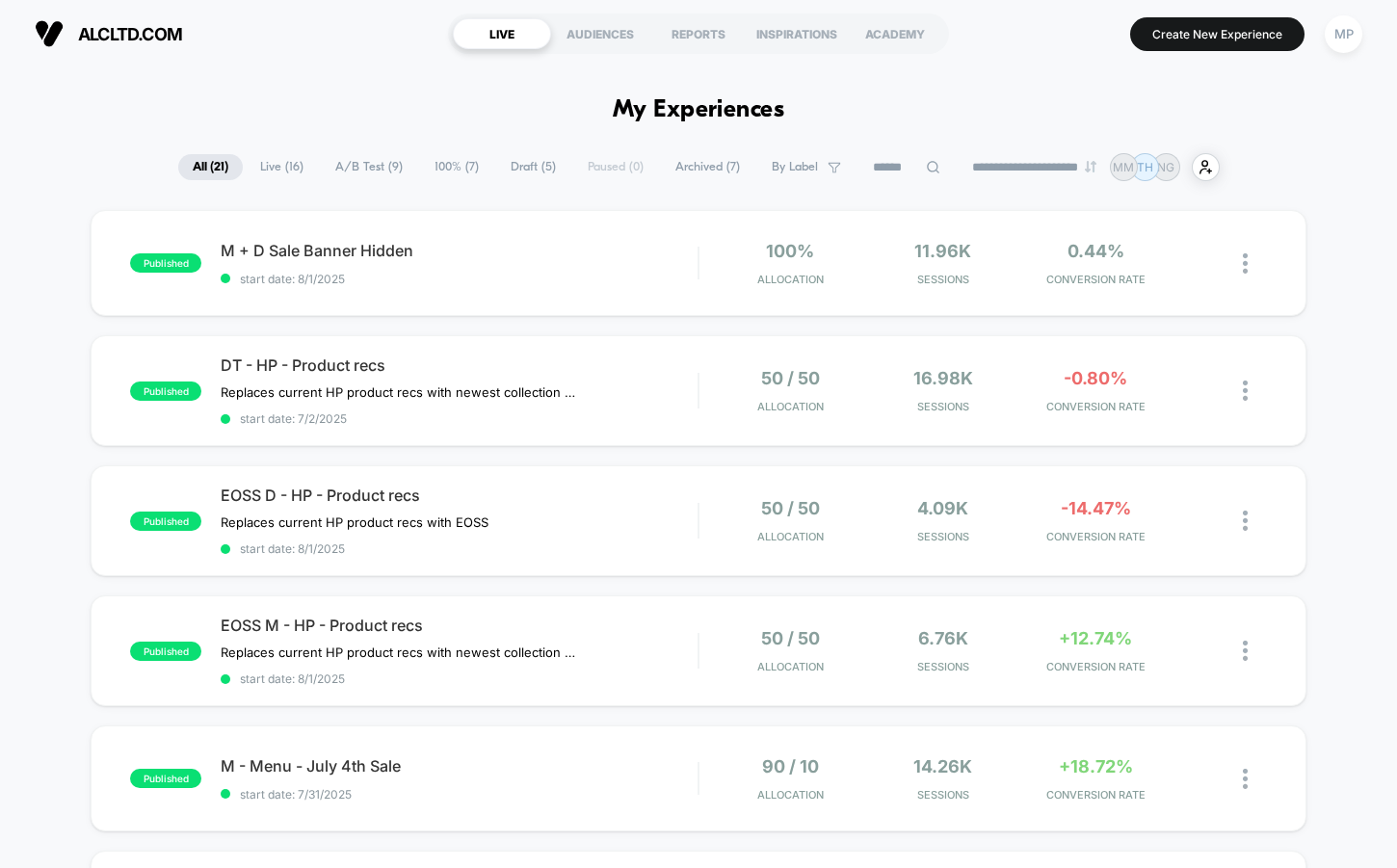 click on "A/B Test ( 9 )" at bounding box center (369, 167) 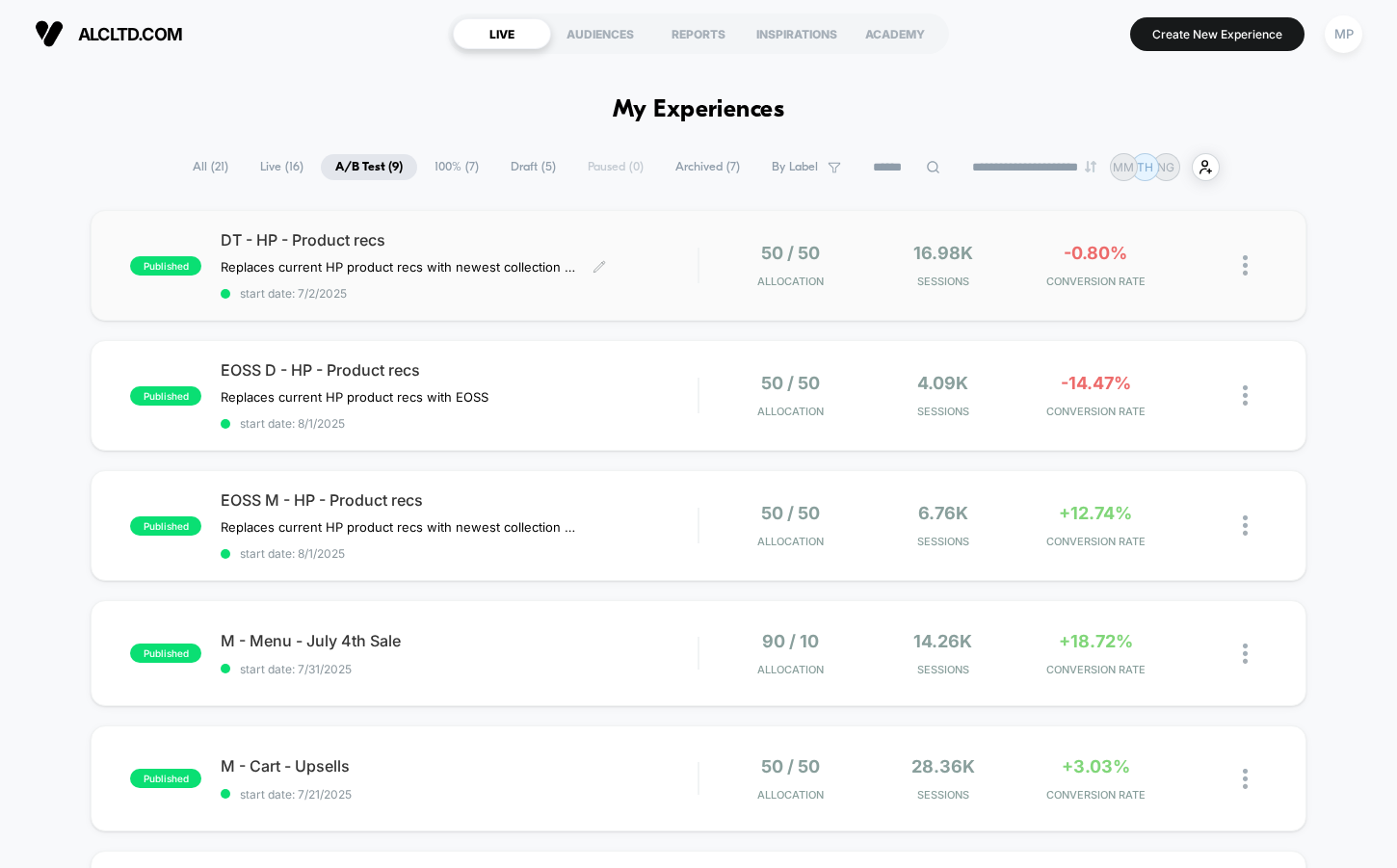 click on "start date: 7/2/2025" at bounding box center [459, 293] 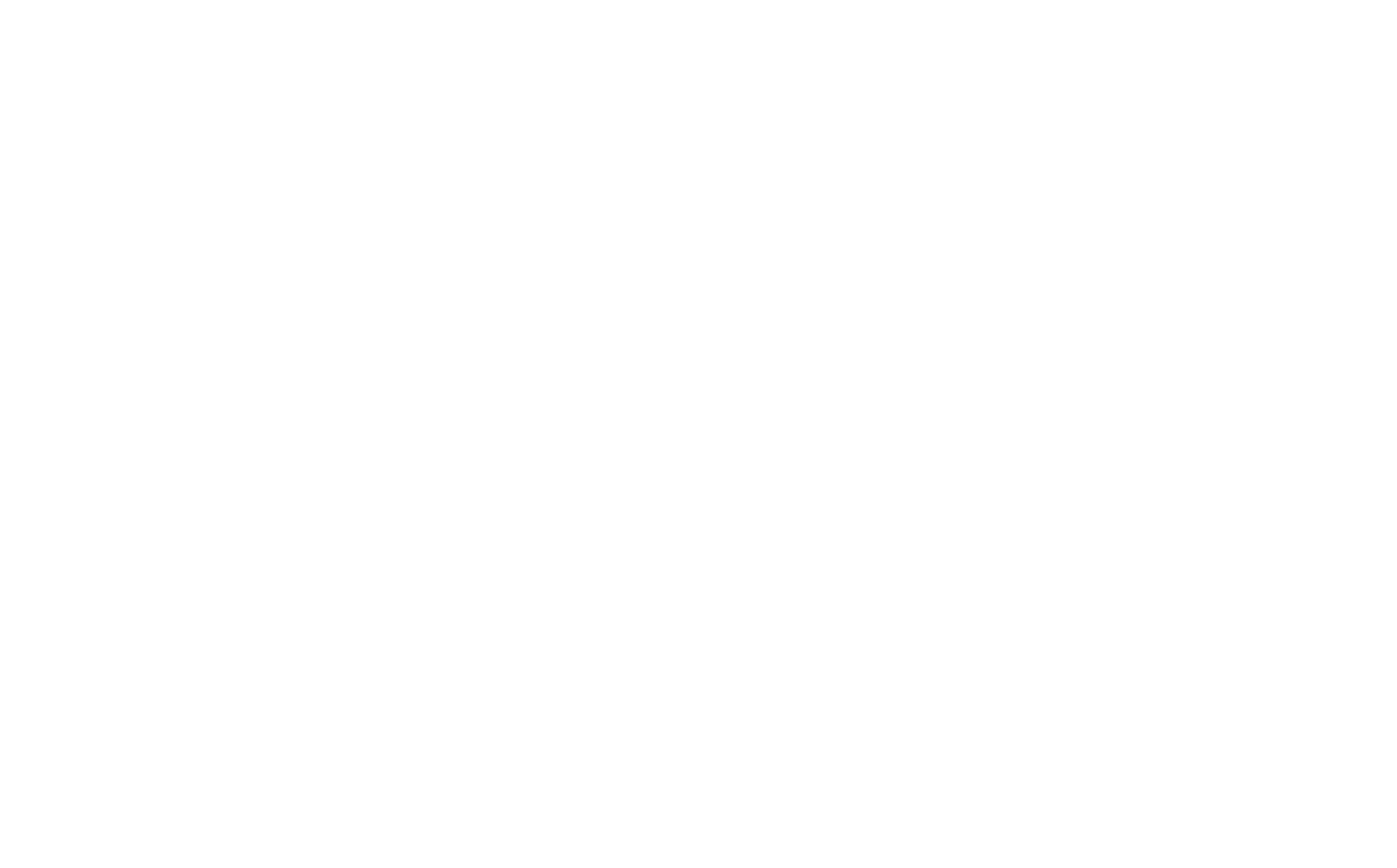 scroll, scrollTop: 0, scrollLeft: 0, axis: both 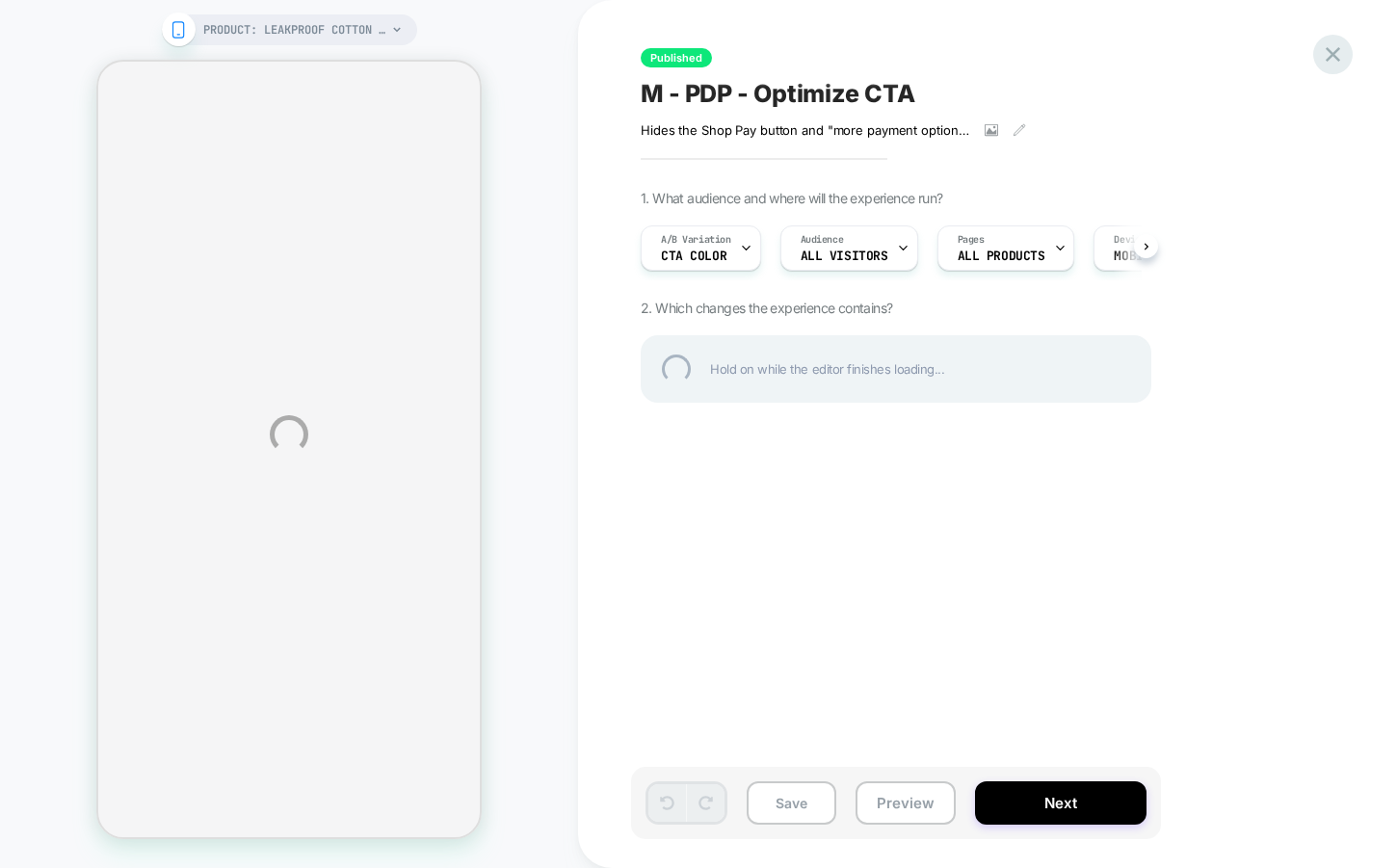 click at bounding box center (1332, 54) 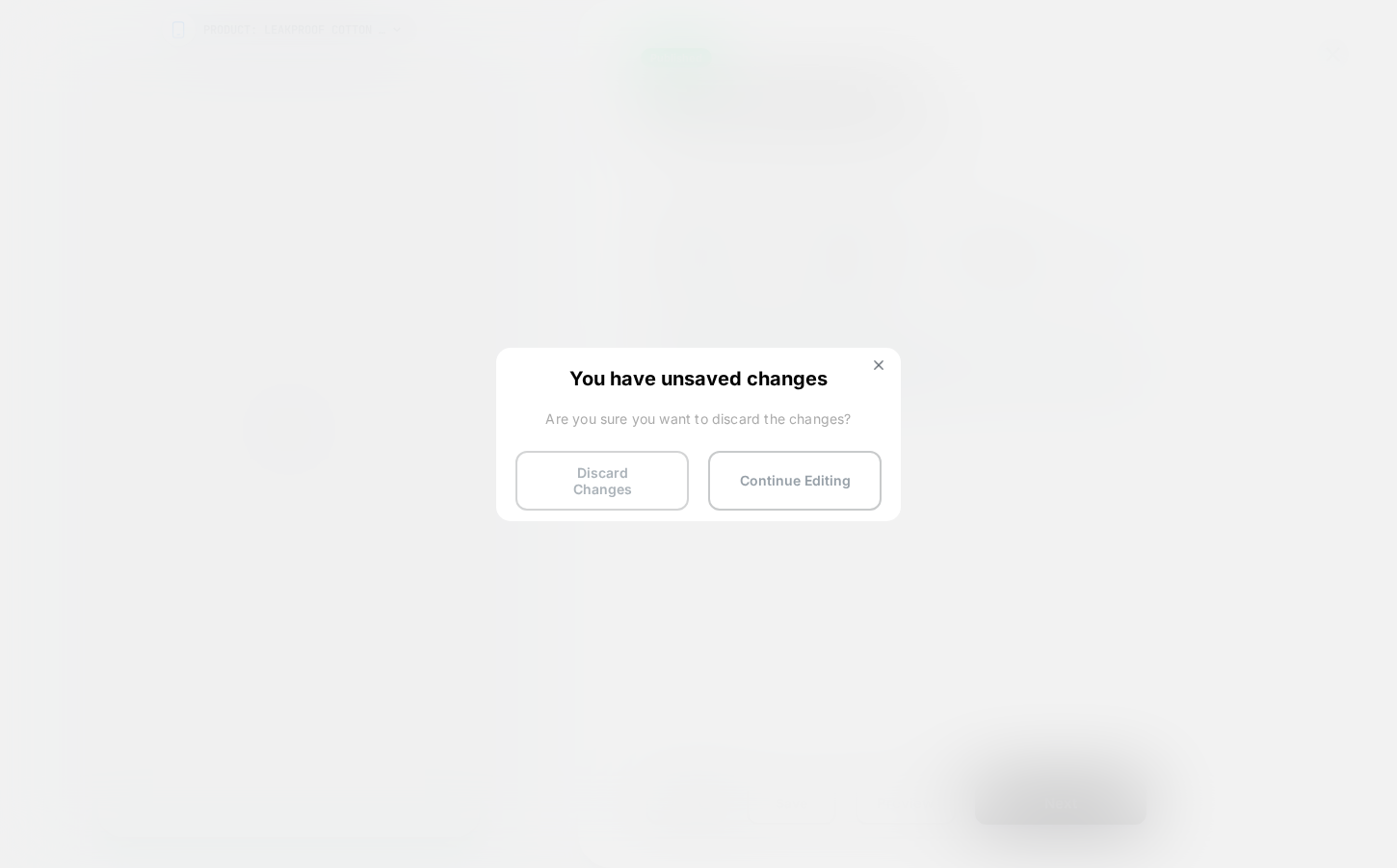 click on "Discard Changes" at bounding box center [602, 481] 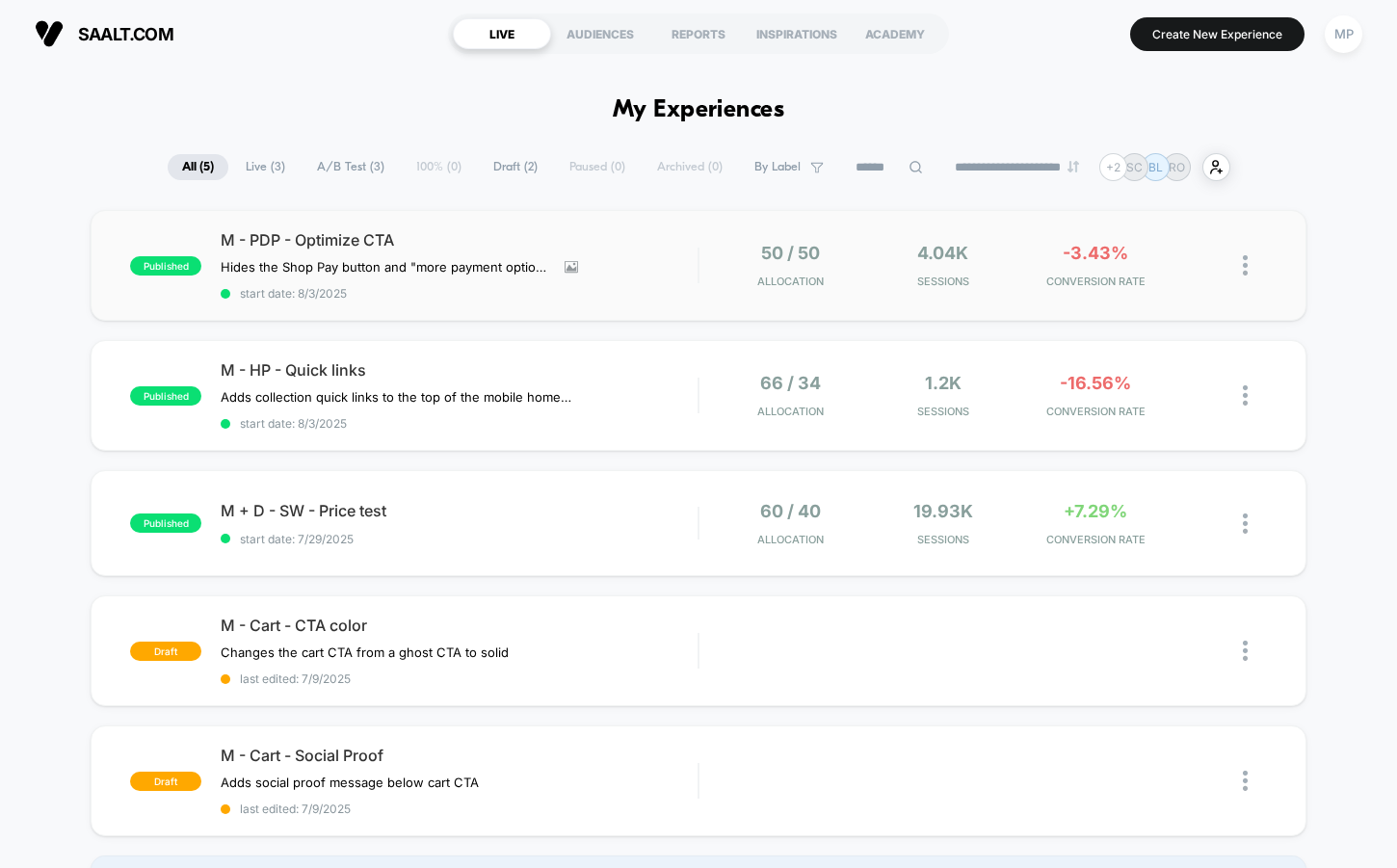 click on "published M - PDP - Optimize CTA Hides the Shop Pay button and "more payment options" link on PDPs Click to view images Click to edit experience details Hides the Shop Pay button and "more payment options" link on PDPs start date: 8/3/2025 50 / 50 Allocation 4.04k Sessions -3.43% CONVERSION RATE" at bounding box center (698, 265) 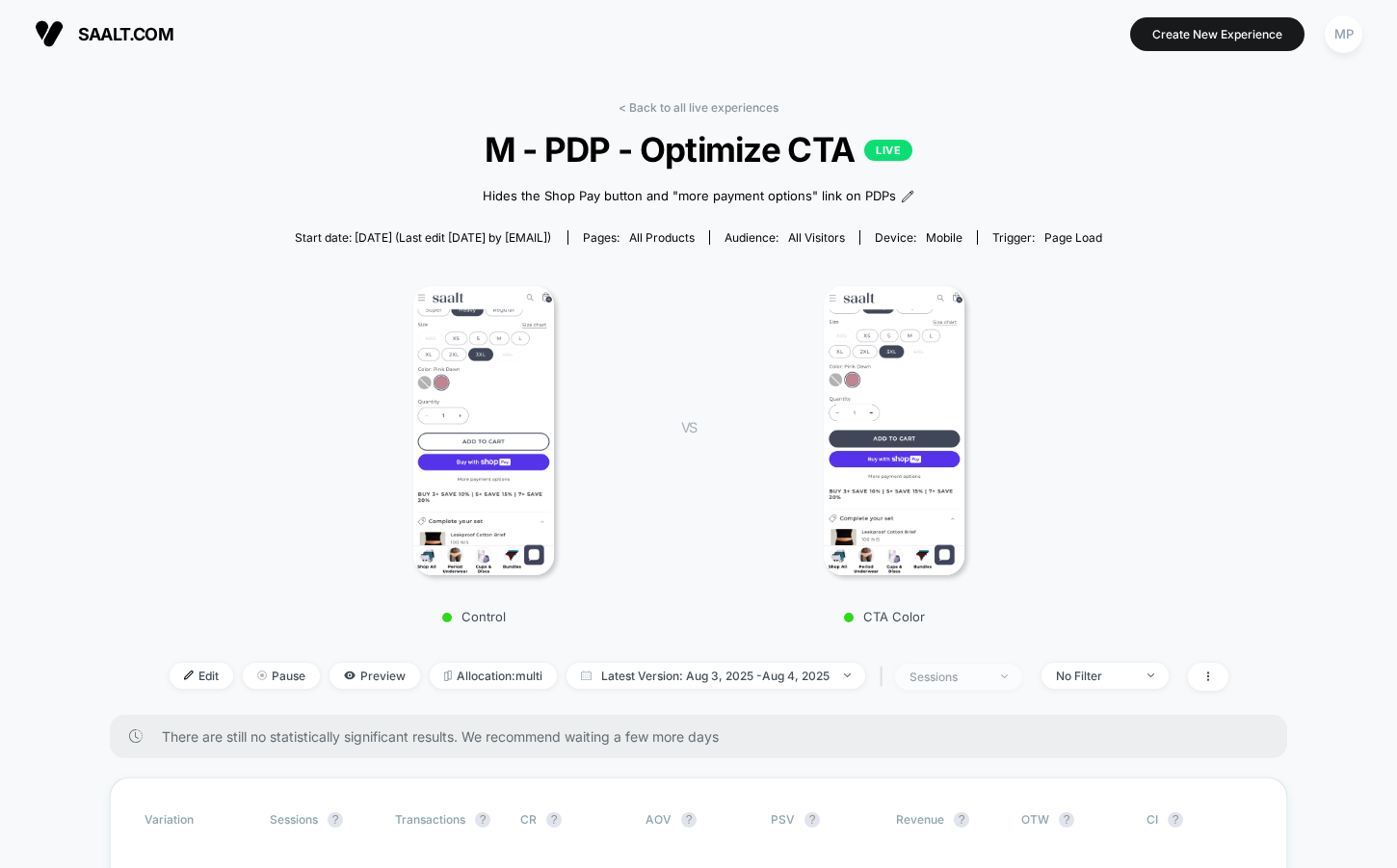 click on "sessions" at bounding box center (948, 676) 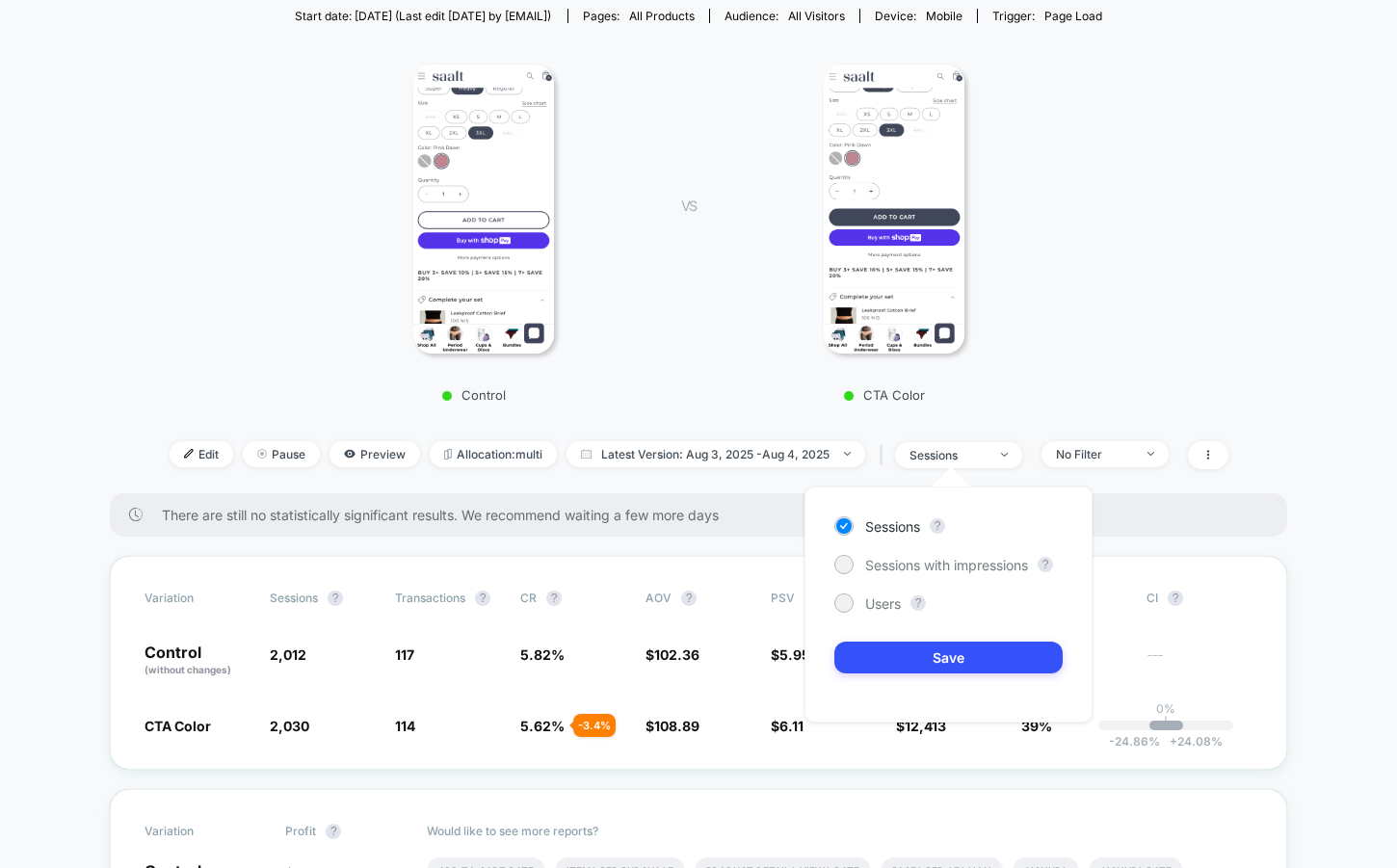 scroll, scrollTop: 253, scrollLeft: 0, axis: vertical 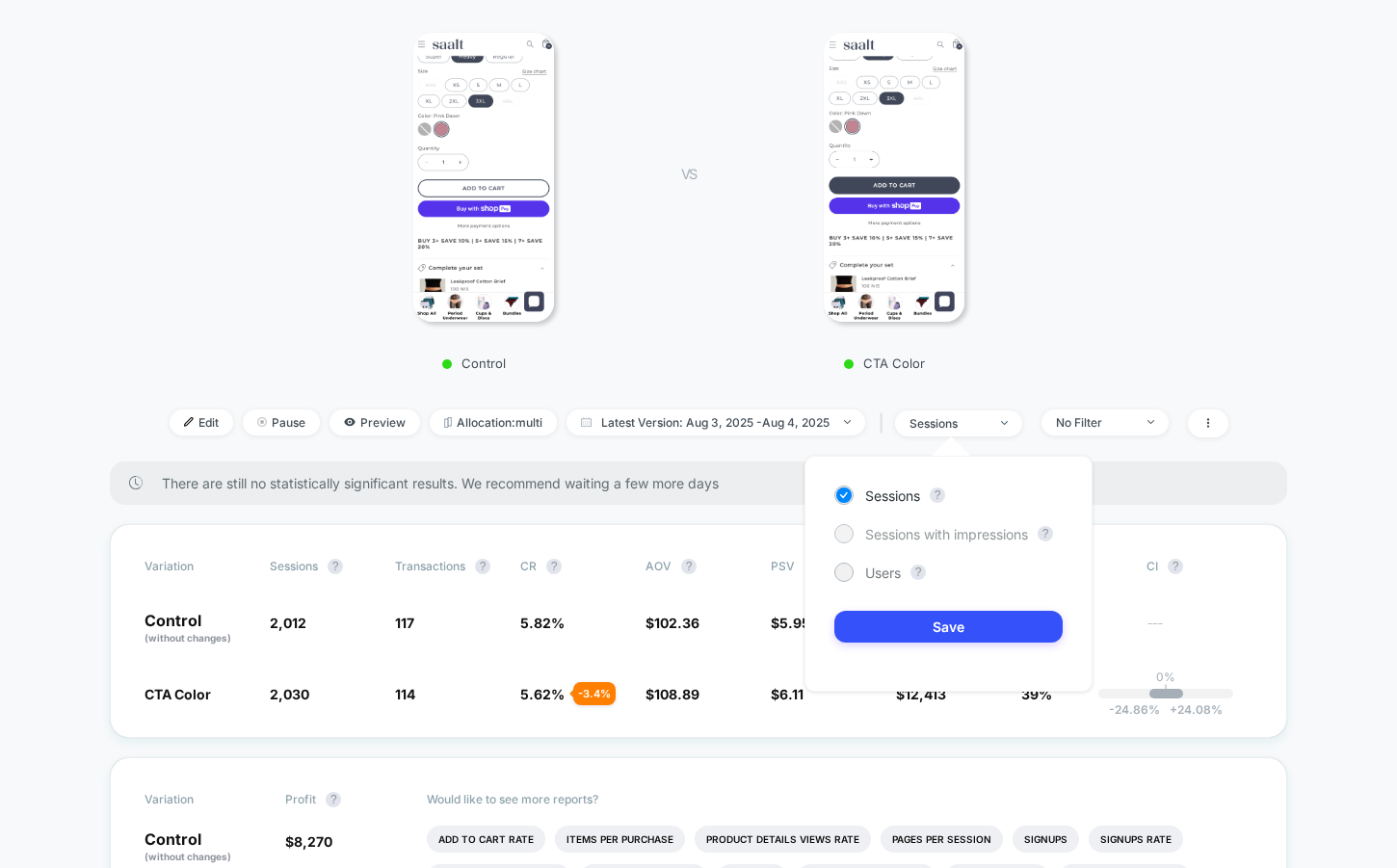 click on "Sessions with impressions" at bounding box center [946, 534] 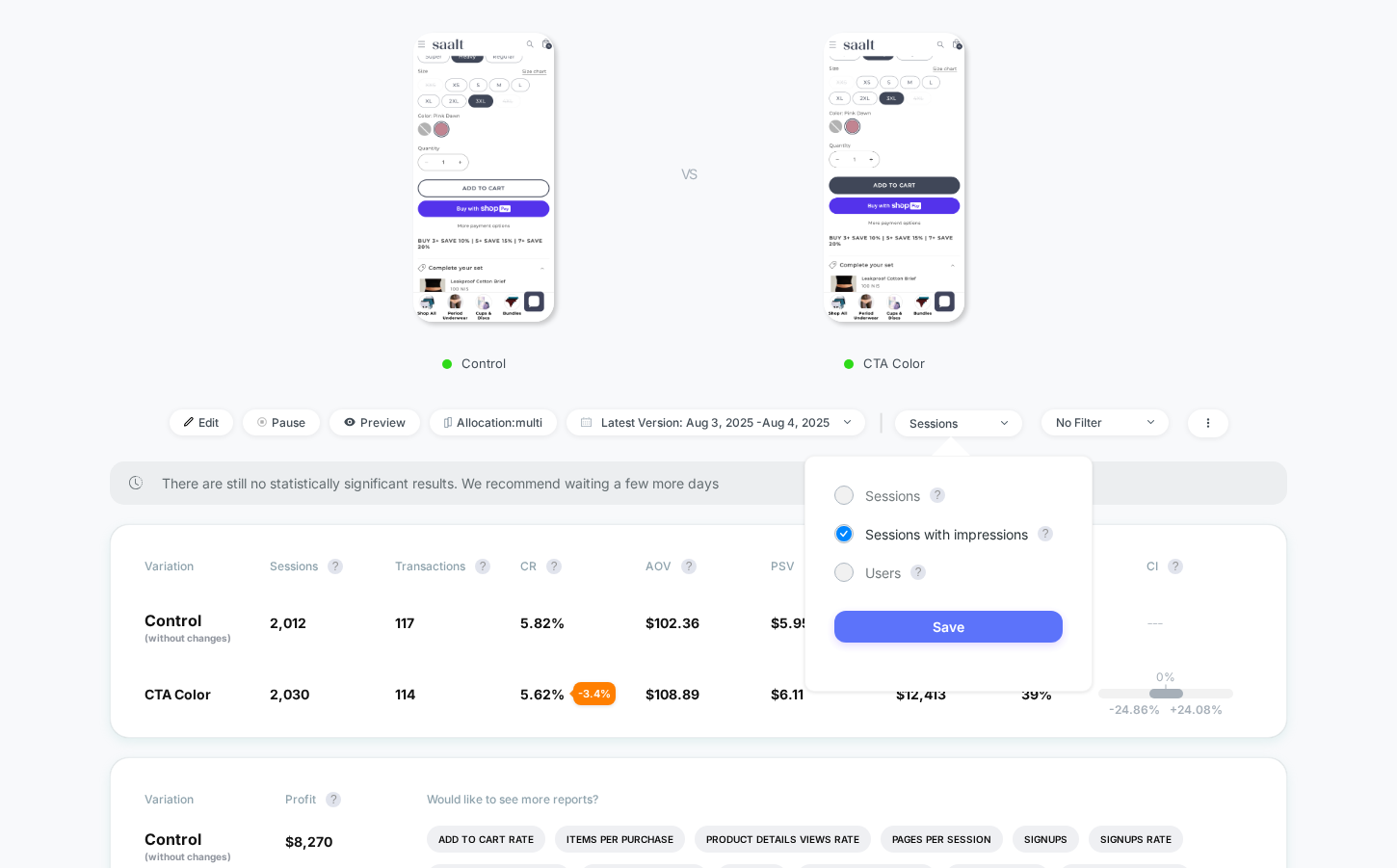 click on "Save" at bounding box center (948, 626) 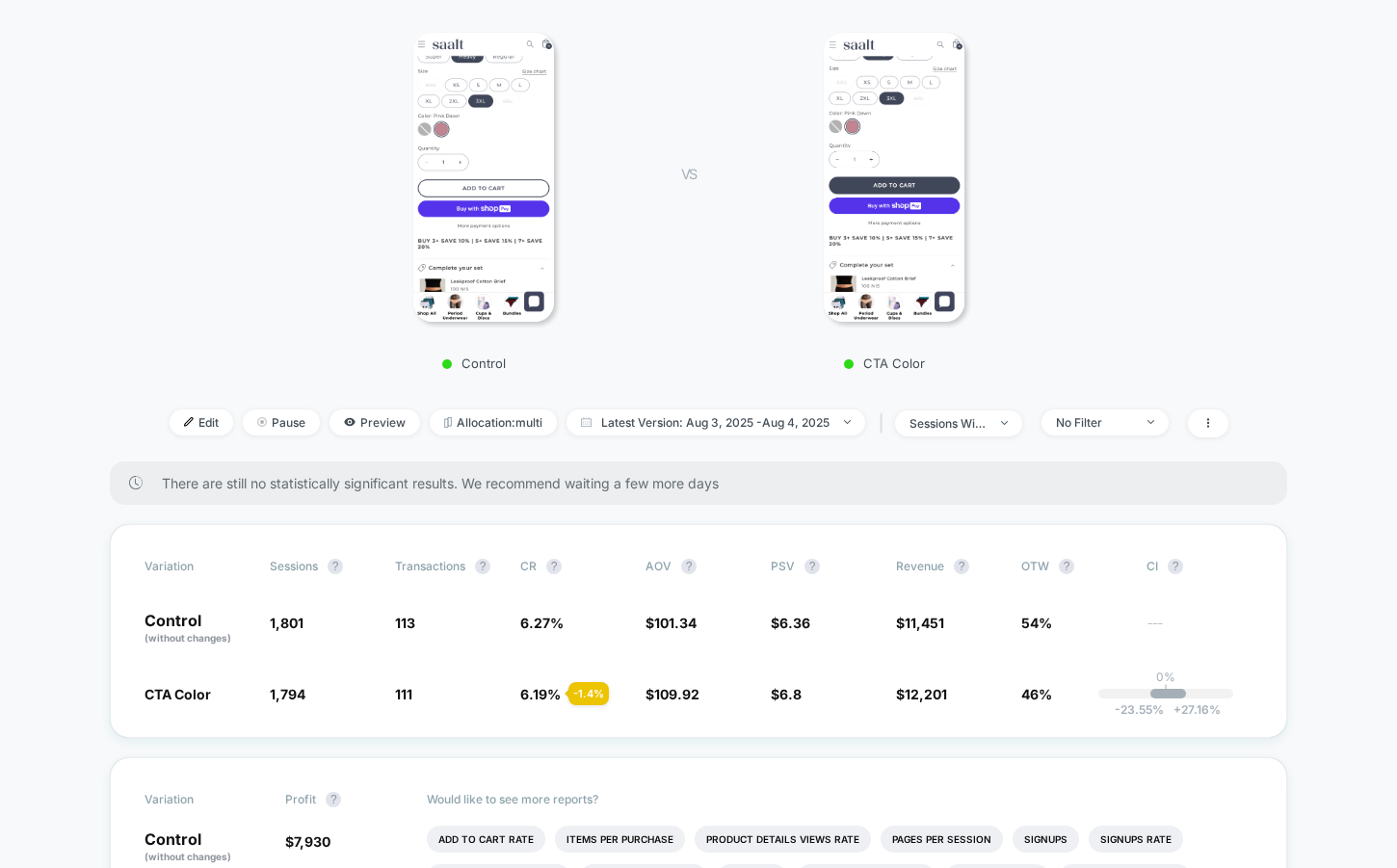 scroll, scrollTop: 0, scrollLeft: 0, axis: both 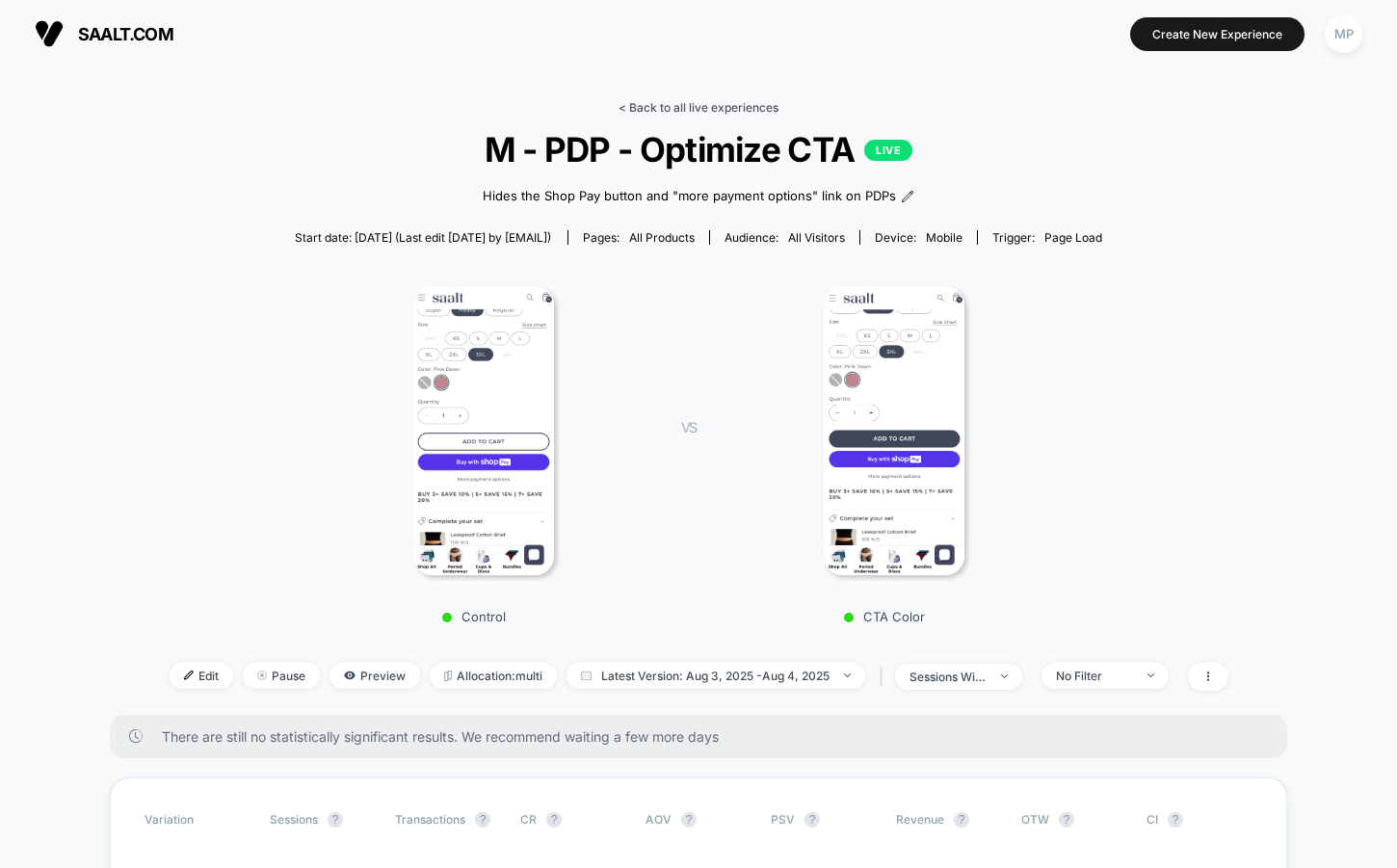 click on "< Back to all live experiences" at bounding box center (698, 107) 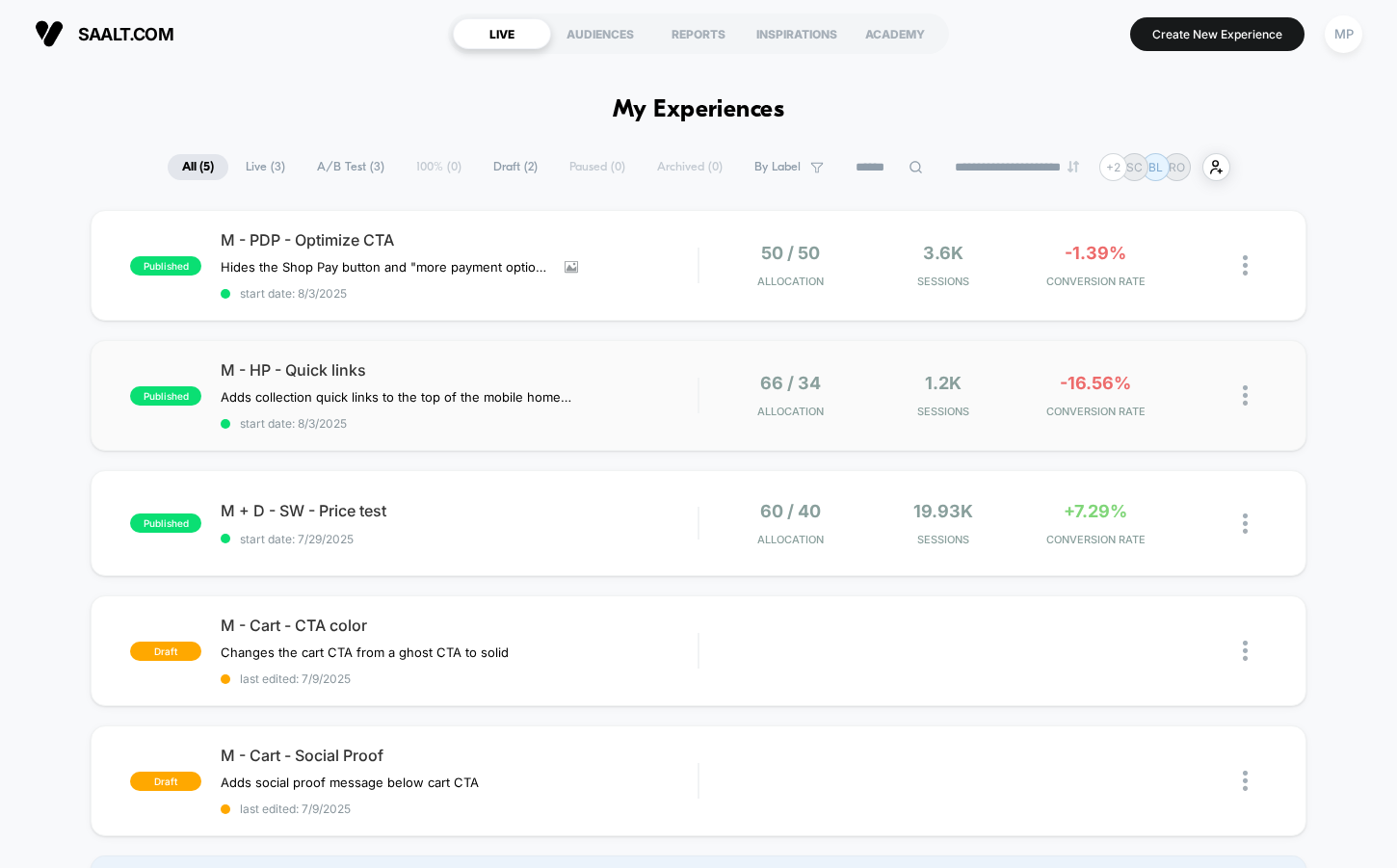 click on "published M - HP - Quick links Adds collection quick links to the top of the mobile homepage Click to edit experience details Adds collection quick links to the top of the mobile homepage start date: 8/3/2025 66 / 34 Allocation 1.2k Sessions -16.56% CONVERSION RATE" at bounding box center [698, 395] 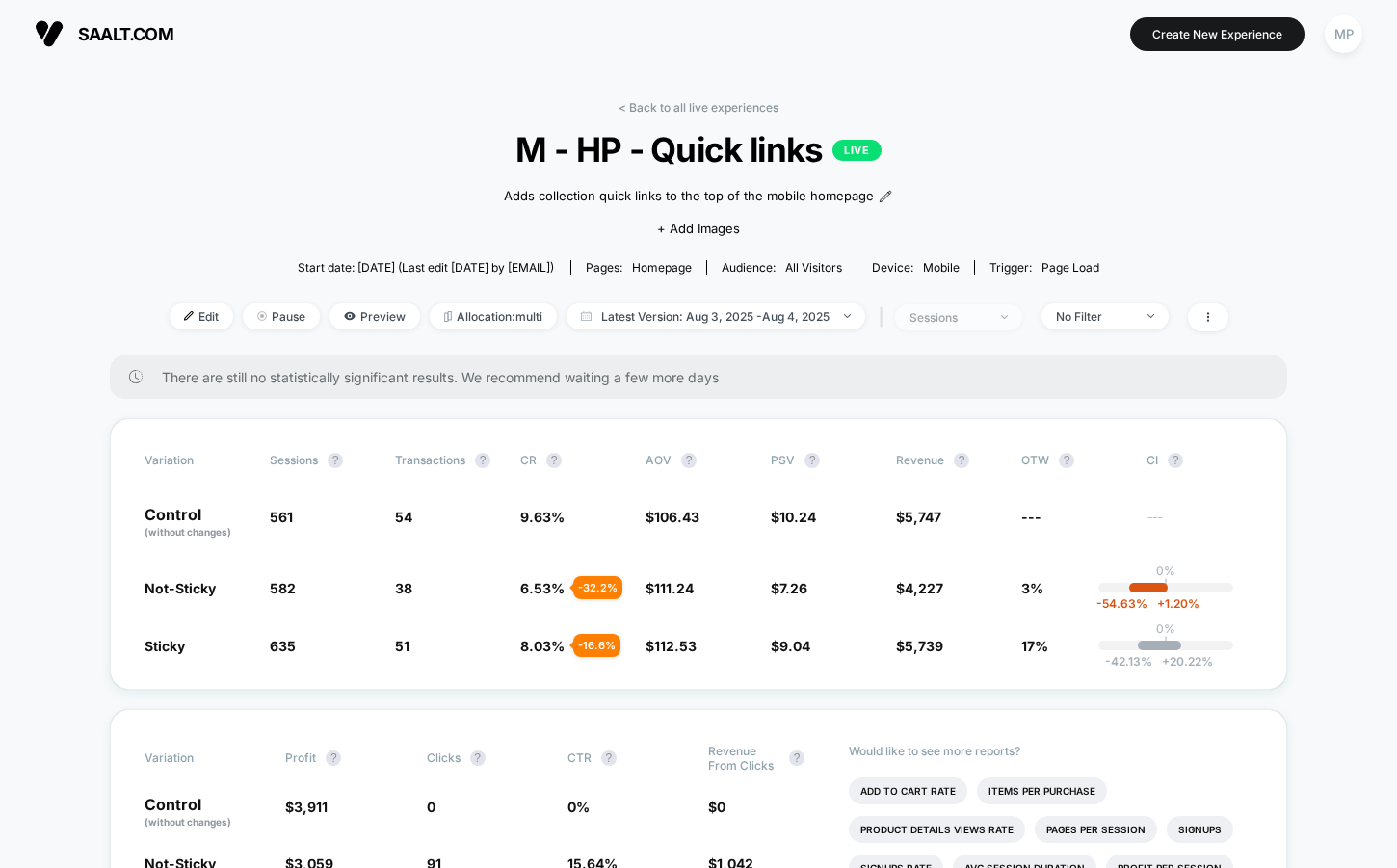 click on "sessions" at bounding box center [948, 317] 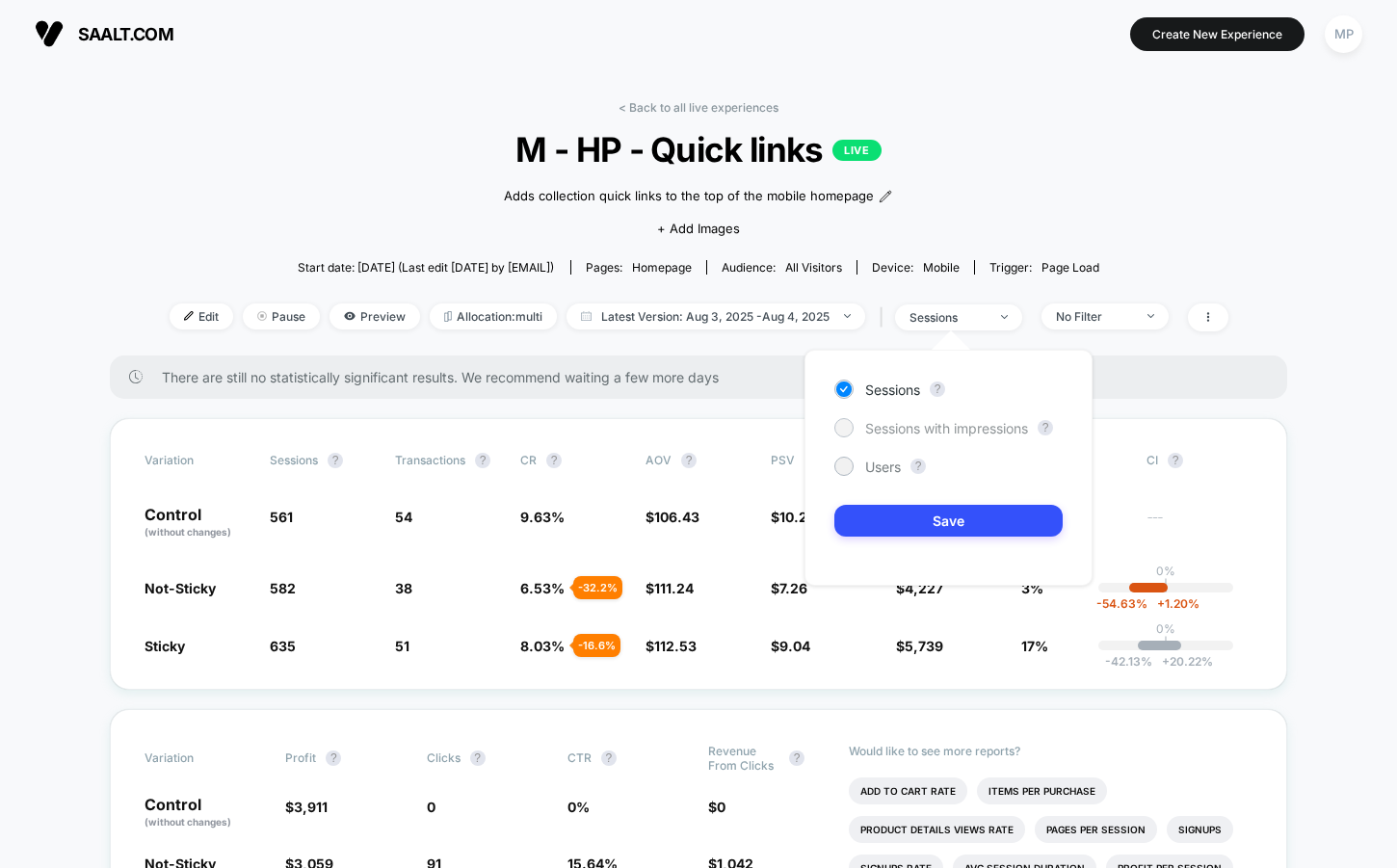 click on "Sessions with impressions" at bounding box center [946, 428] 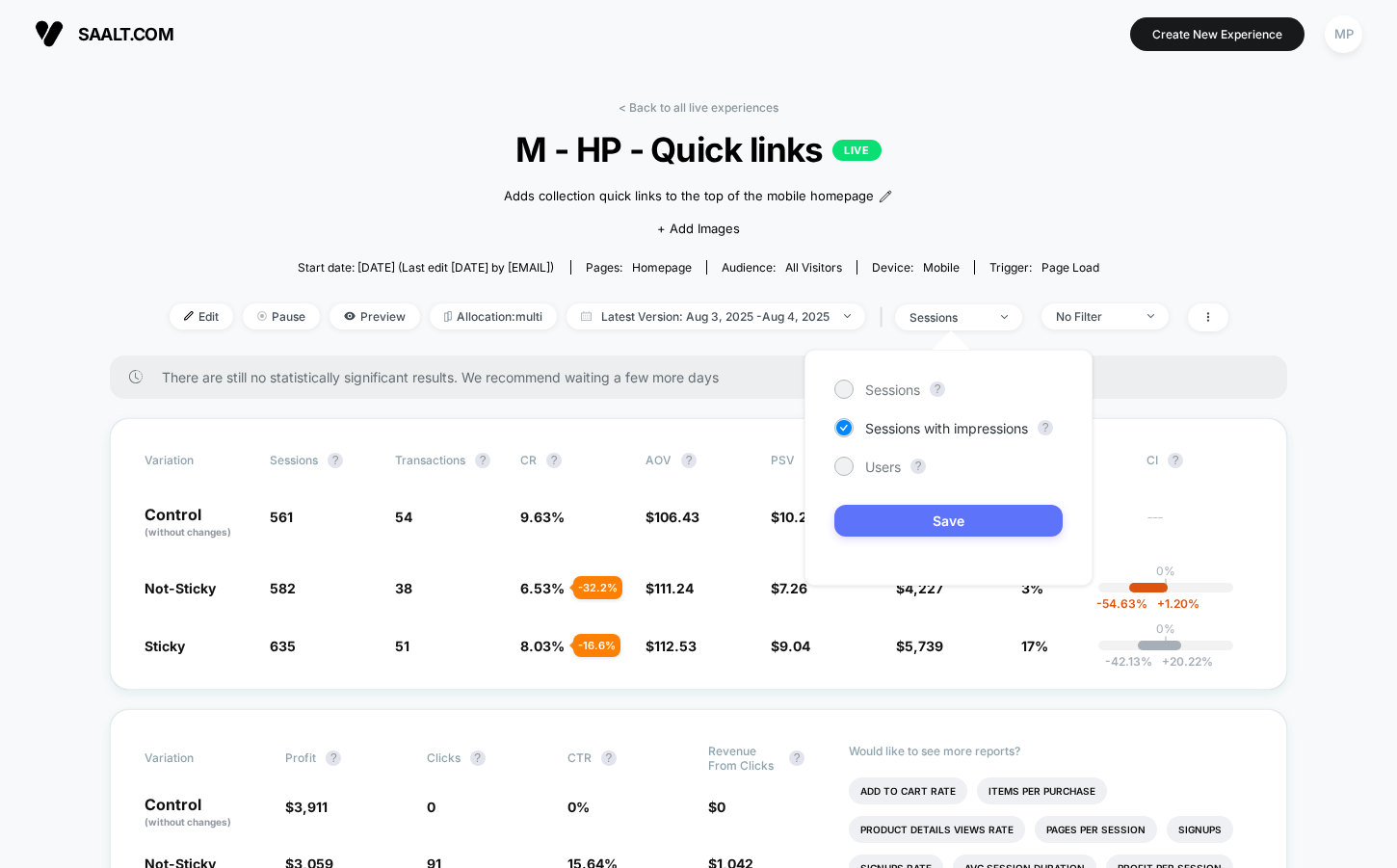 click on "Save" at bounding box center (948, 520) 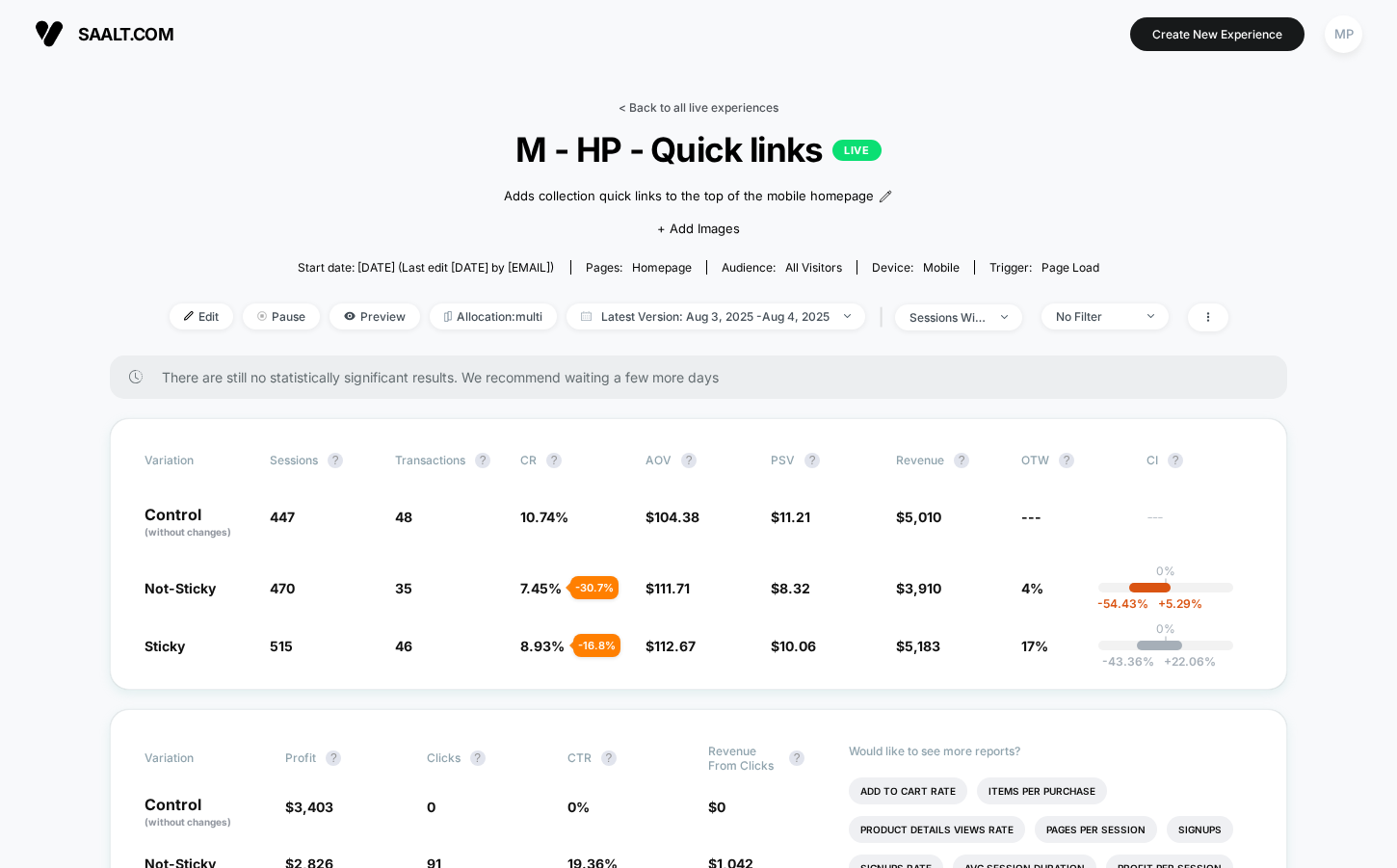 click on "< Back to all live experiences" at bounding box center [698, 107] 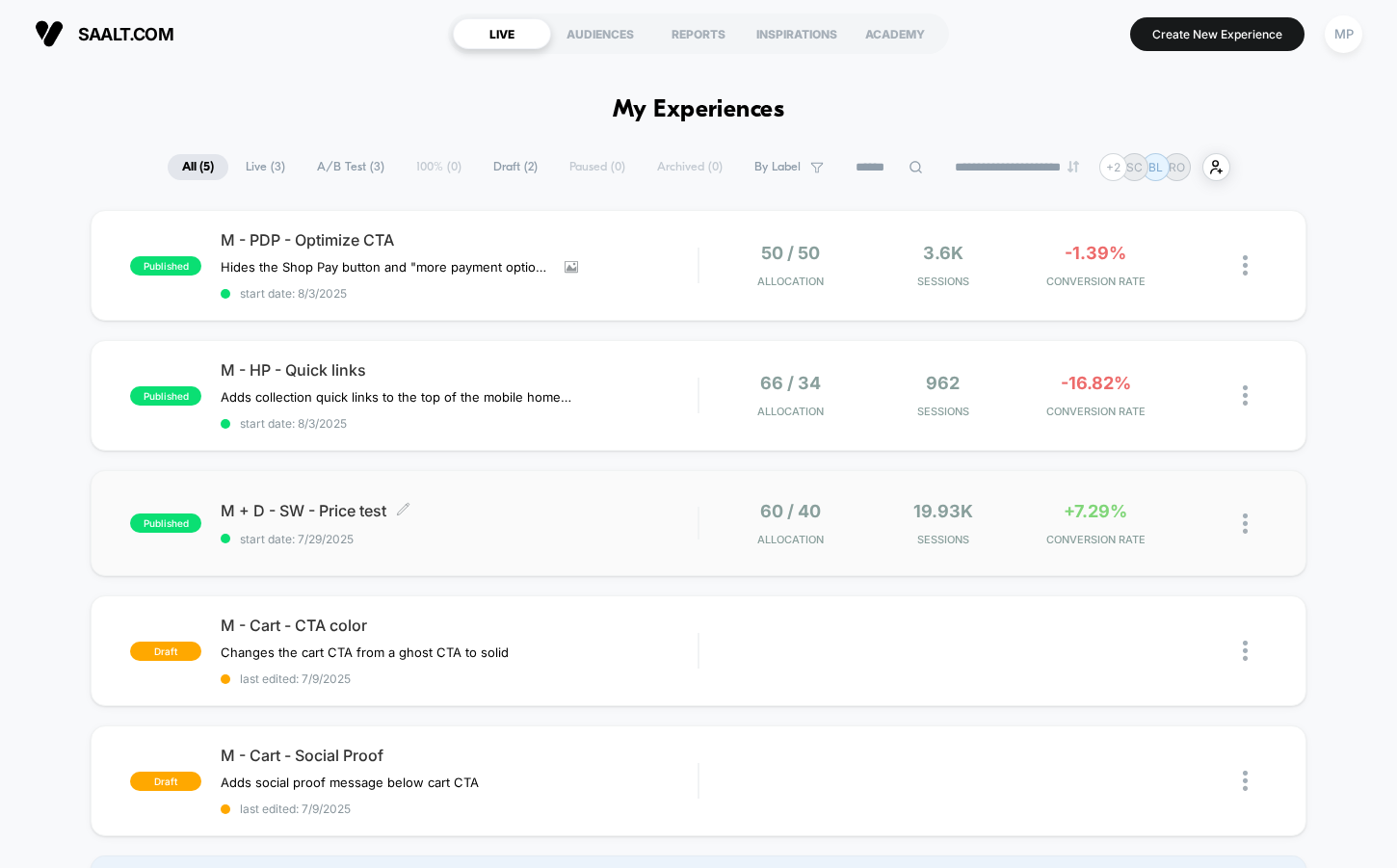 click on "M + D - SW - Price test Click to edit experience details Click to edit experience details start date: 7/29/2025" at bounding box center [459, 523] 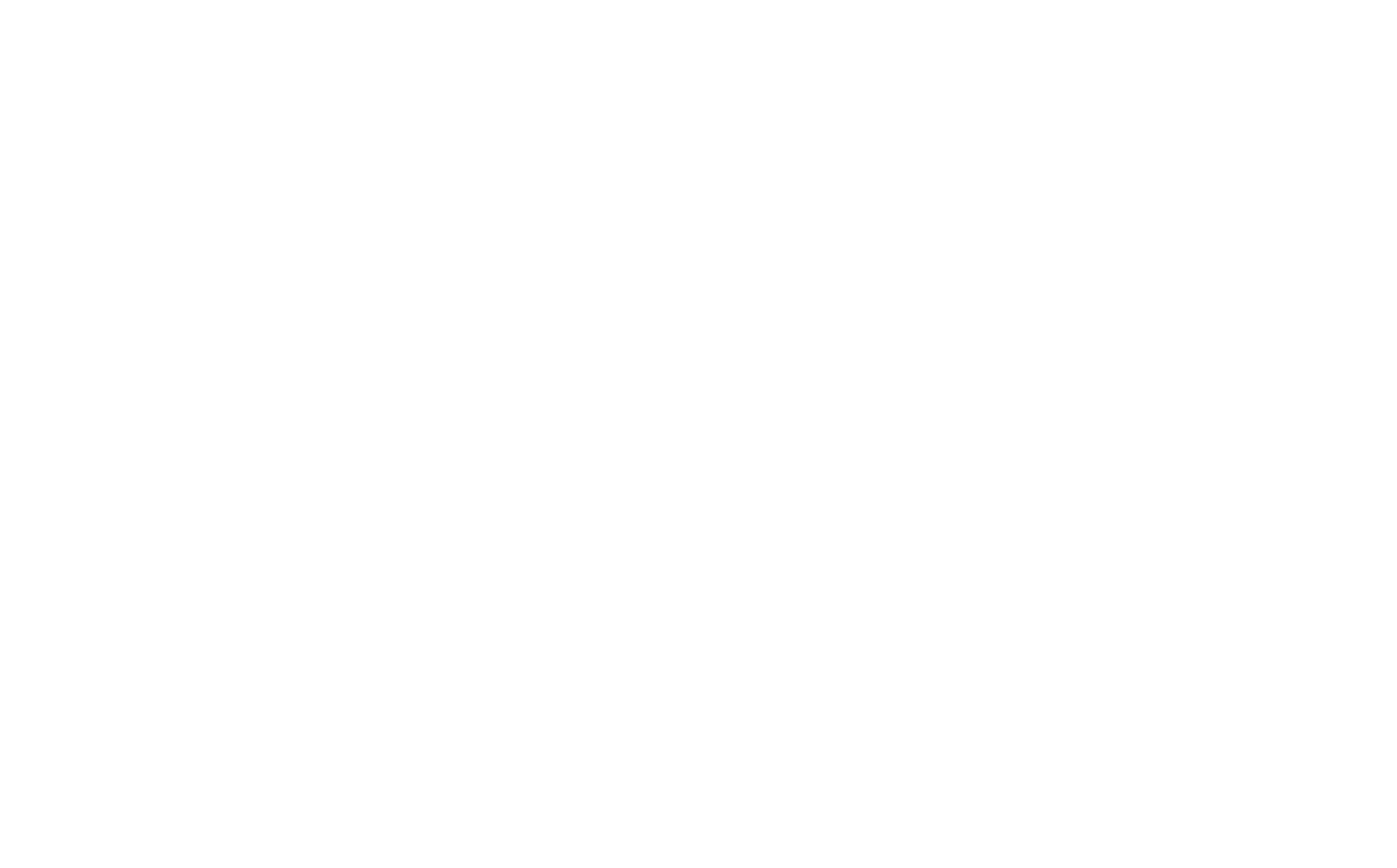 scroll, scrollTop: 0, scrollLeft: 0, axis: both 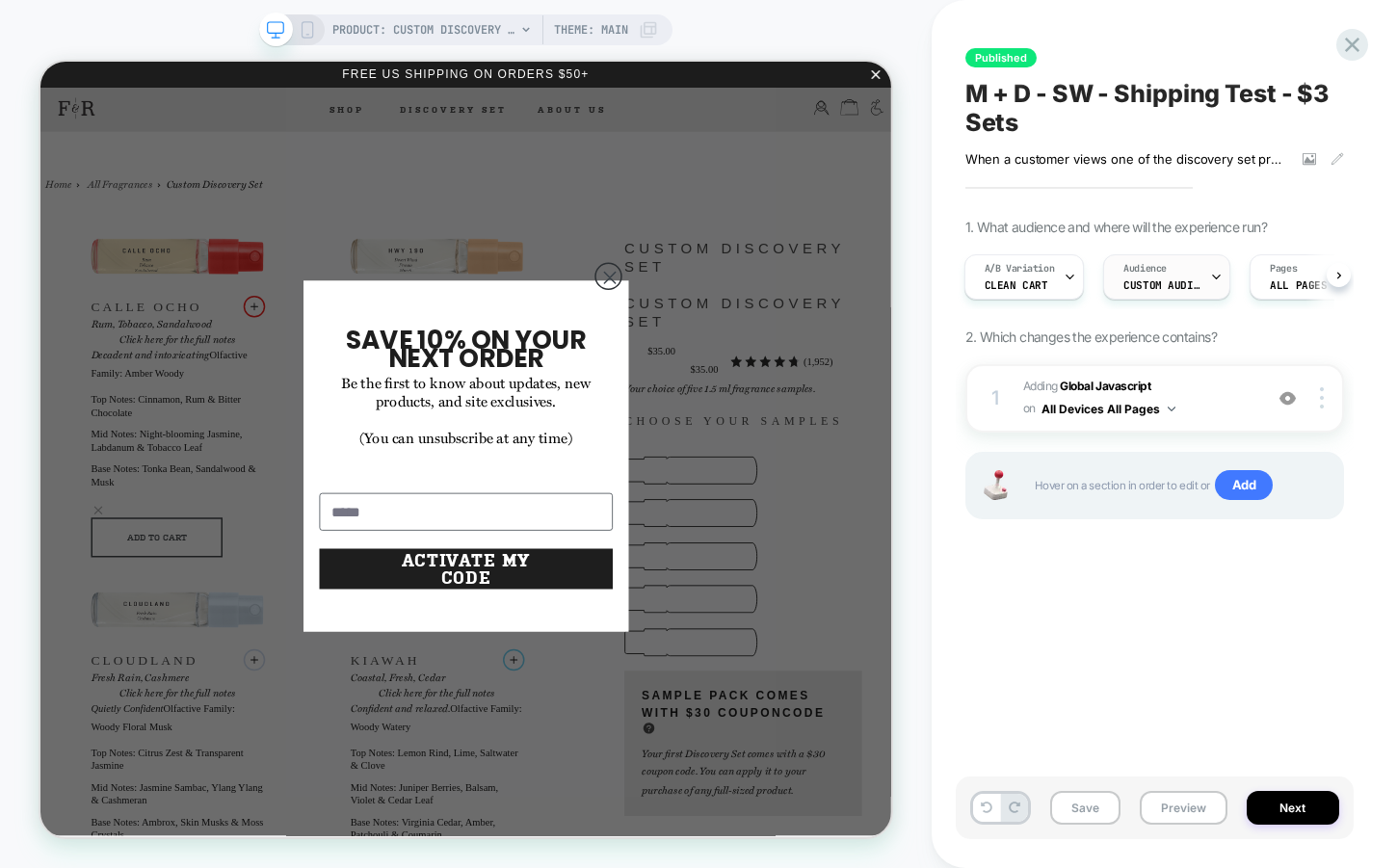 click on "Audience Custom Audience" at bounding box center [1162, 276] 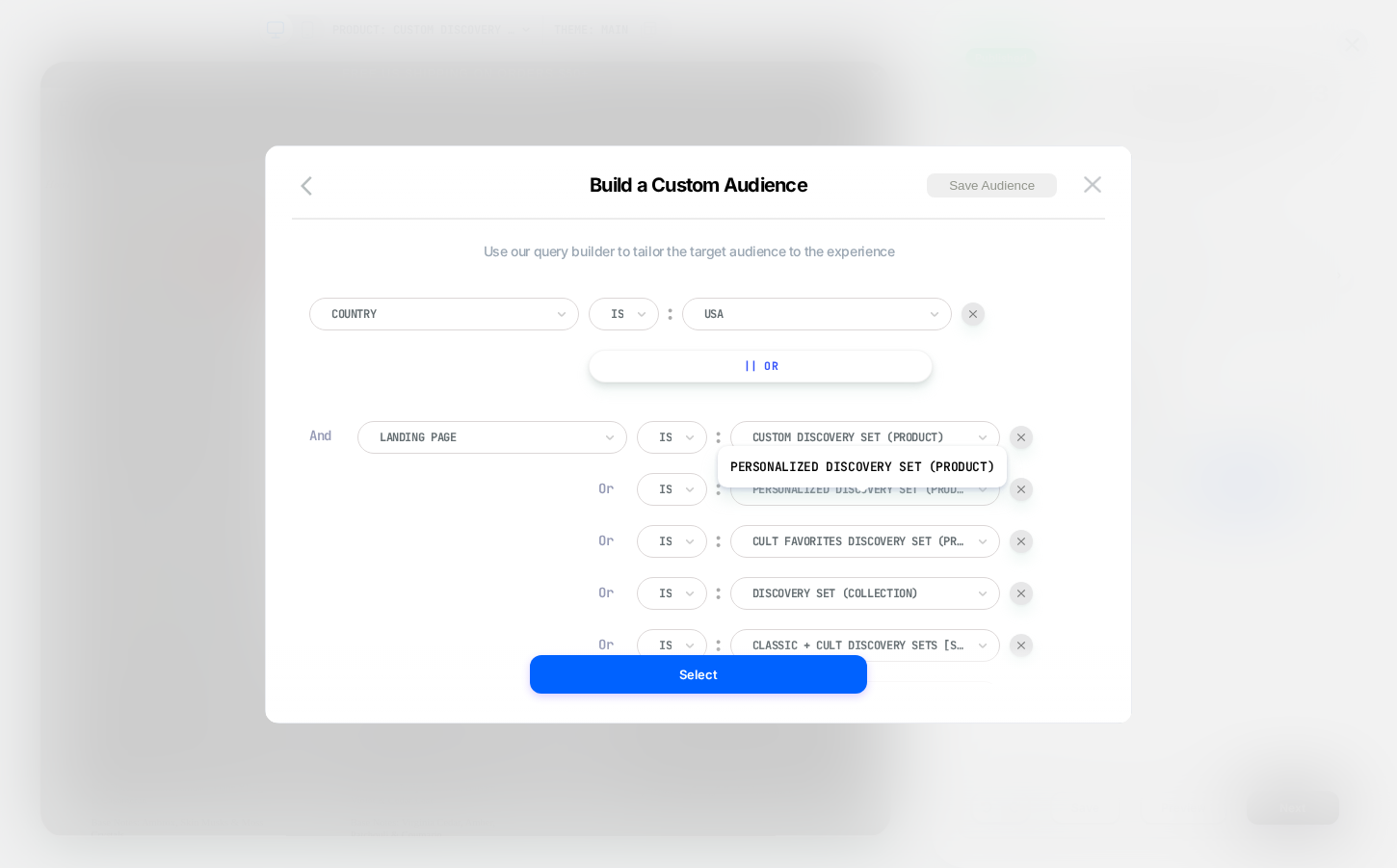 scroll, scrollTop: 19, scrollLeft: 0, axis: vertical 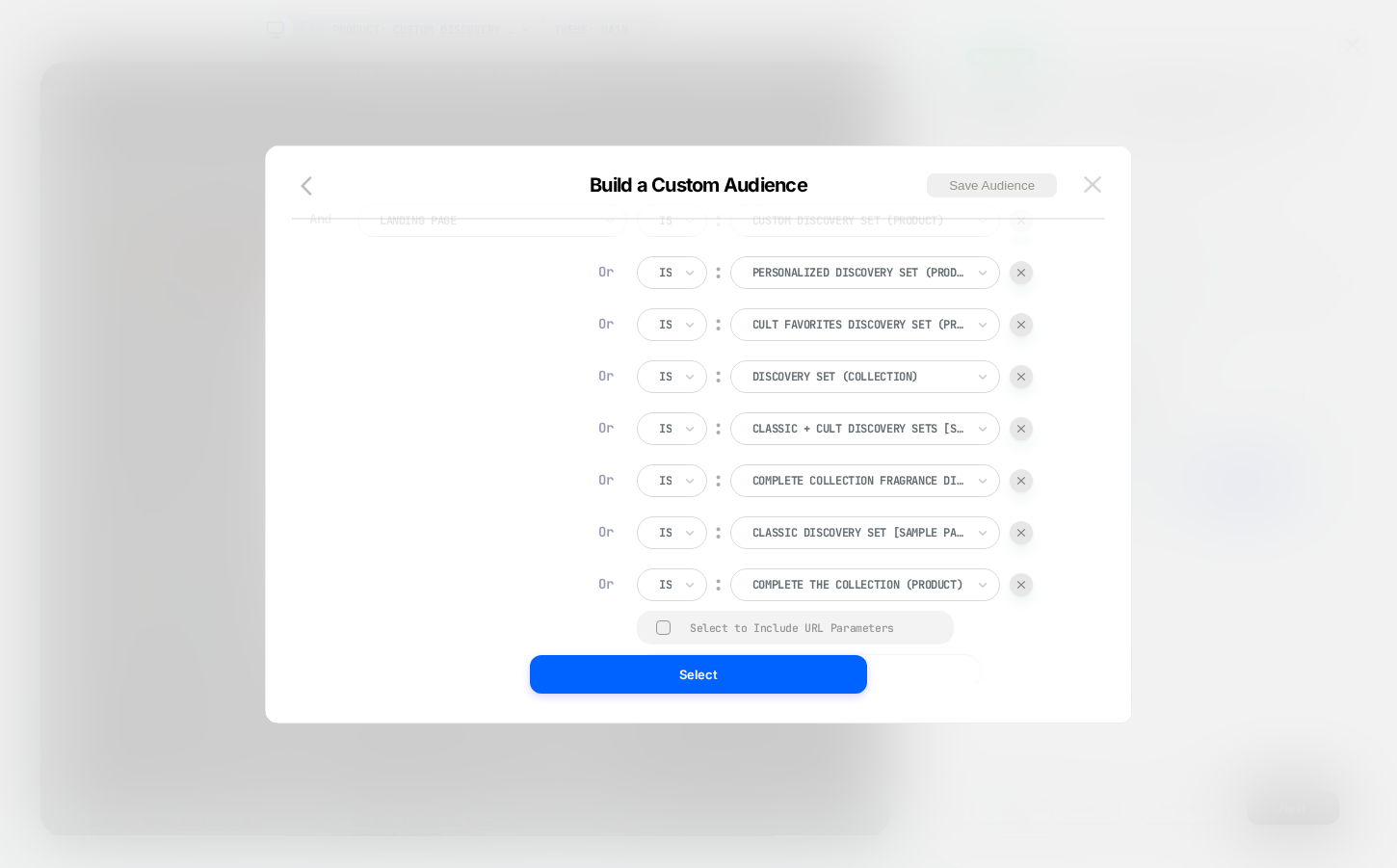 click at bounding box center [1093, 184] 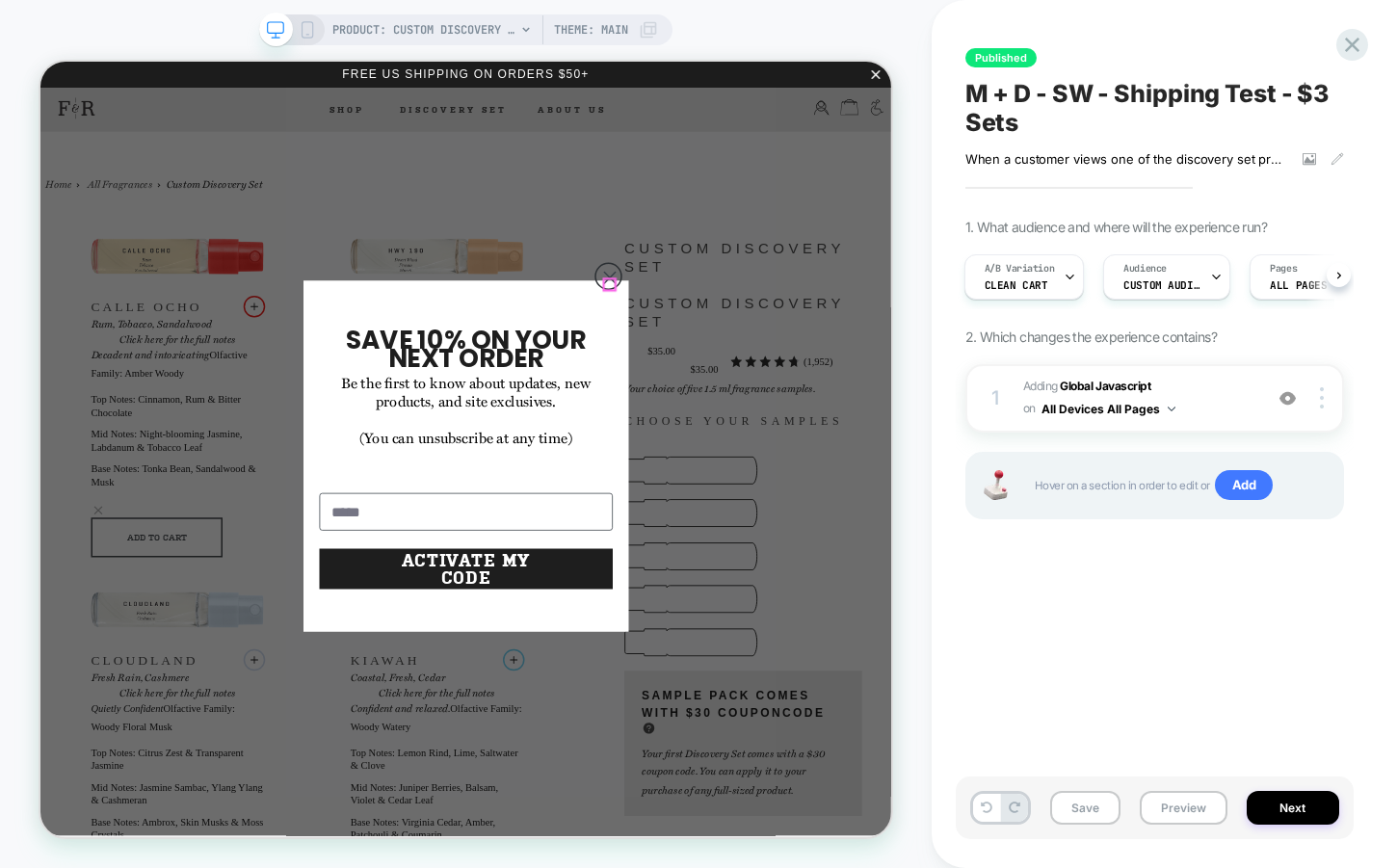 click 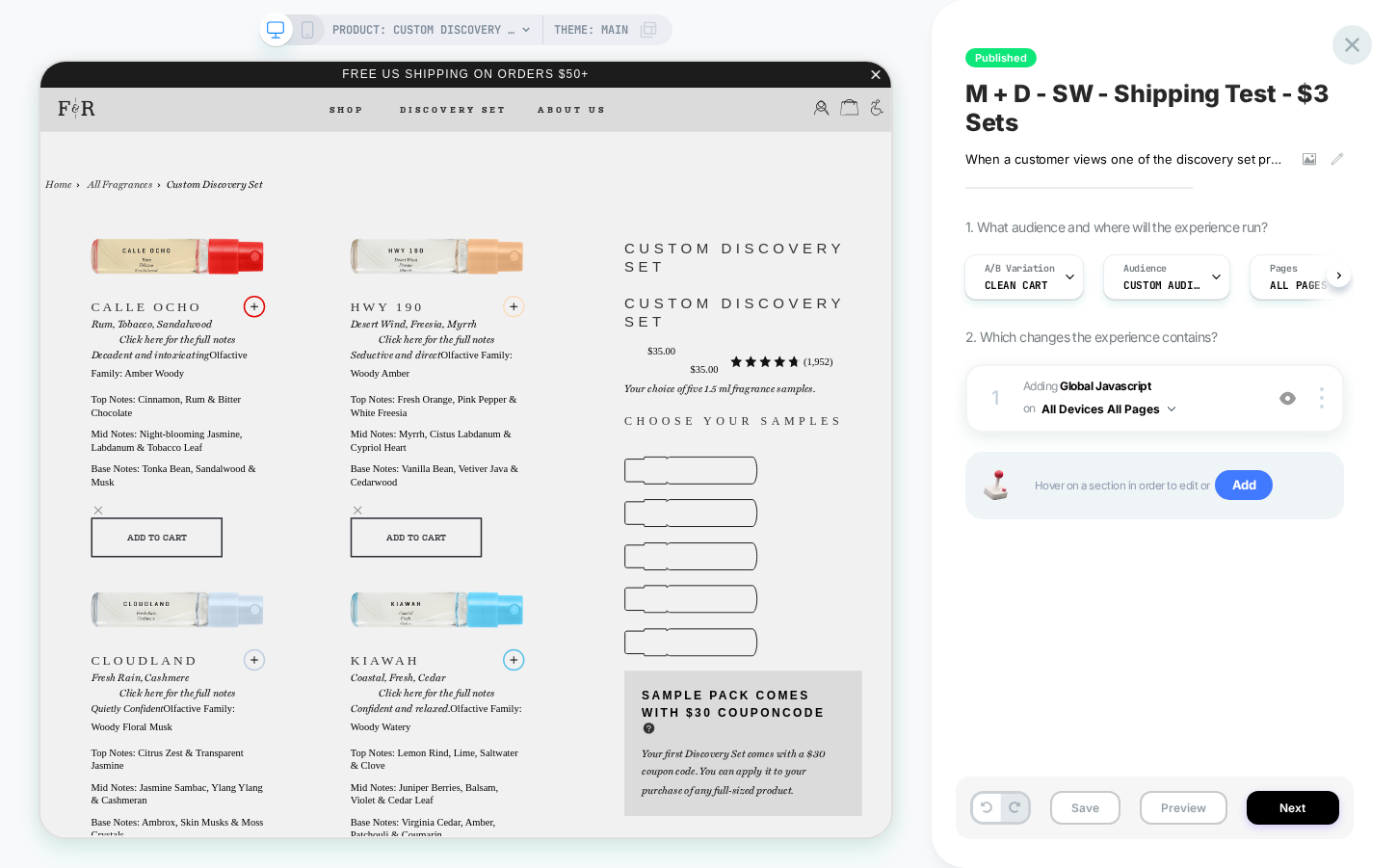 click 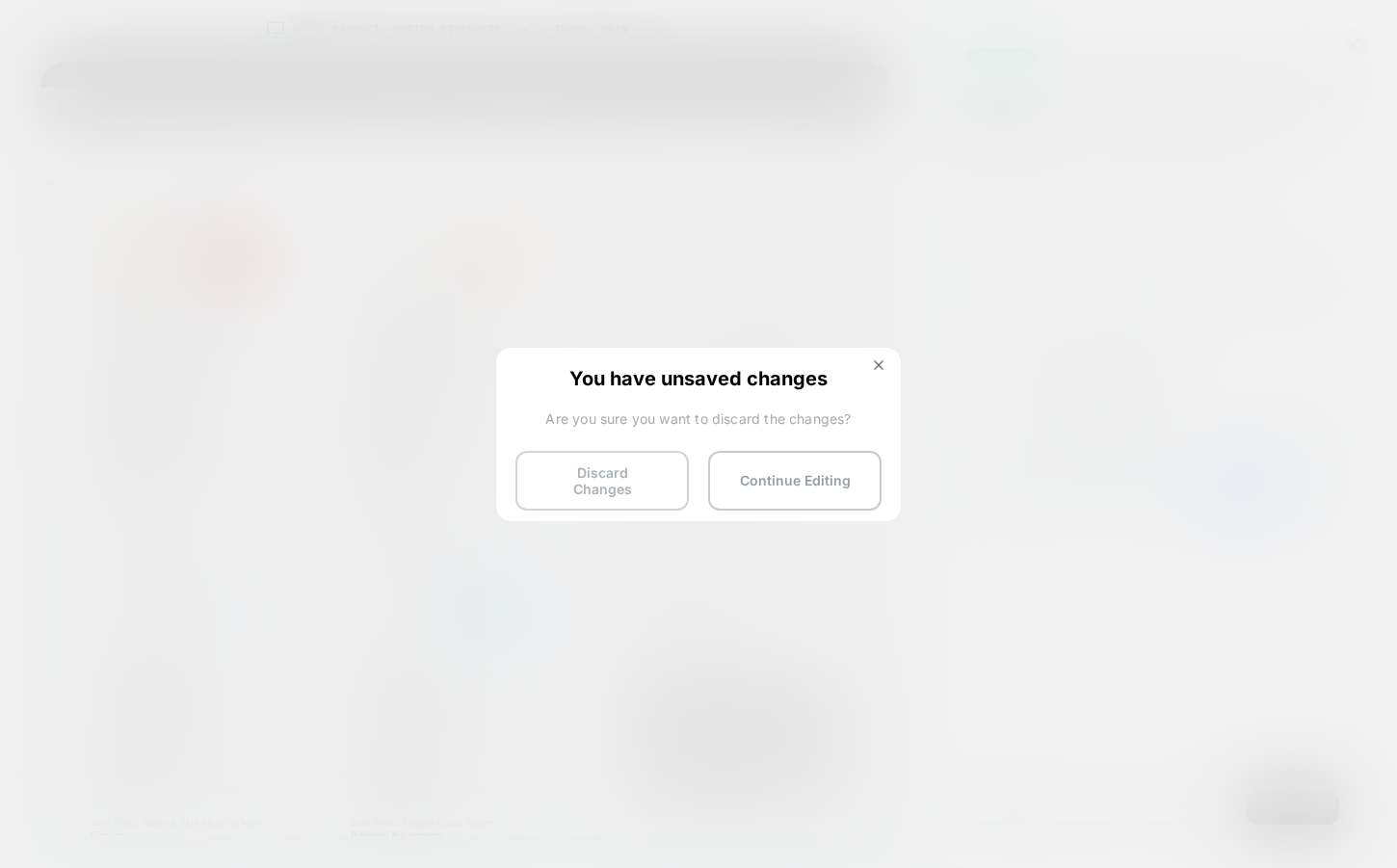 click on "Discard Changes" at bounding box center [602, 481] 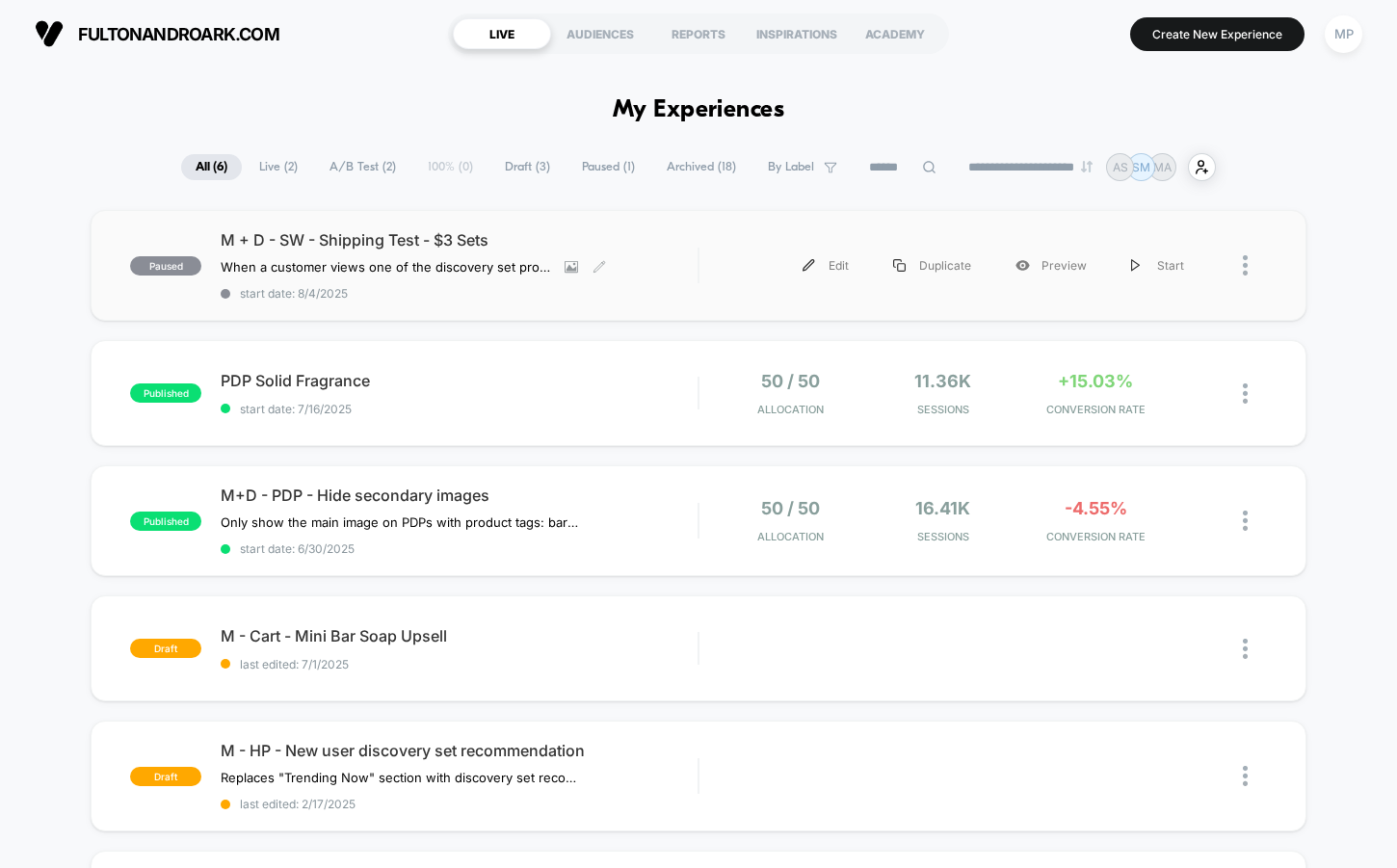 click on "start date: 8/4/2025" at bounding box center (459, 293) 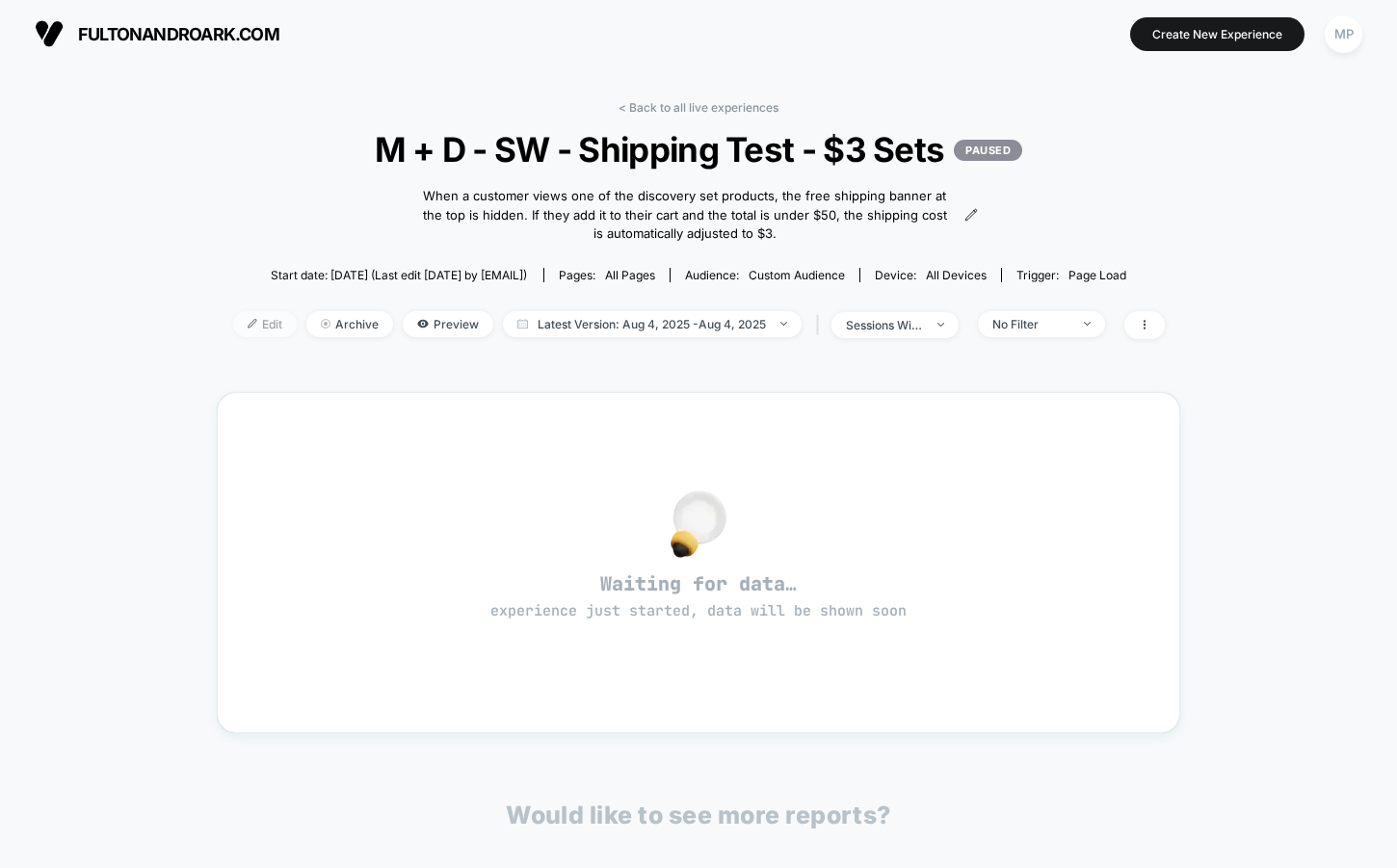 click on "Edit" at bounding box center [265, 324] 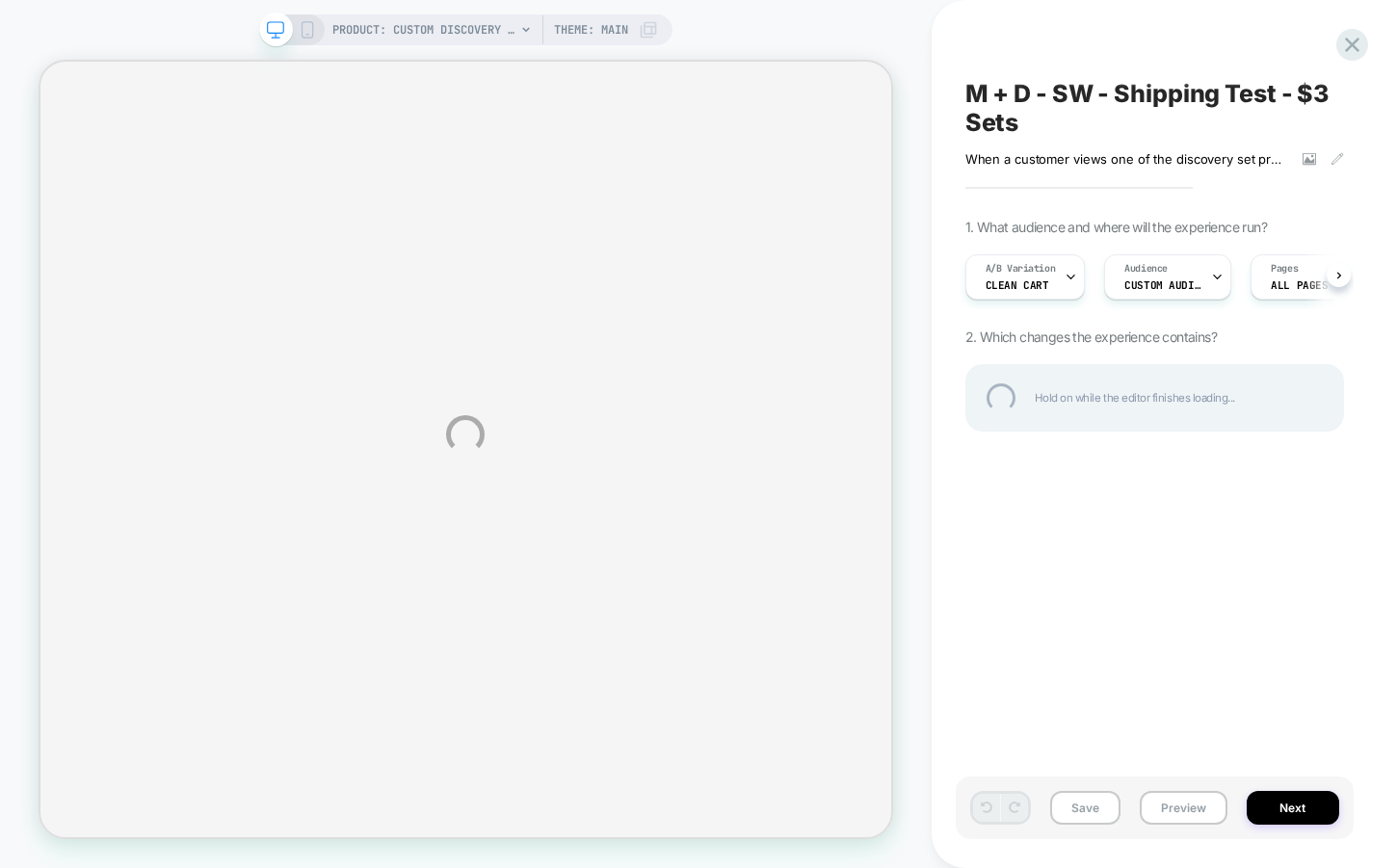 click on "PRODUCT: Custom Discovery Set PRODUCT: Custom Discovery Set Theme: MAIN M + D - SW - Shipping Test - $3 Sets When a customer views one of the discovery set products, the free shipping banner at the top is hidden. If they add it to their cart and the total is under $50, the shipping cost is automatically adjusted to $3. Click to view images Click to edit experience details When a customer views one of the discovery set products, the free shipping banner at the top is hidden. If they add it to their cart and the total is under $50, the shipping cost is automatically adjusted to $3. 1. What audience and where will the experience run? A/B Variation clean cart Audience Custom Audience Pages ALL PAGES Devices ALL DEVICES Trigger Page Load 2. Which changes the experience contains? Hold on while the editor finishes loading... Save Preview Next" at bounding box center [698, 434] 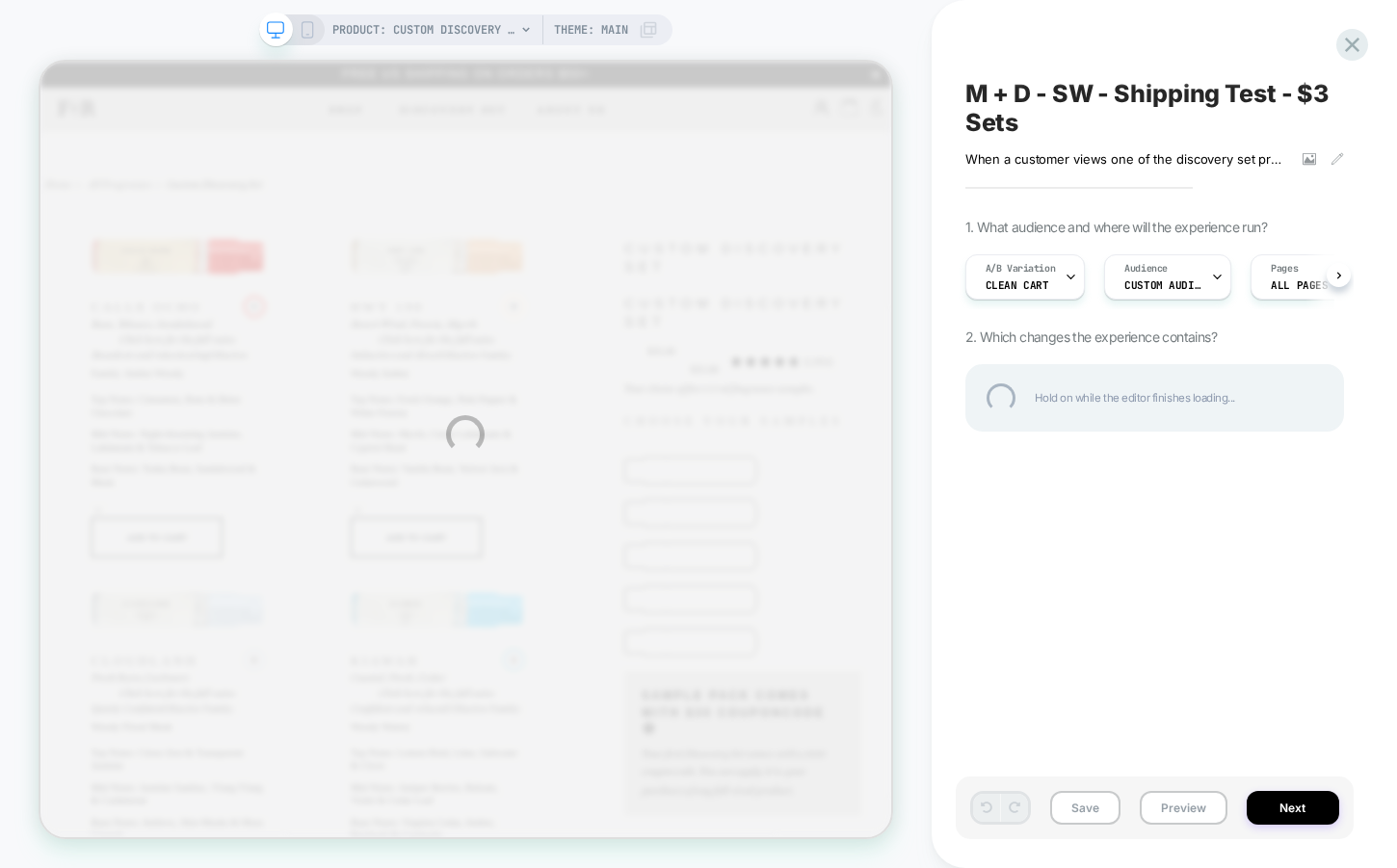 scroll, scrollTop: 0, scrollLeft: 0, axis: both 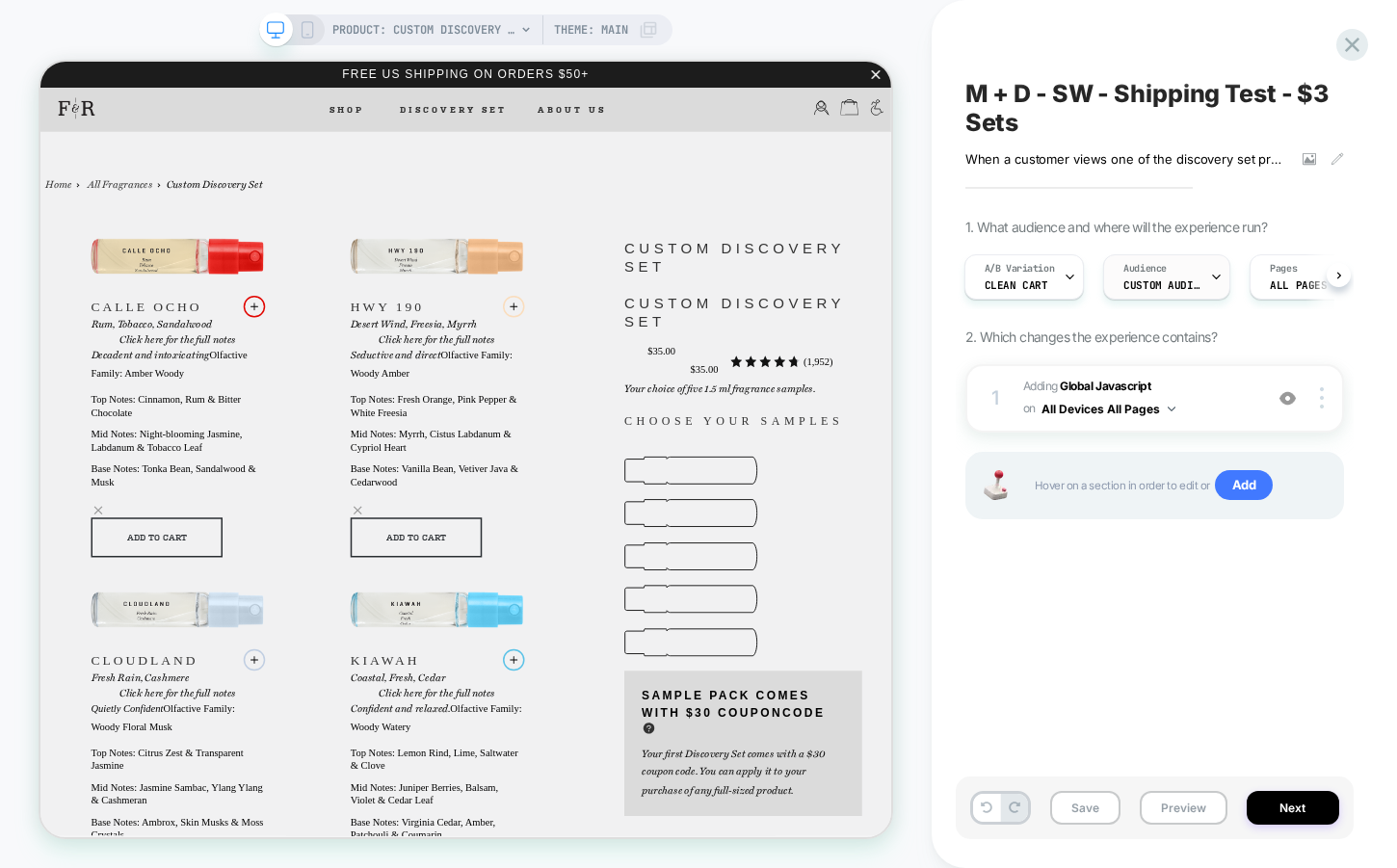 click 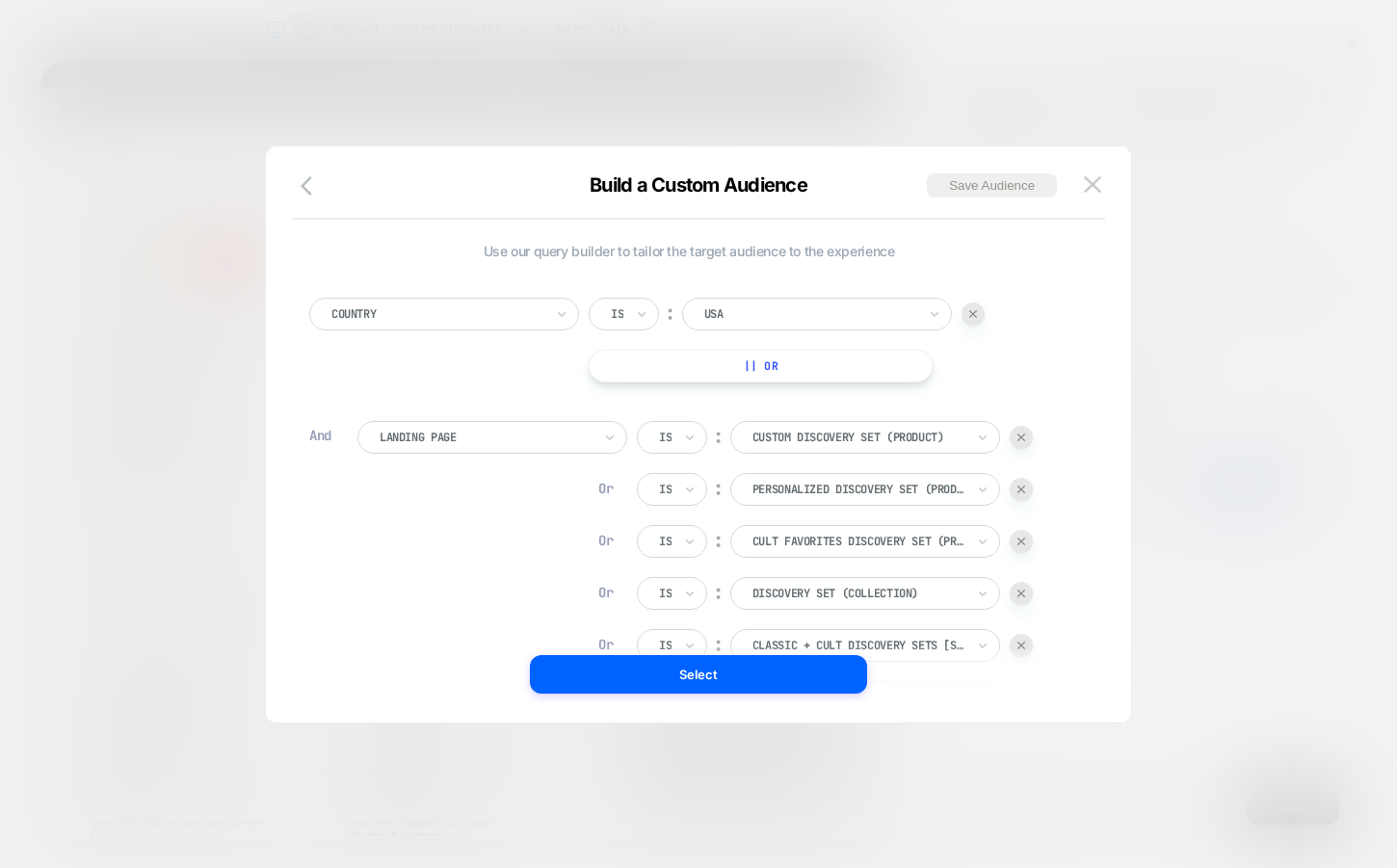 scroll, scrollTop: 19, scrollLeft: 0, axis: vertical 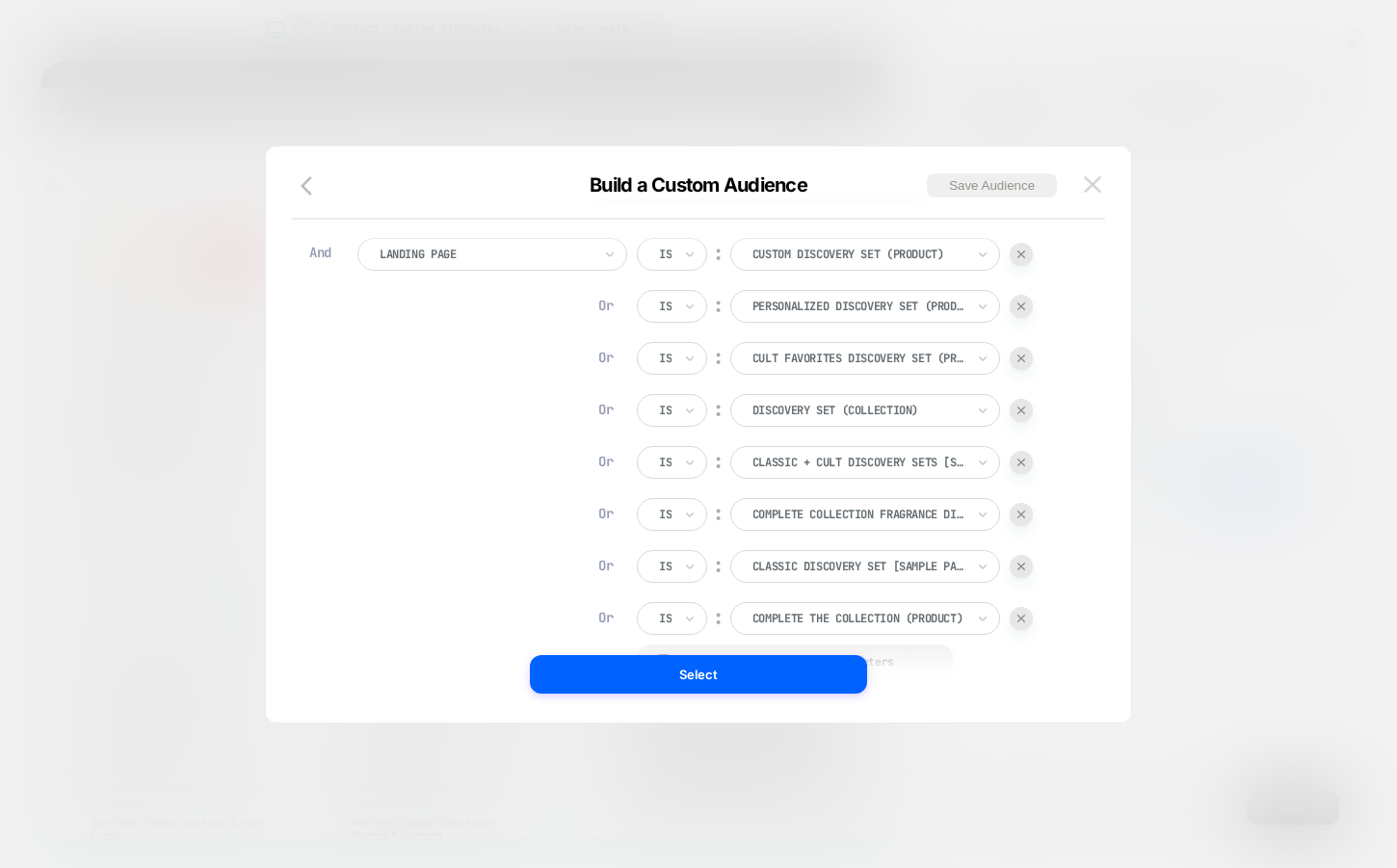 click at bounding box center [1093, 184] 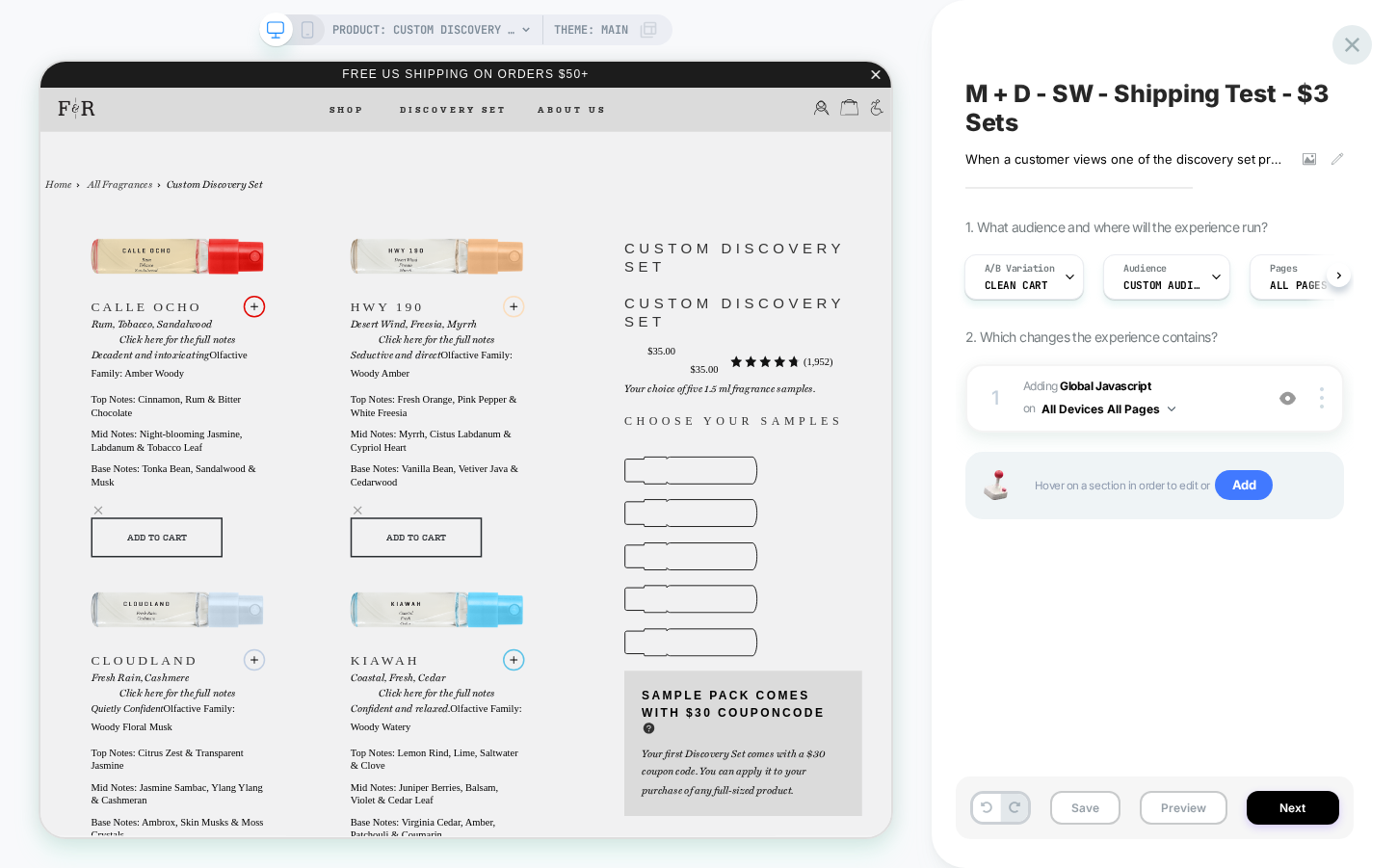 click 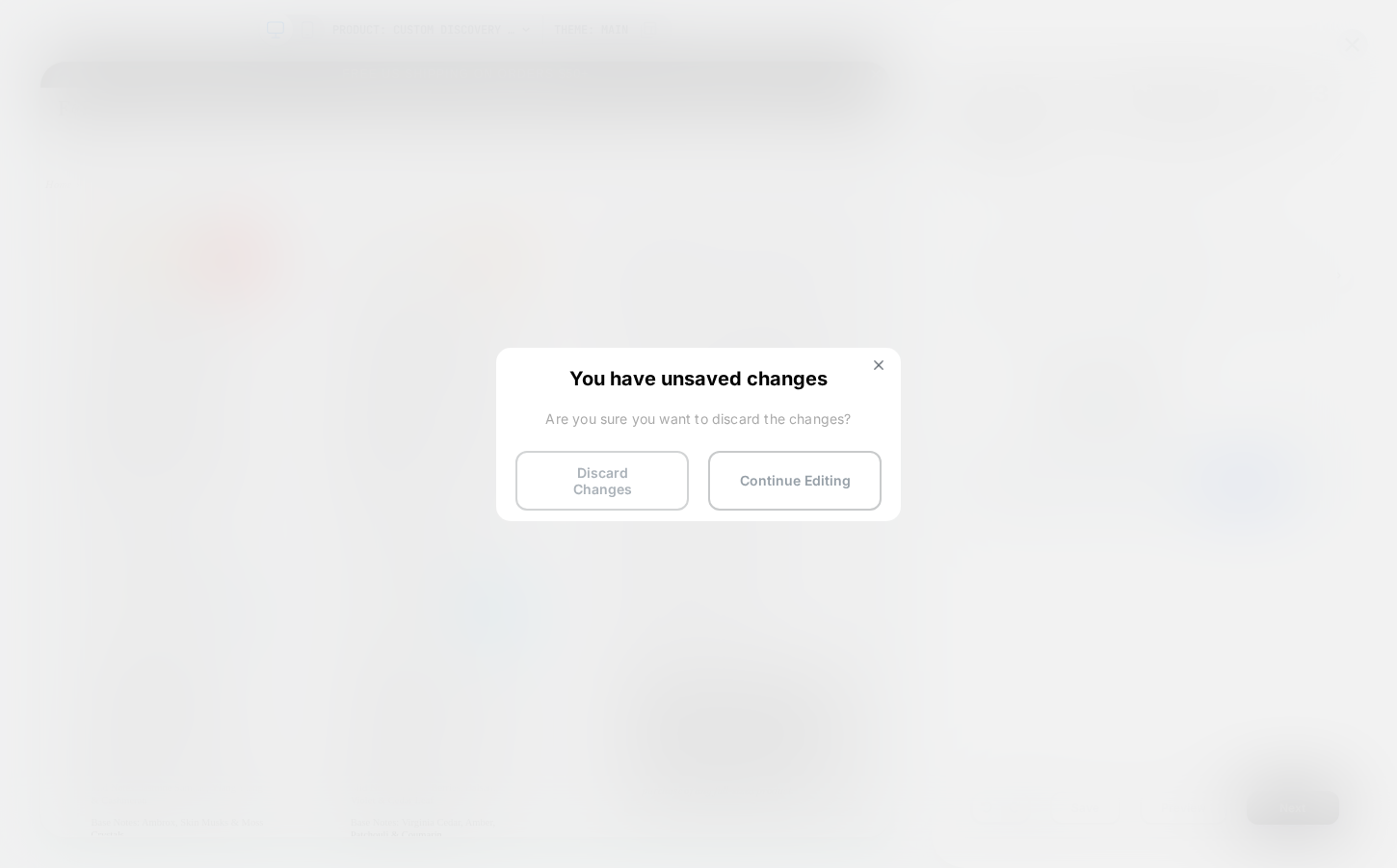 click on "Discard Changes" at bounding box center (602, 481) 